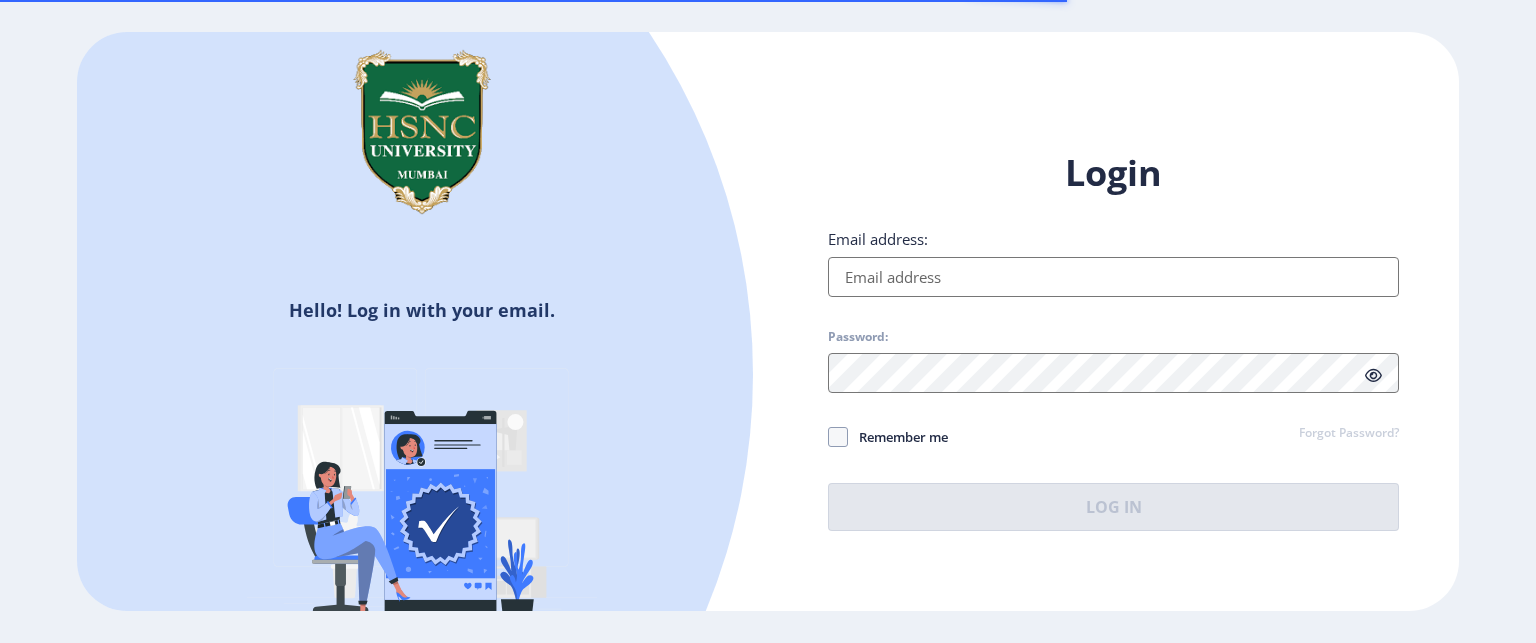 scroll, scrollTop: 0, scrollLeft: 0, axis: both 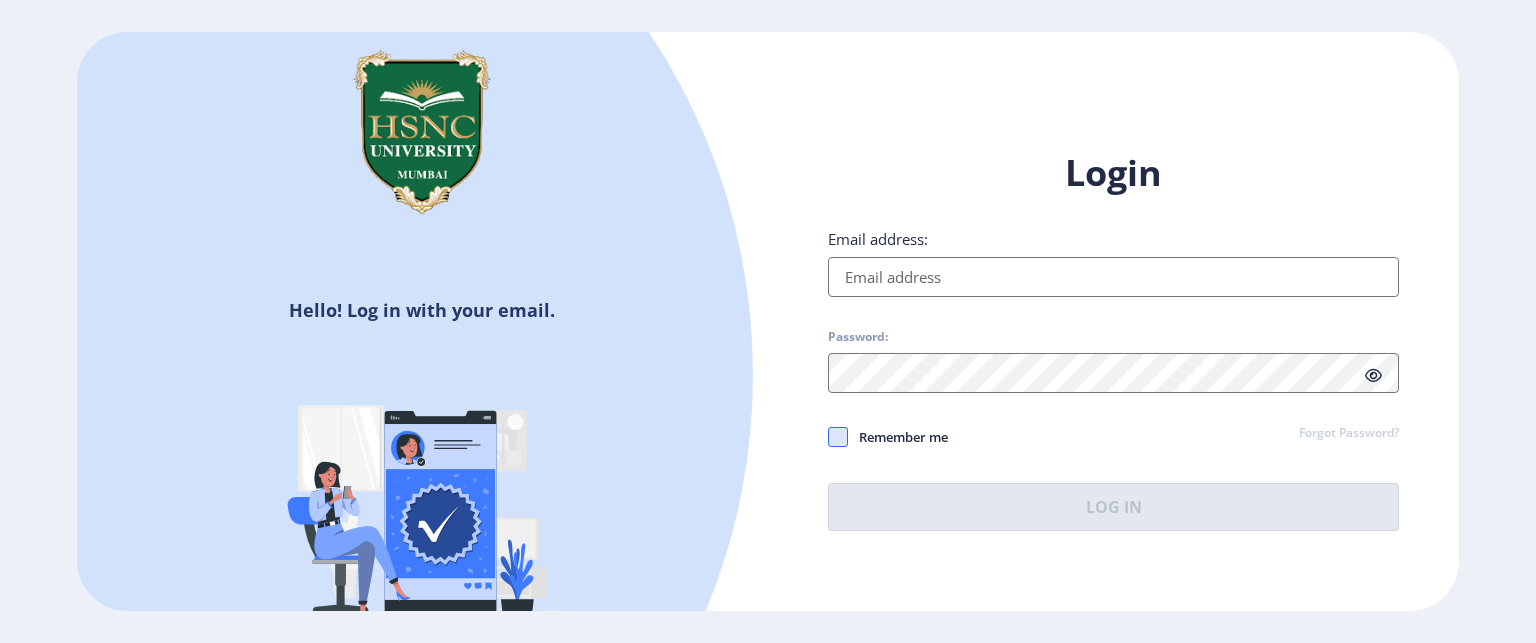 type on "[EMAIL_ADDRESS][DOMAIN_NAME]" 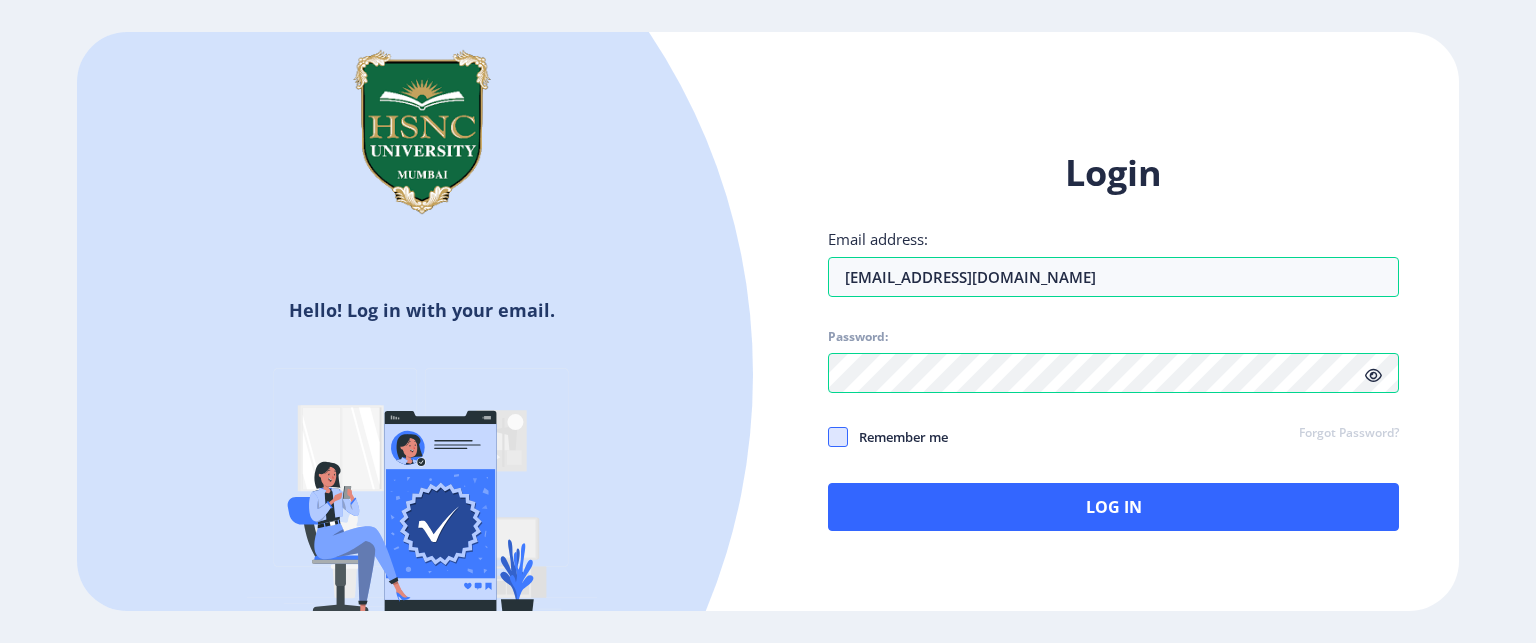 click 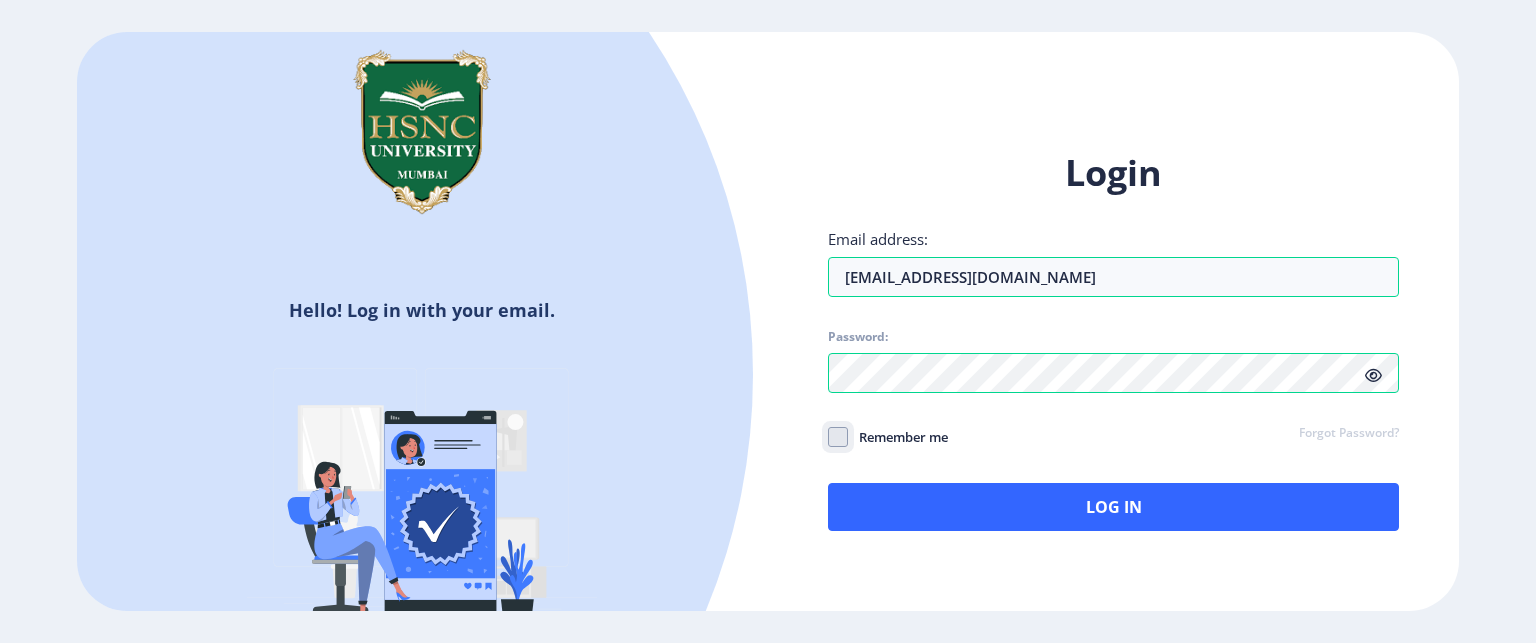 click on "Remember me" 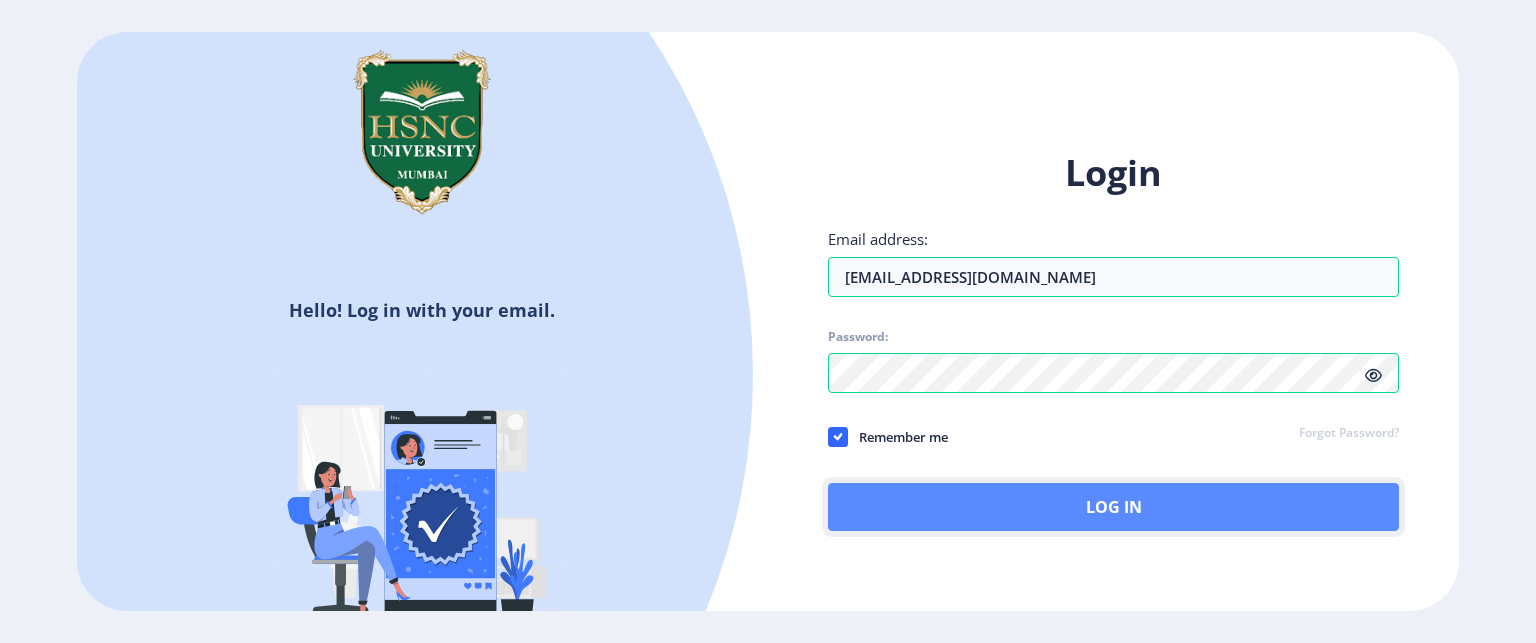click on "Log In" 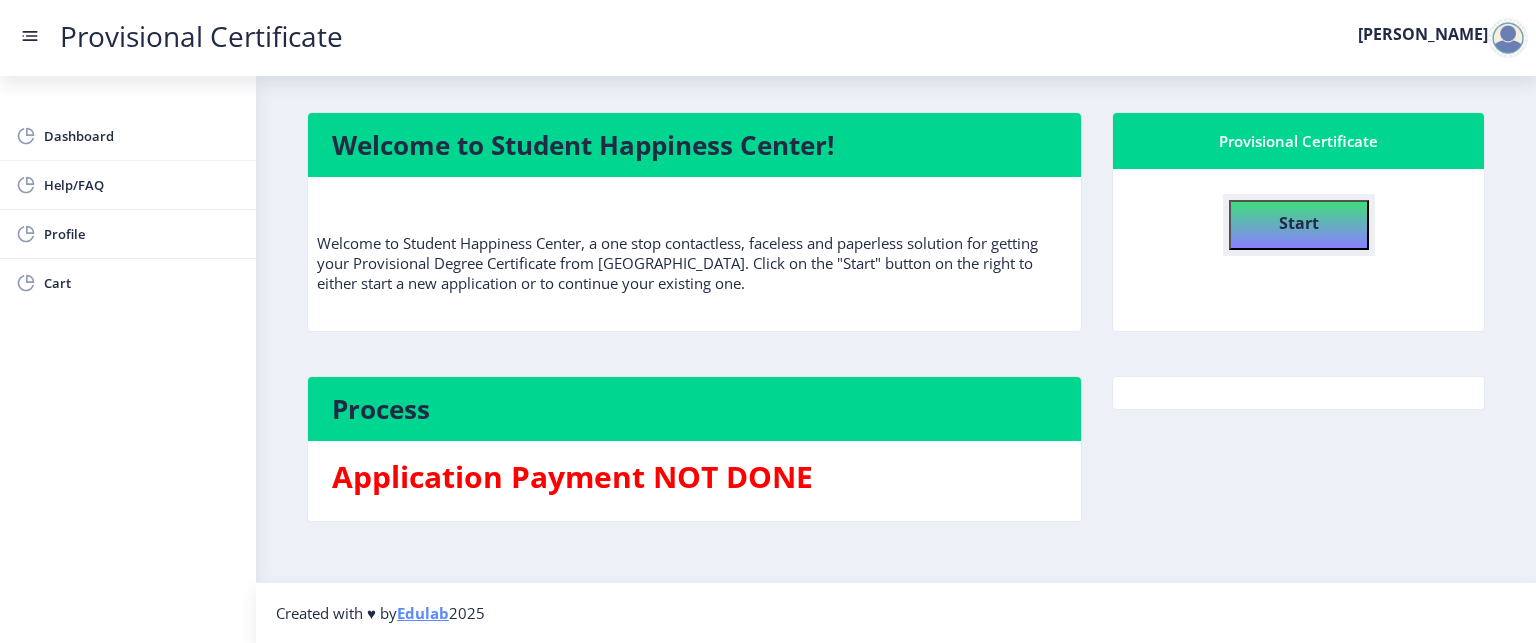 click on "Start" 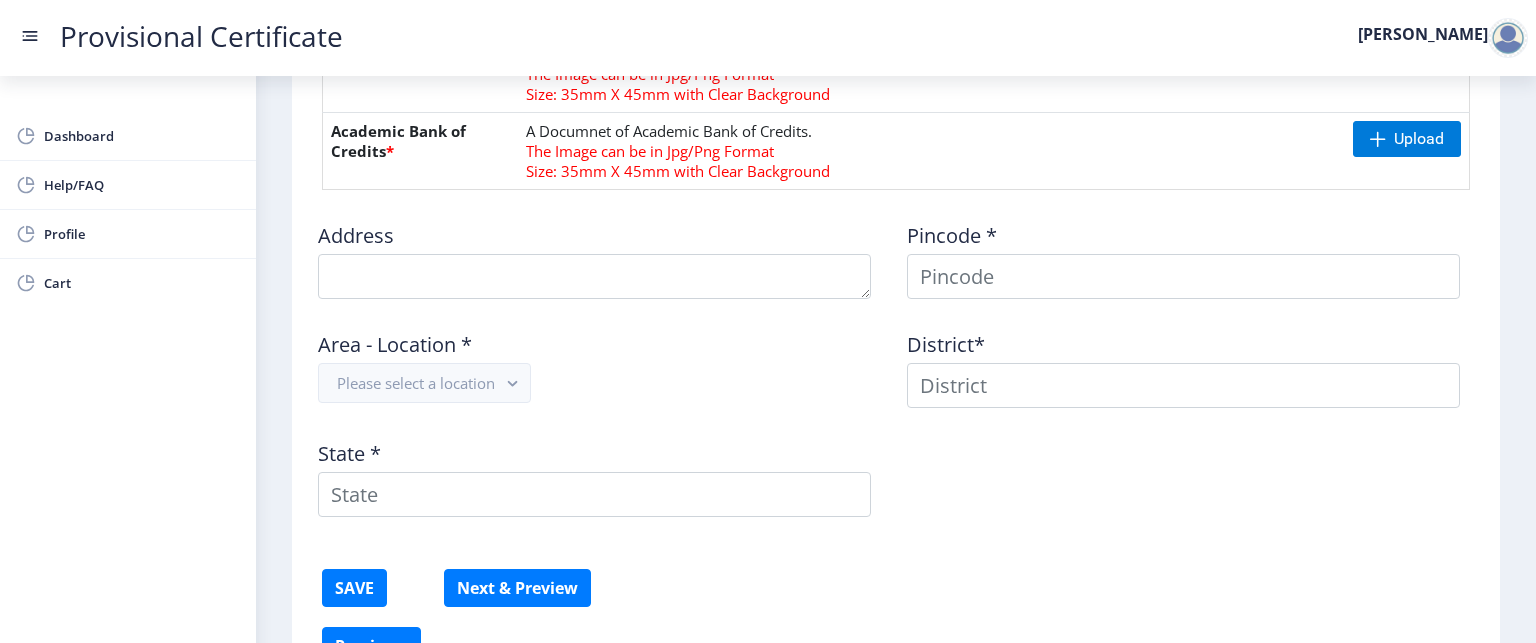 scroll, scrollTop: 1172, scrollLeft: 0, axis: vertical 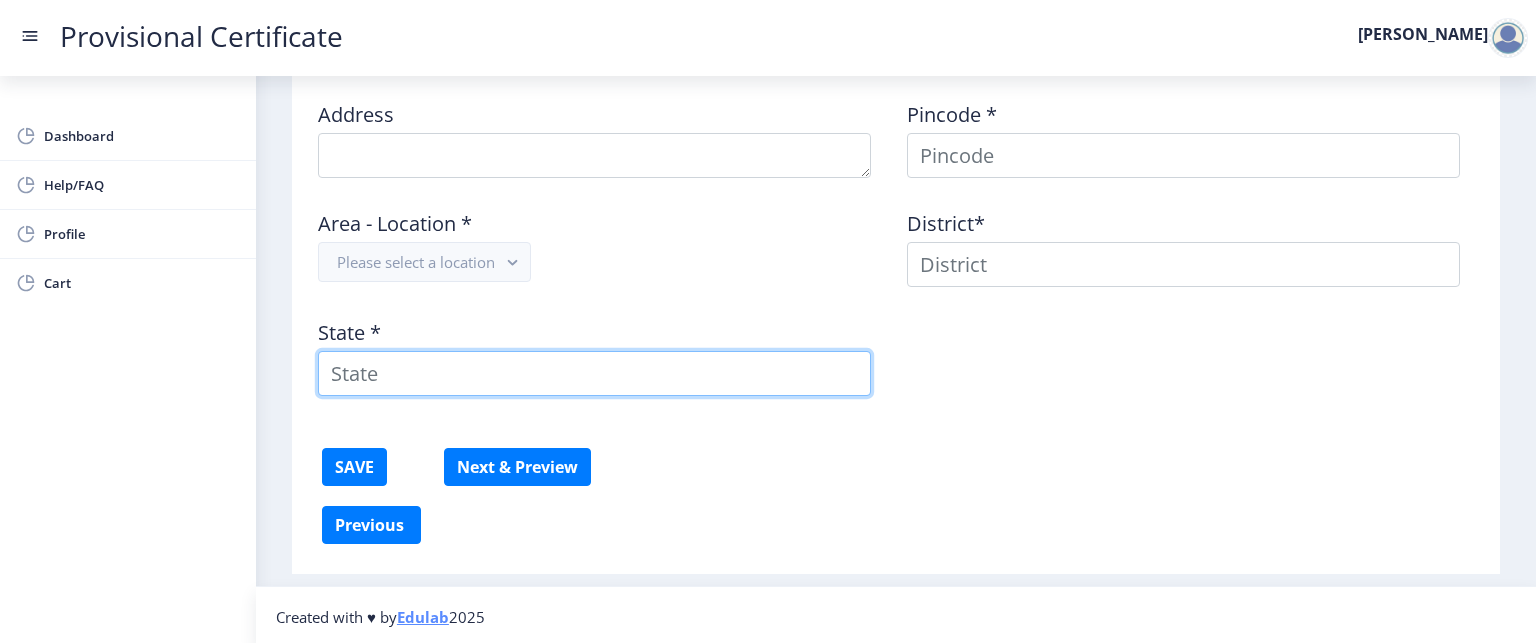 click on "State *" at bounding box center (594, 373) 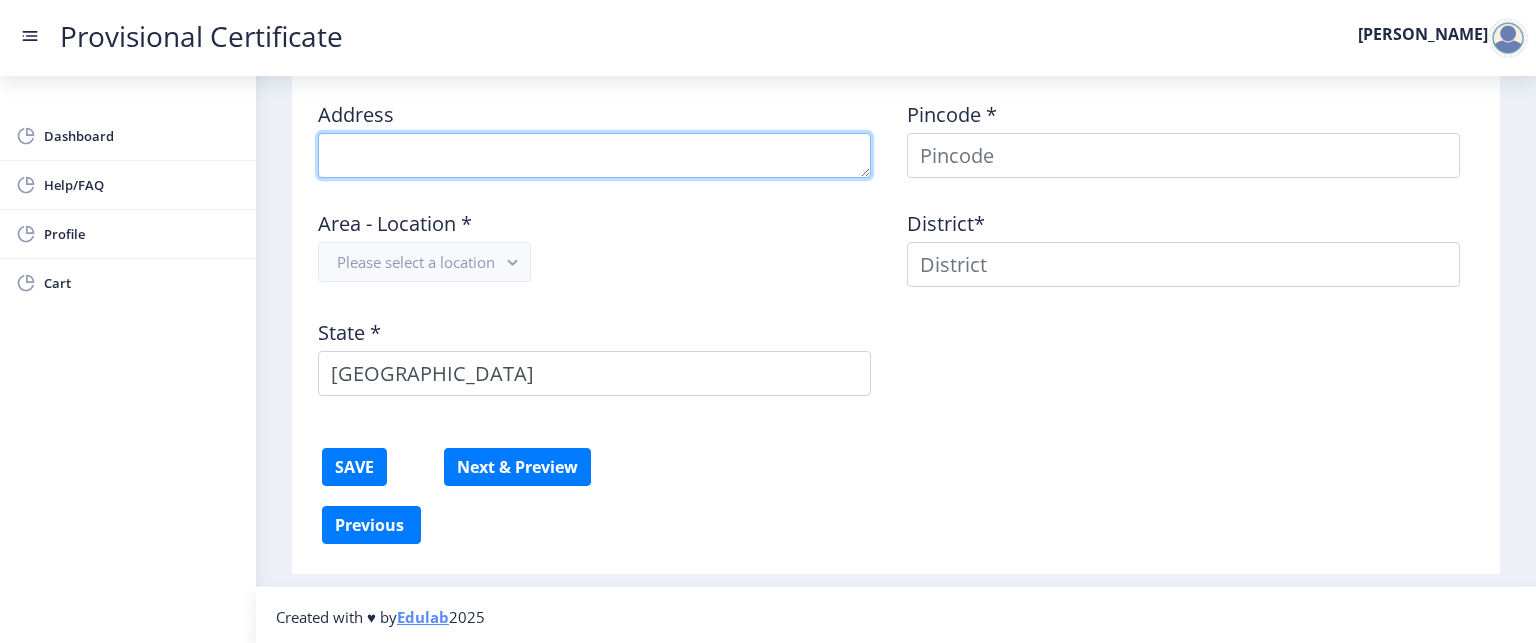 type on "C [STREET_ADDRESS]" 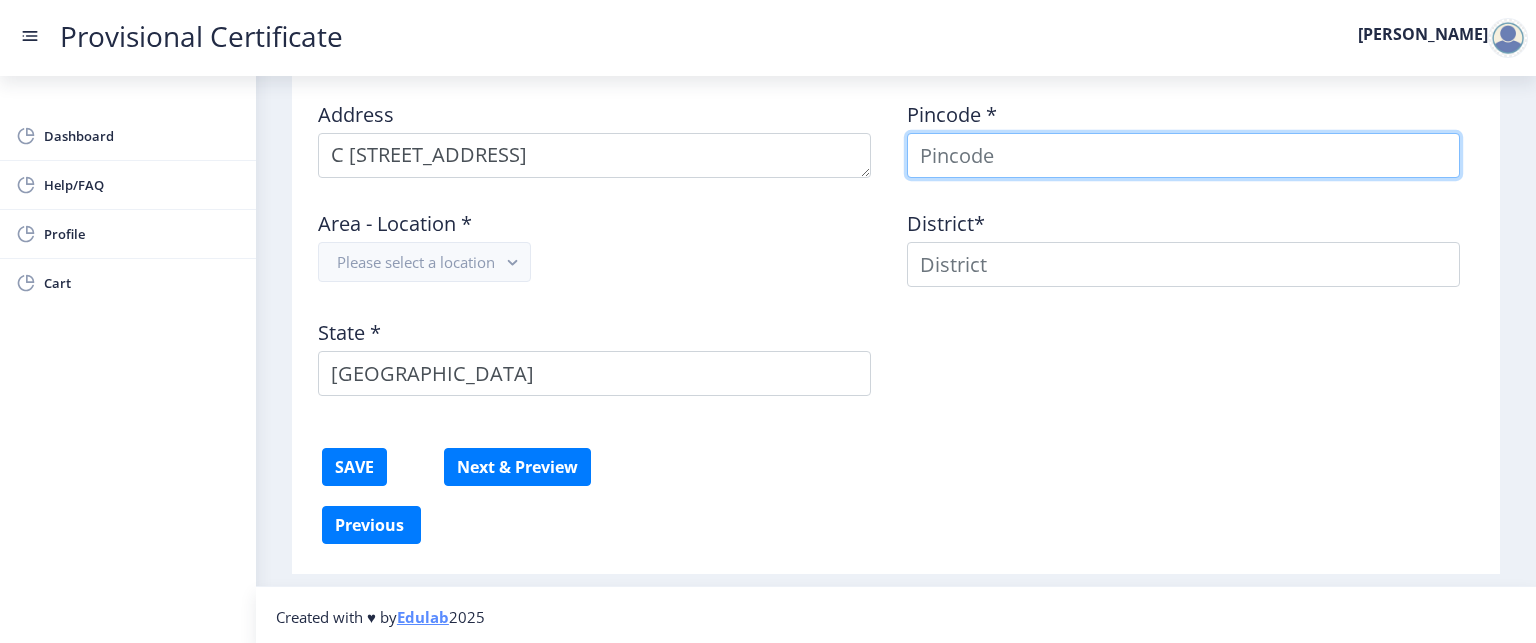 type on "[PERSON_NAME]" 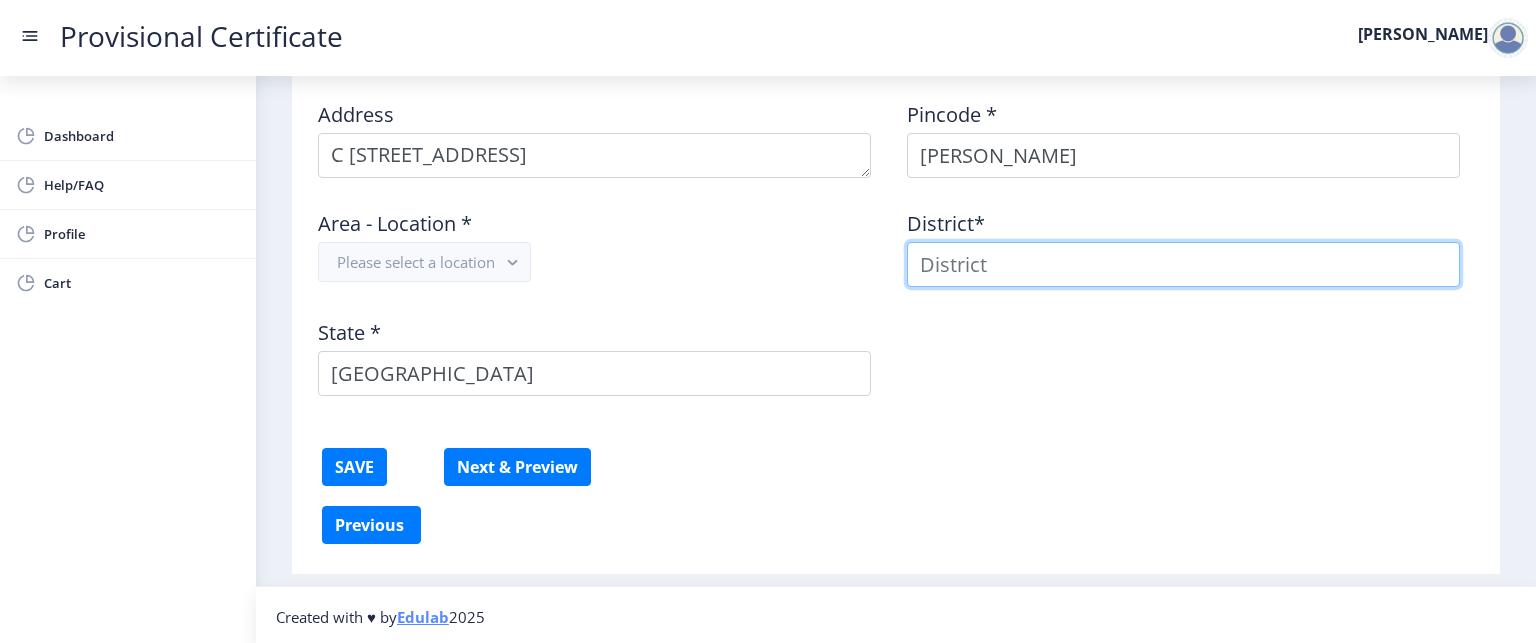 type on "[PERSON_NAME]" 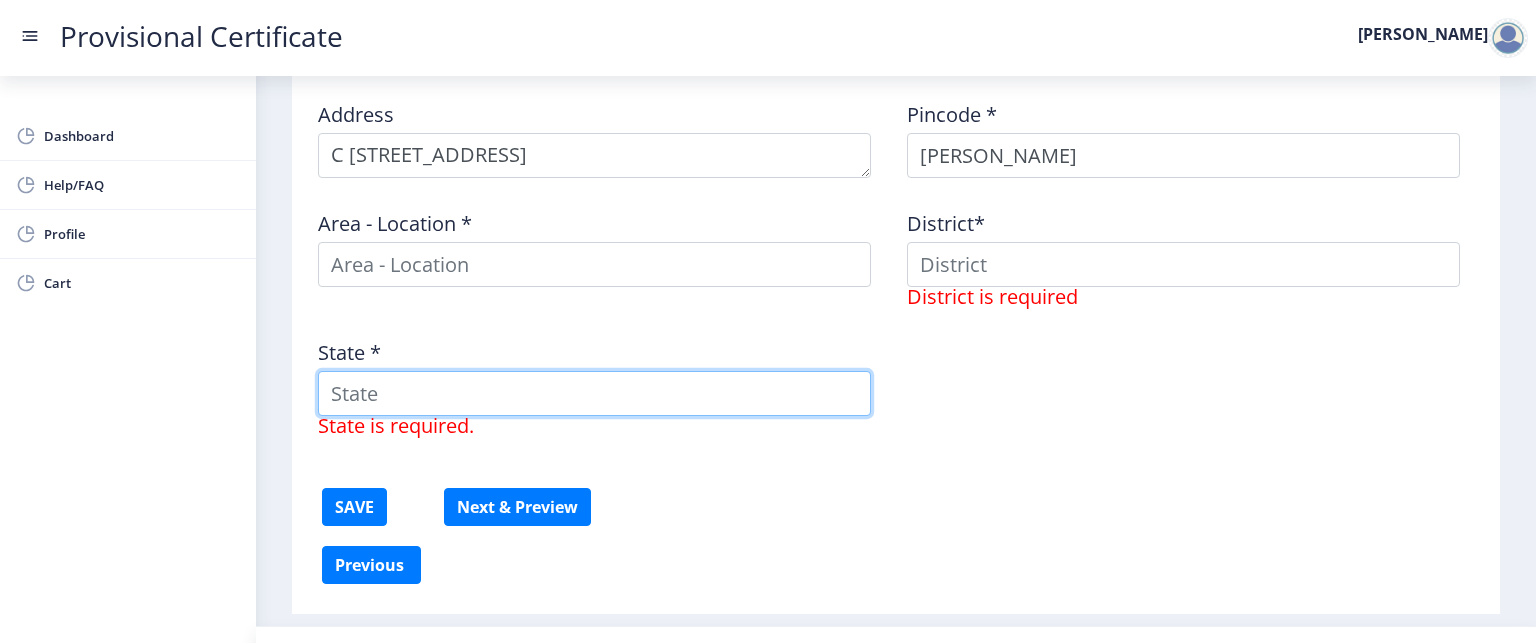 click on "State *" at bounding box center (594, 393) 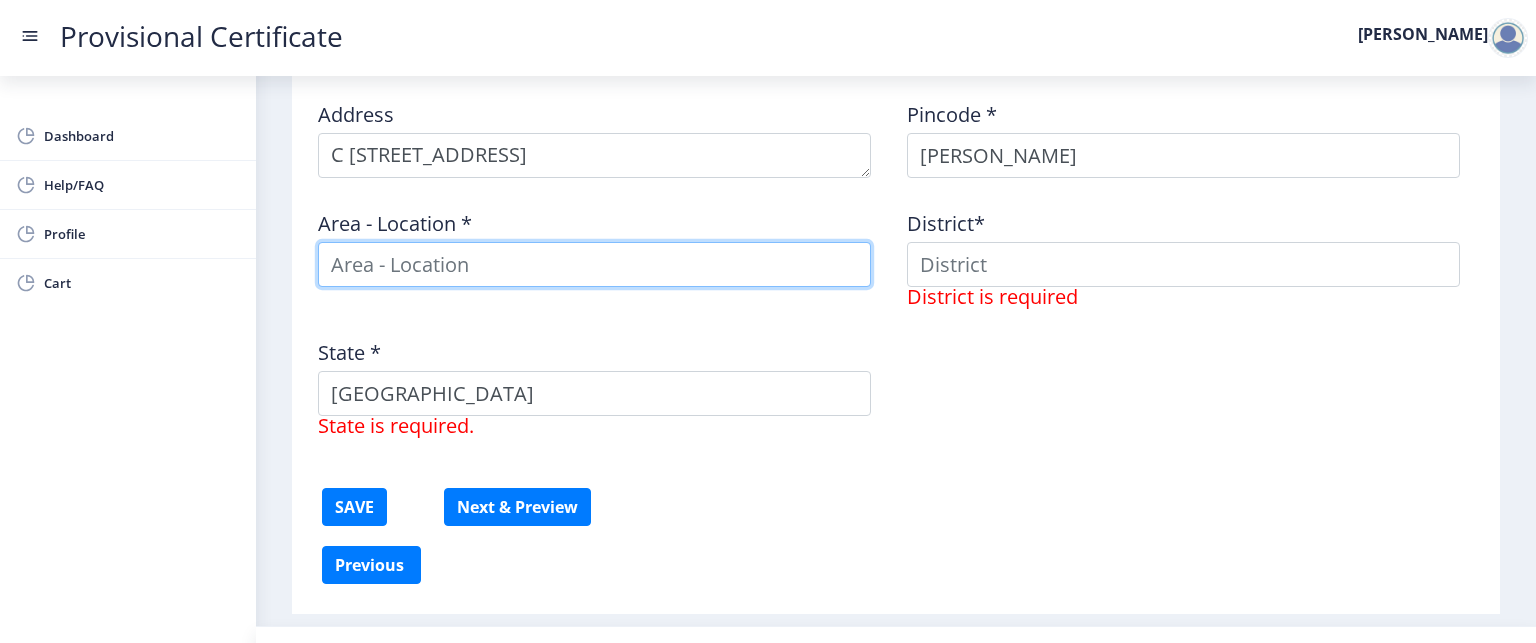 type on "[PERSON_NAME]" 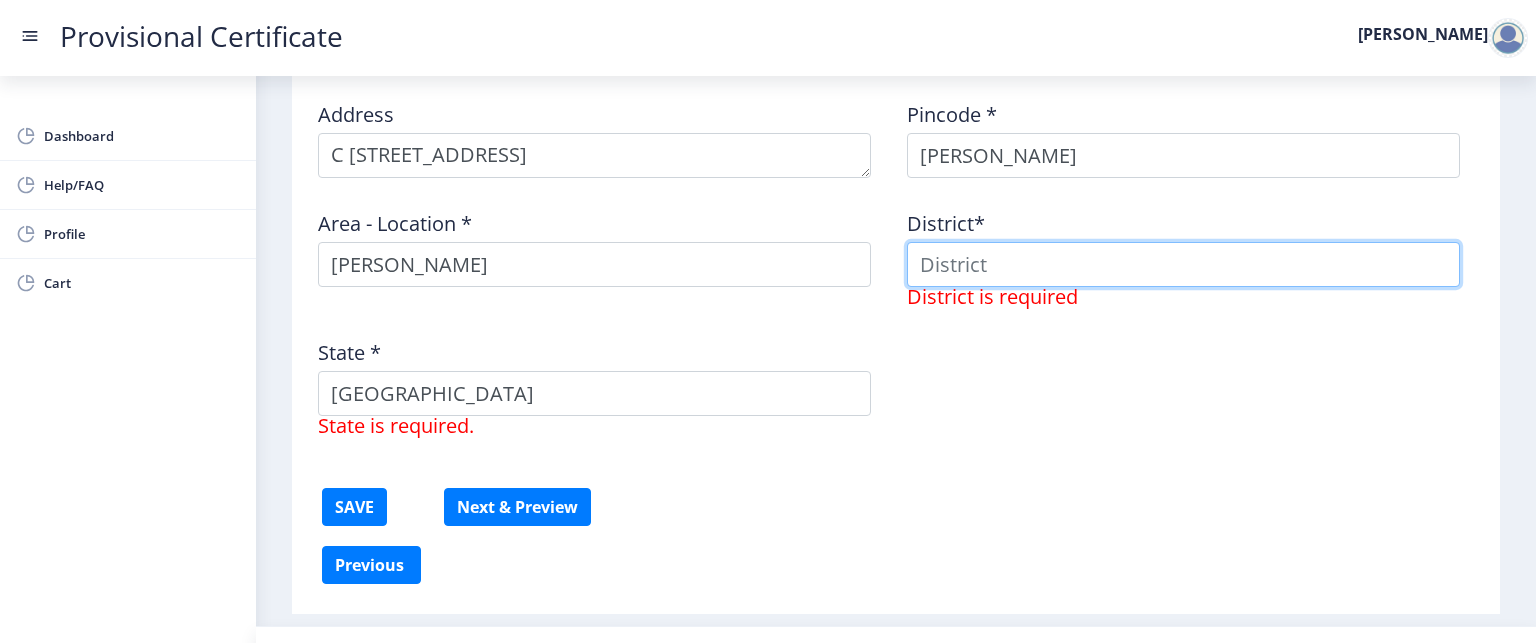 type on "[PERSON_NAME]" 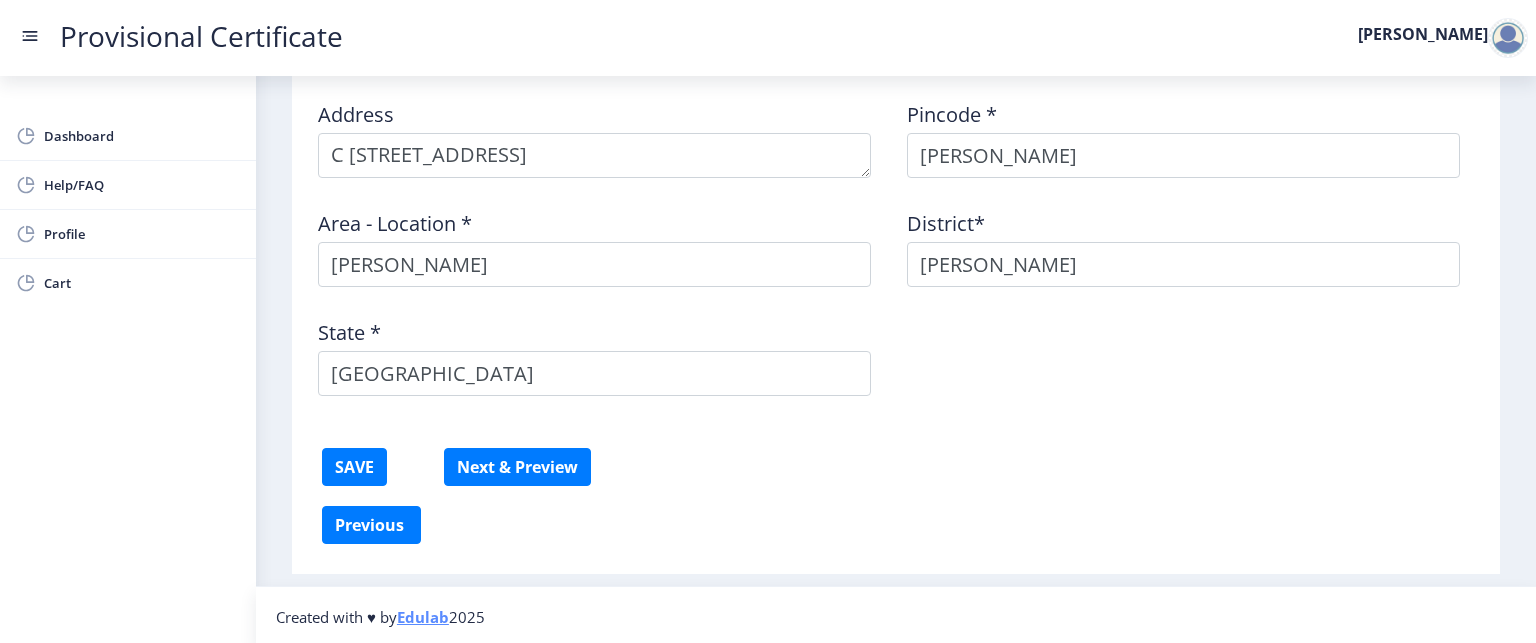 click on "Address    Pincode *  Kamal Area - Location * [GEOGRAPHIC_DATA]*  [GEOGRAPHIC_DATA] *  [GEOGRAPHIC_DATA]" 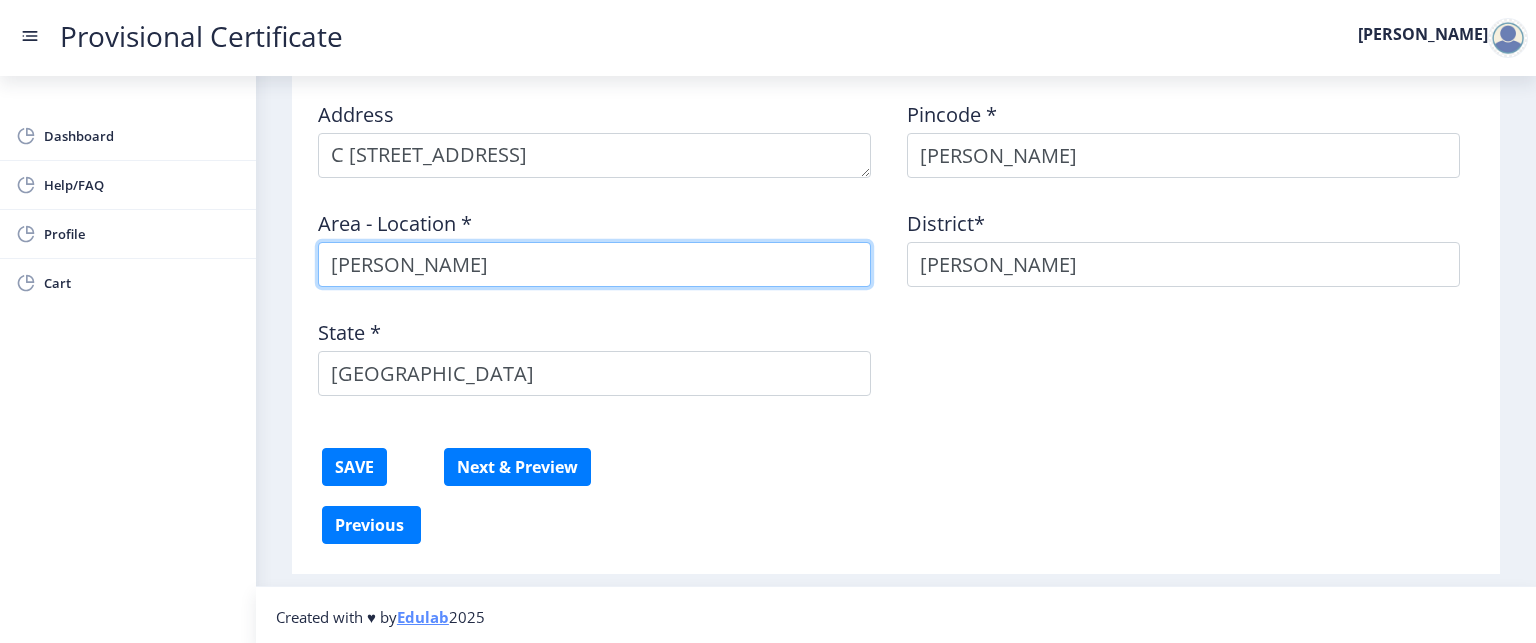 click on "[PERSON_NAME]" at bounding box center (594, 264) 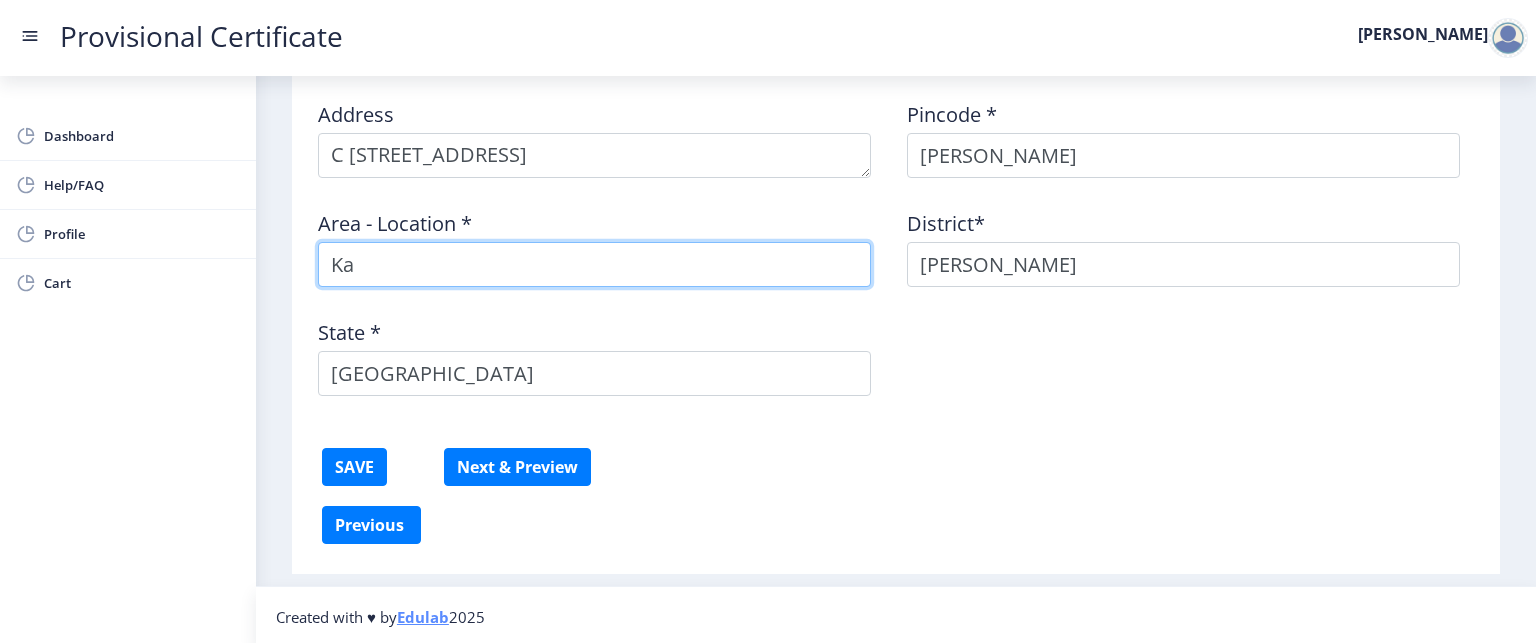 type on "K" 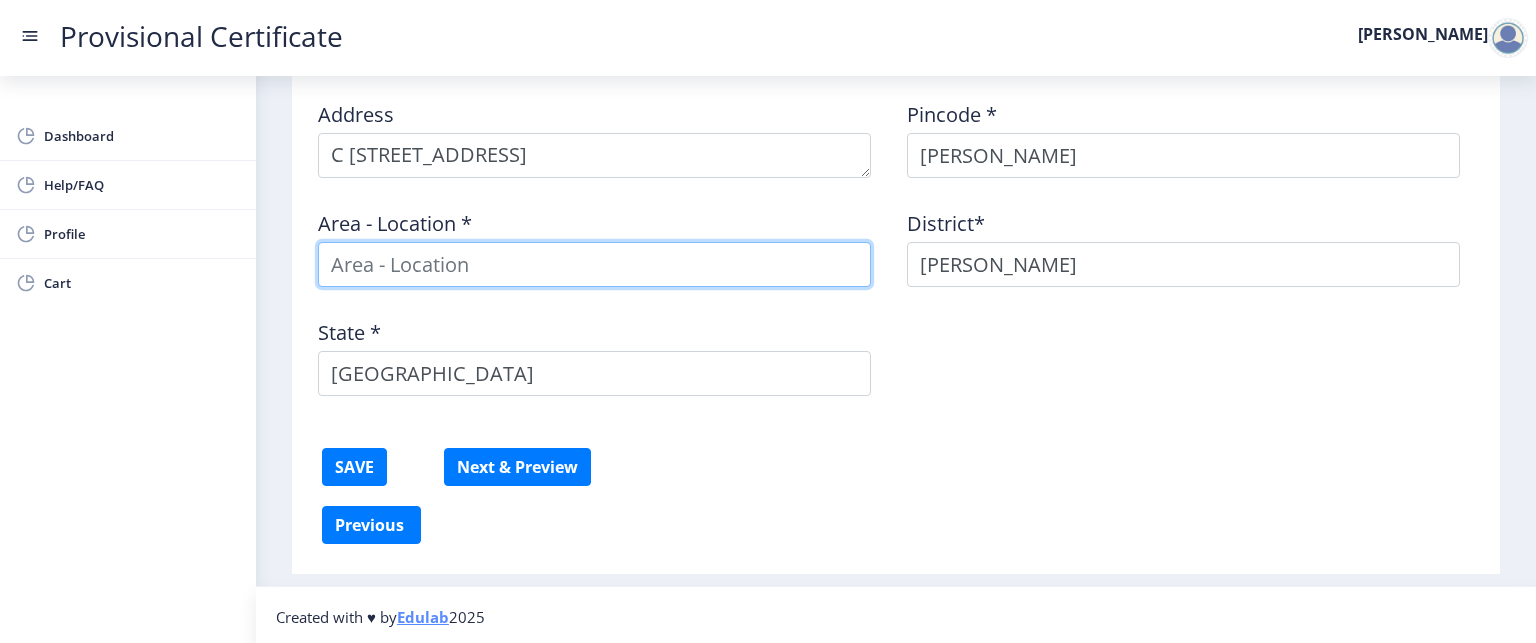 type 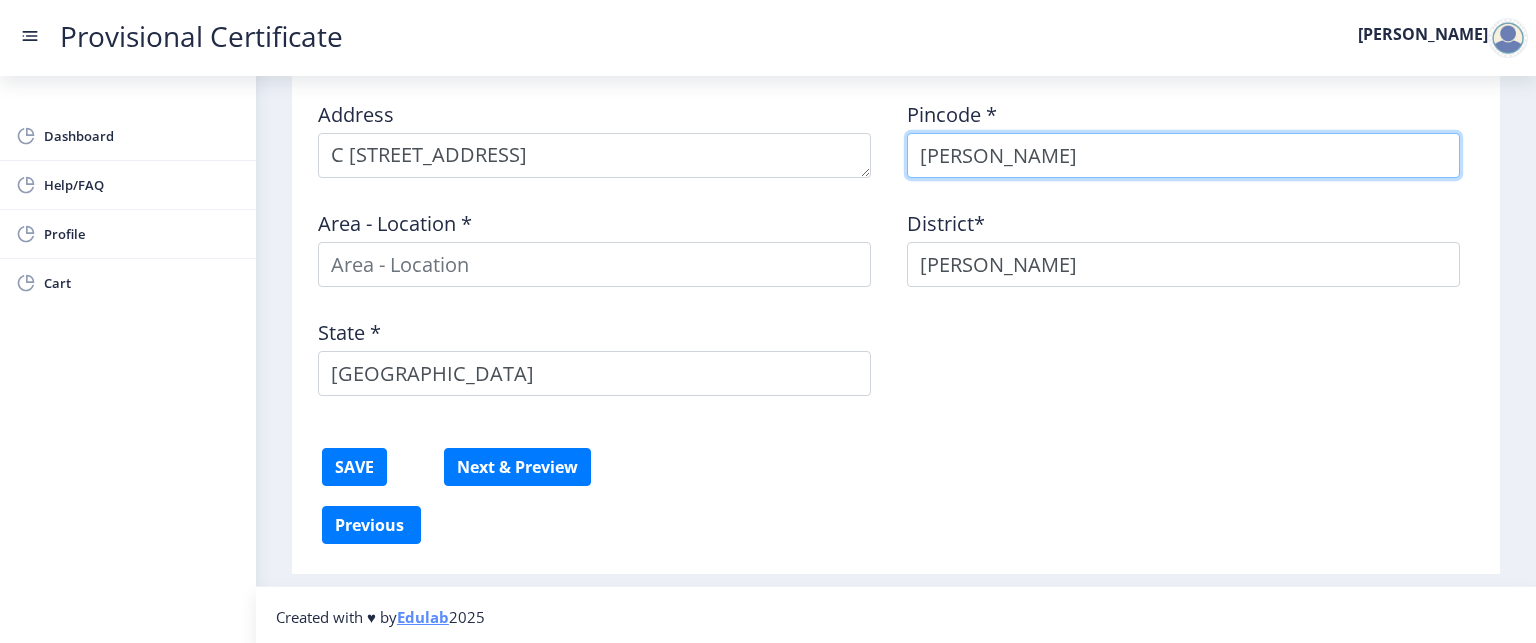click on "[PERSON_NAME]" at bounding box center (1183, 155) 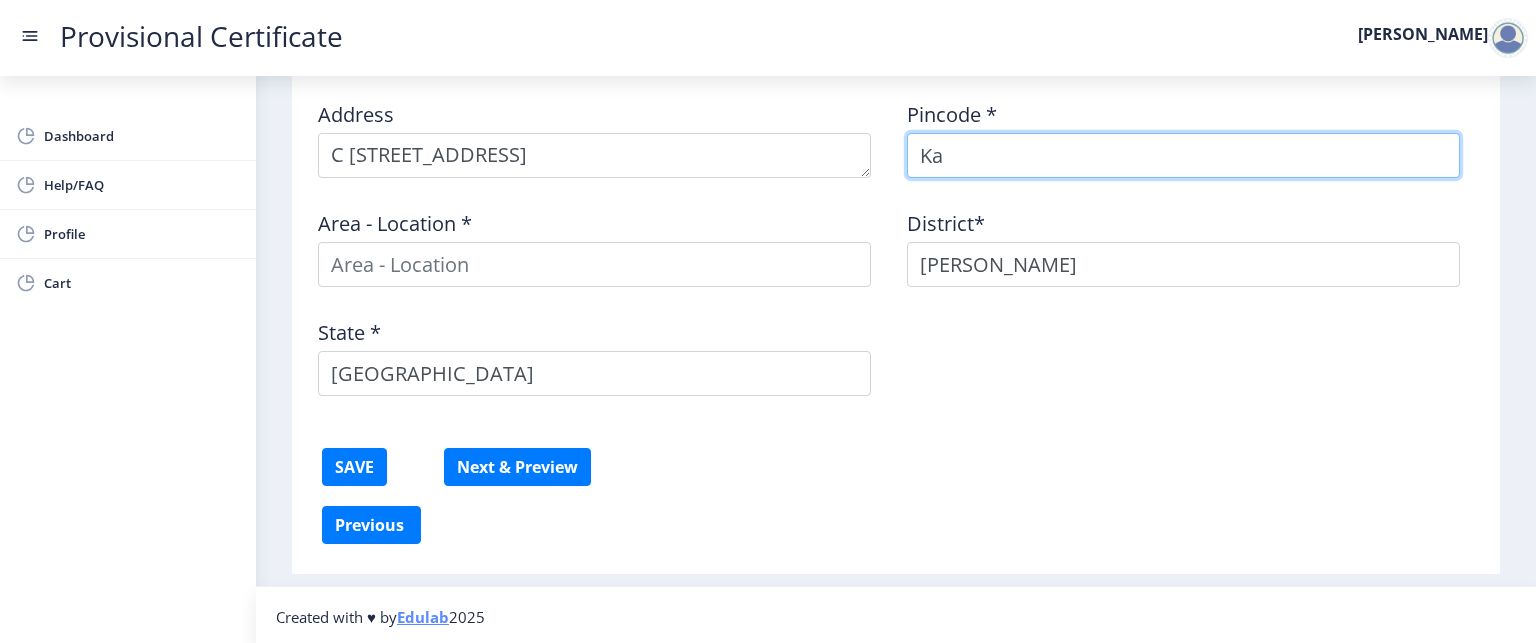 type on "K" 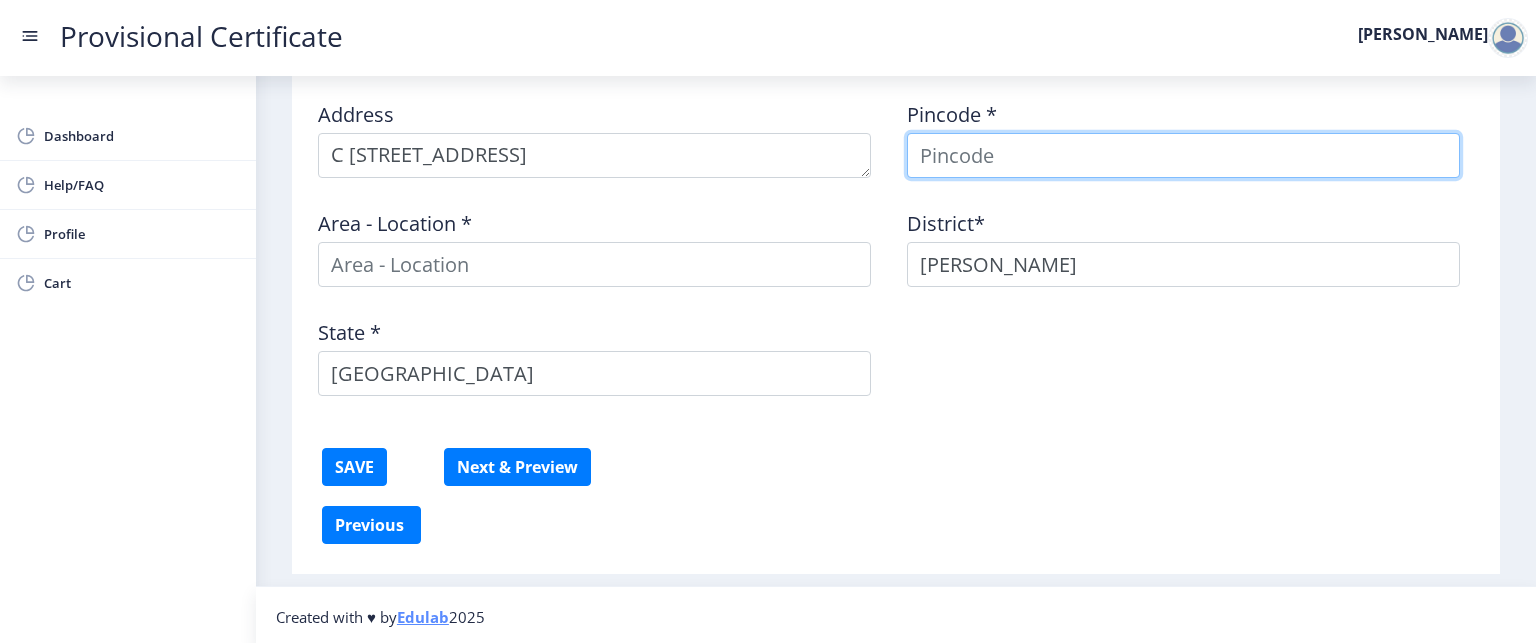 type 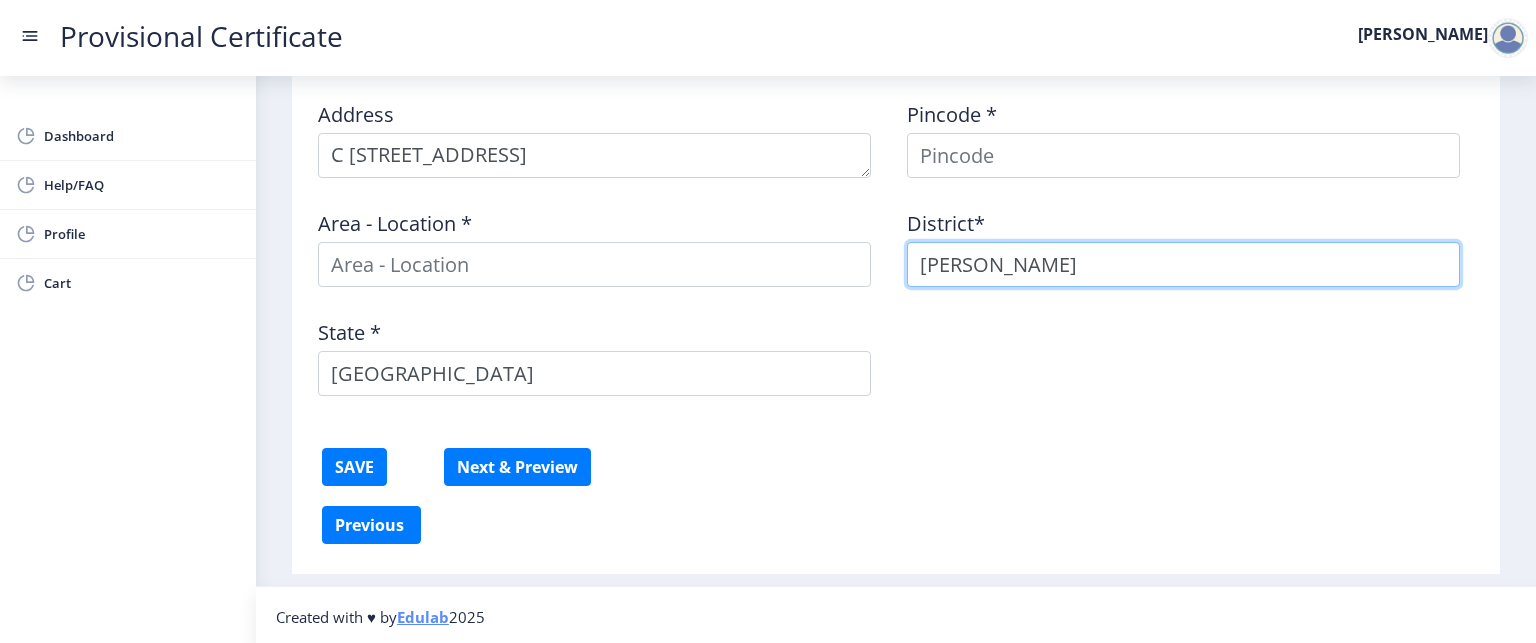 click on "[PERSON_NAME]" at bounding box center (1183, 264) 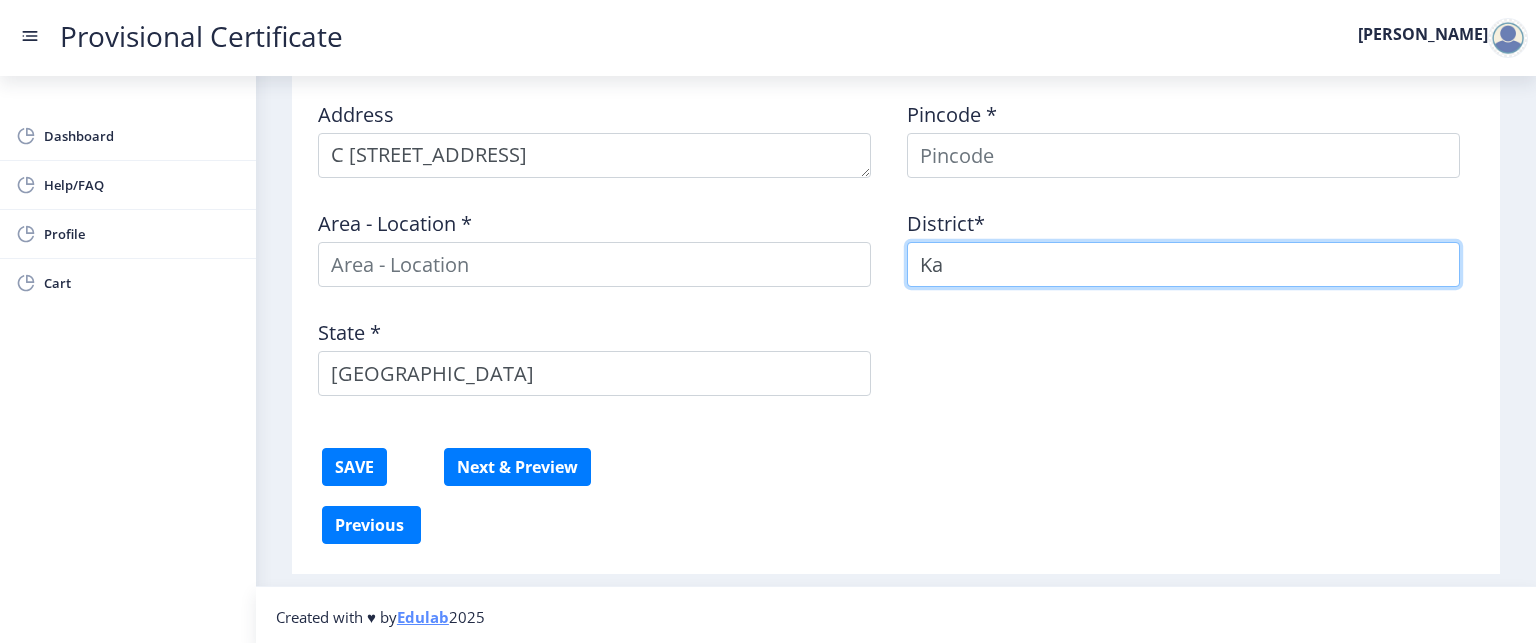 type on "K" 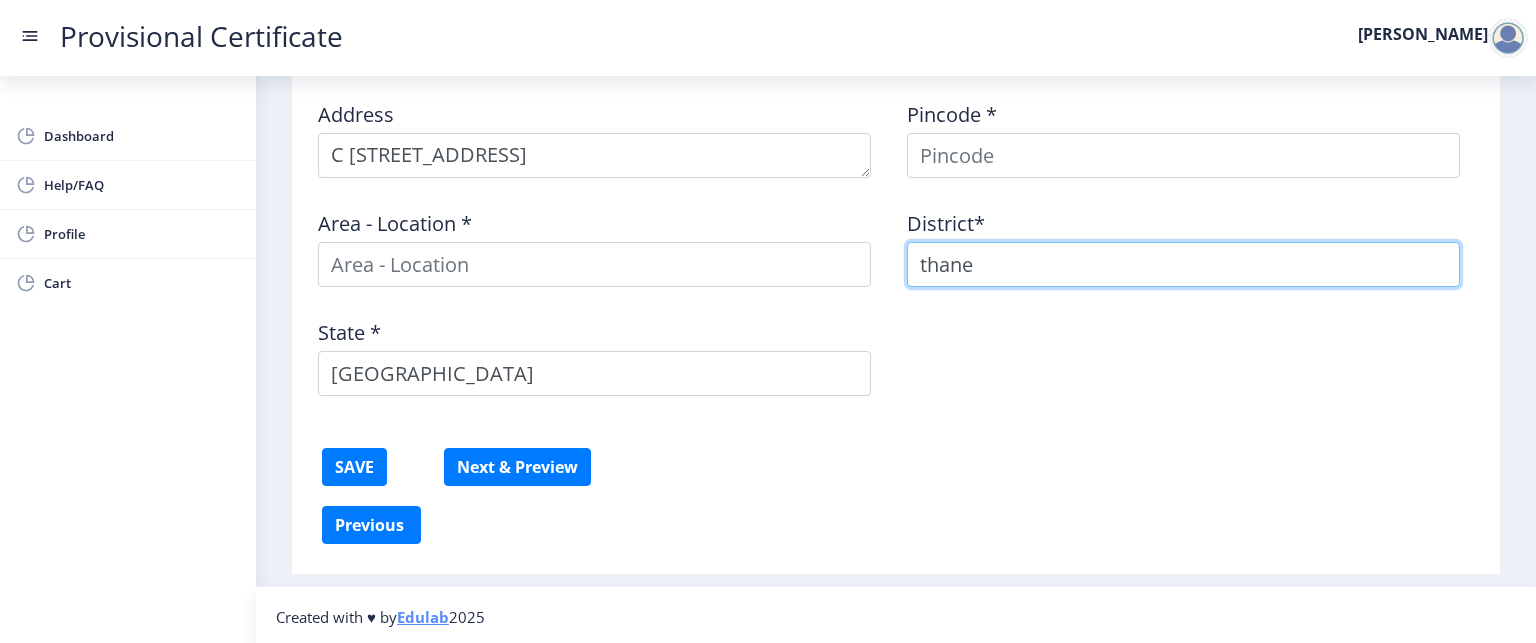 type on "thane" 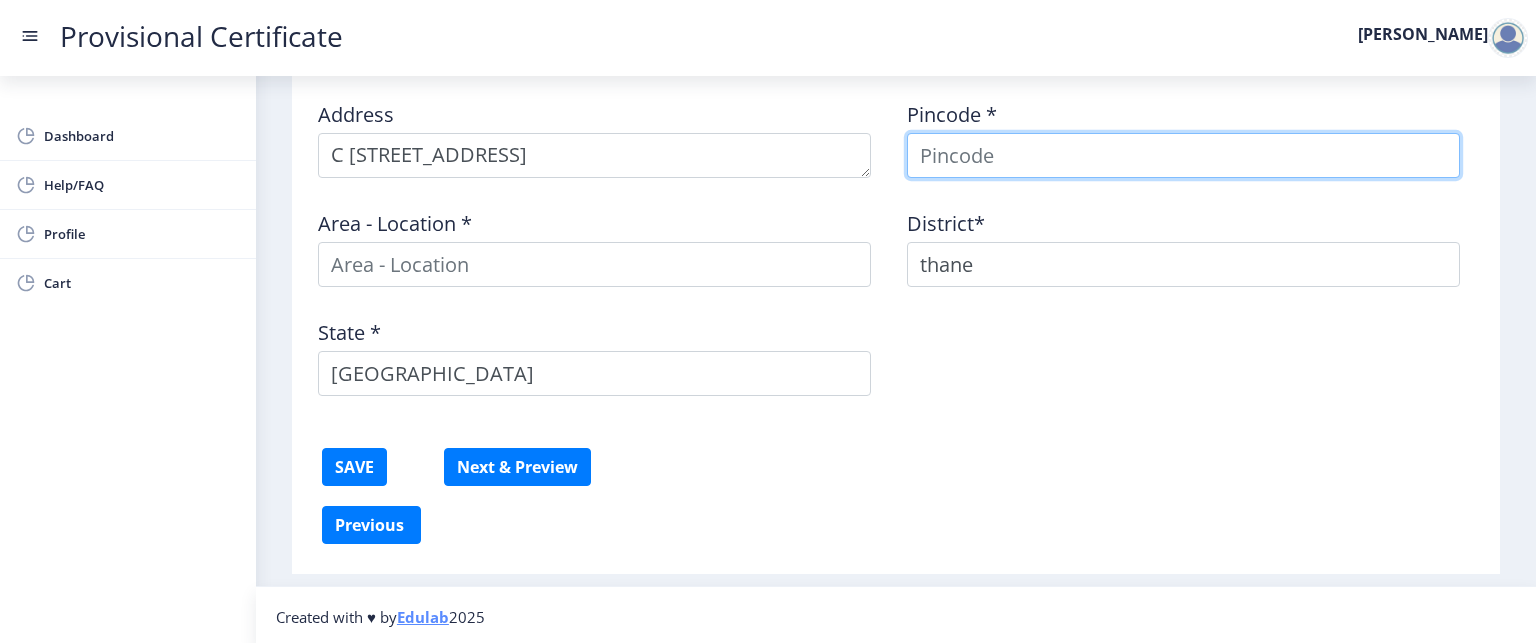 click at bounding box center [1183, 155] 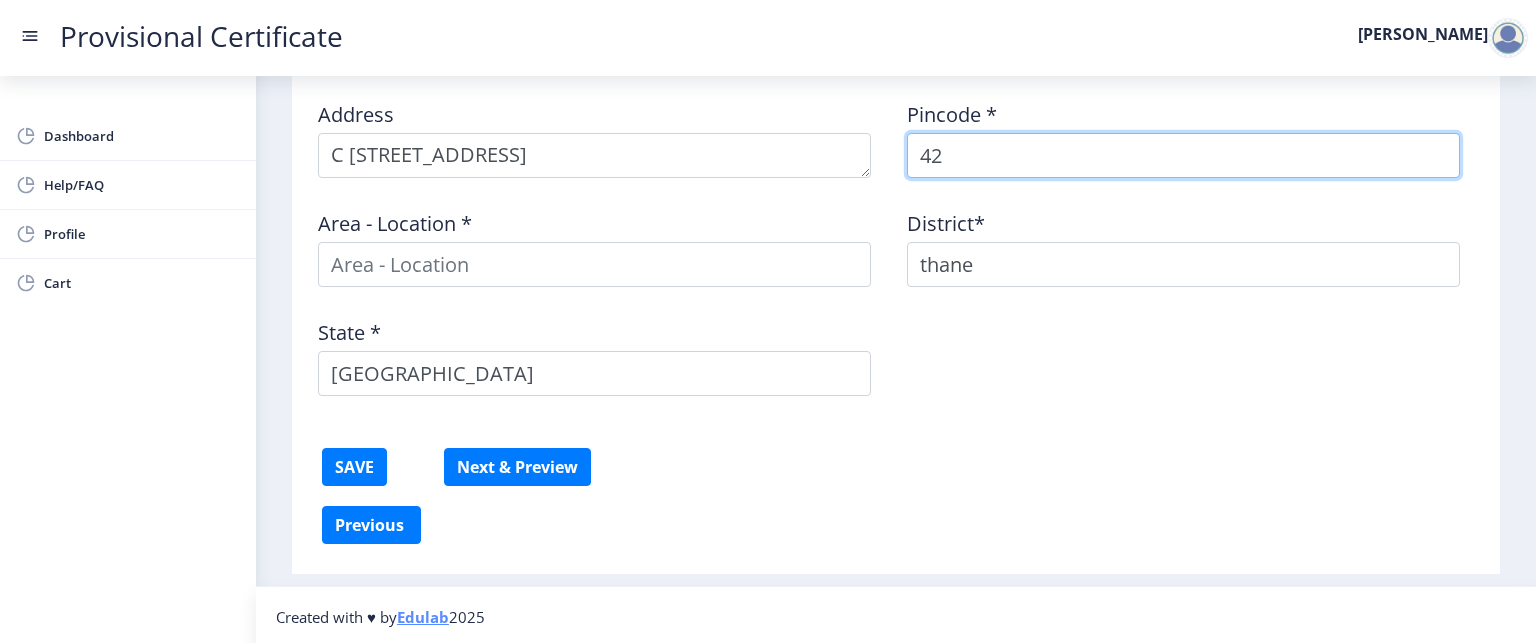 click on "42" at bounding box center [1183, 155] 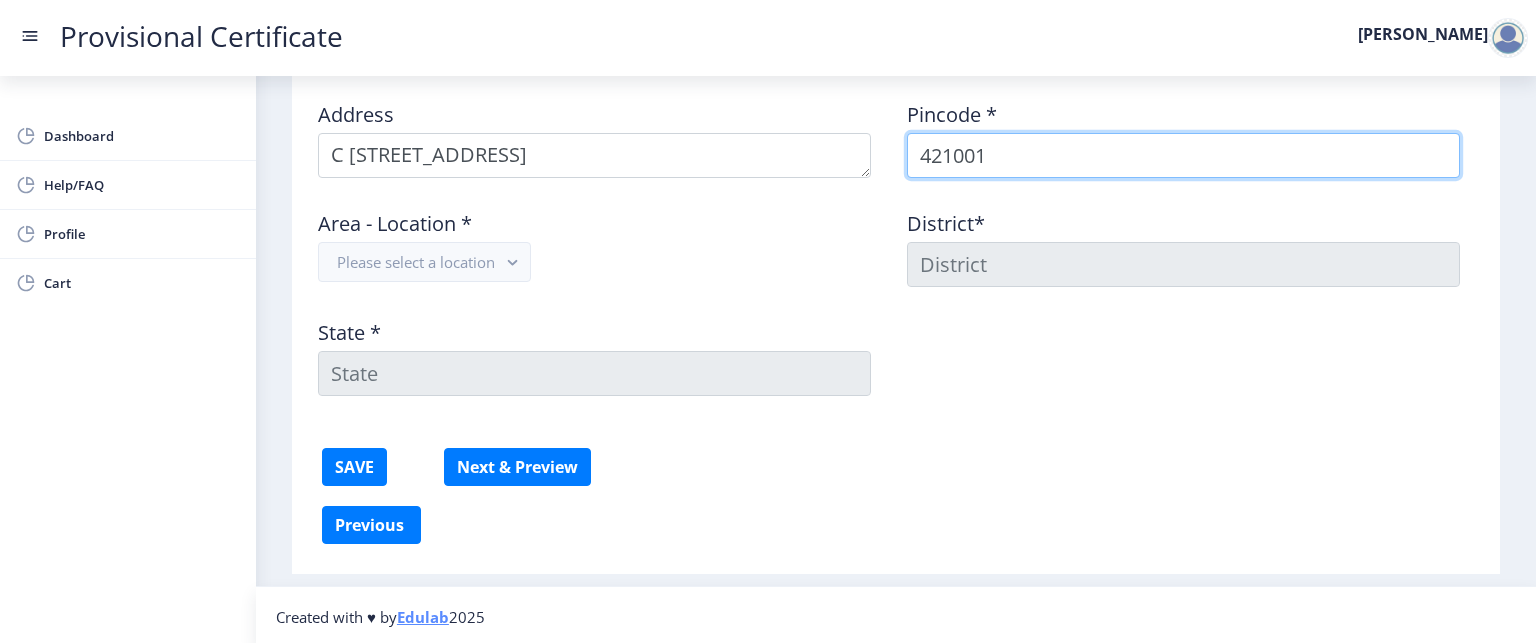 type on "421001" 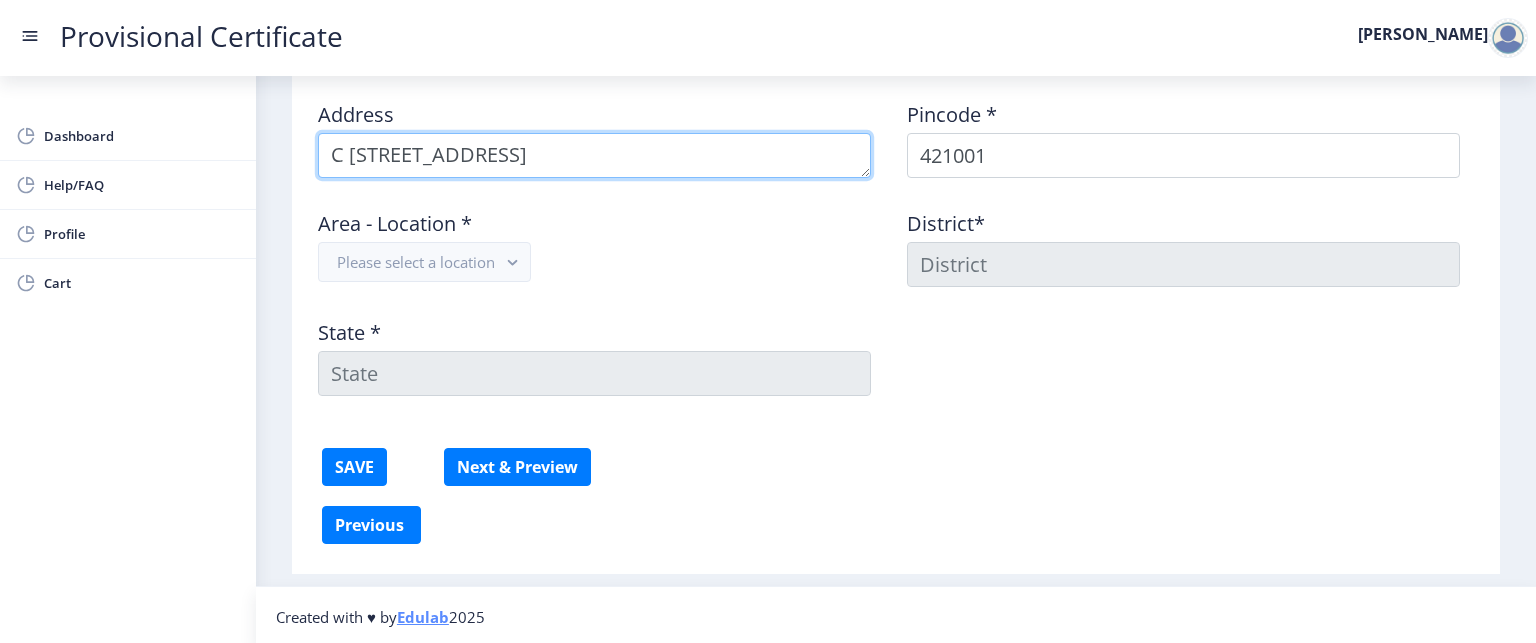 click at bounding box center [594, 155] 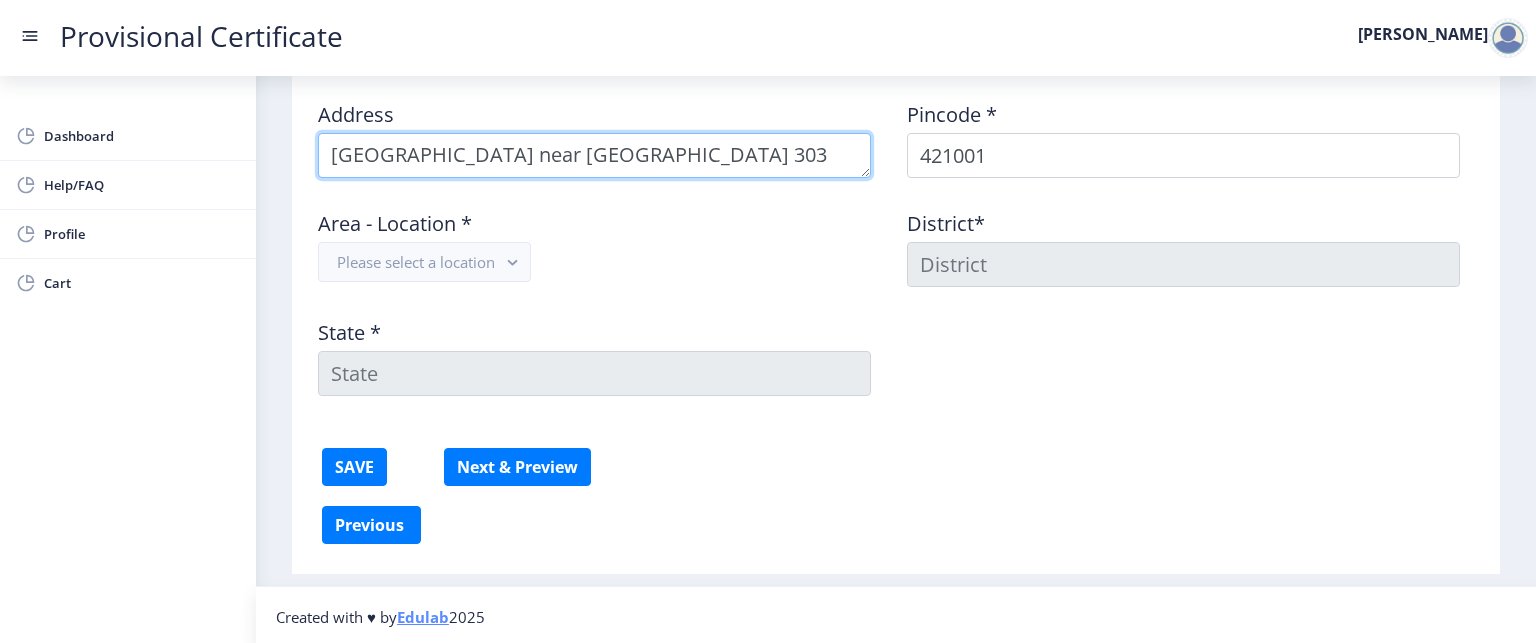 scroll, scrollTop: 20, scrollLeft: 0, axis: vertical 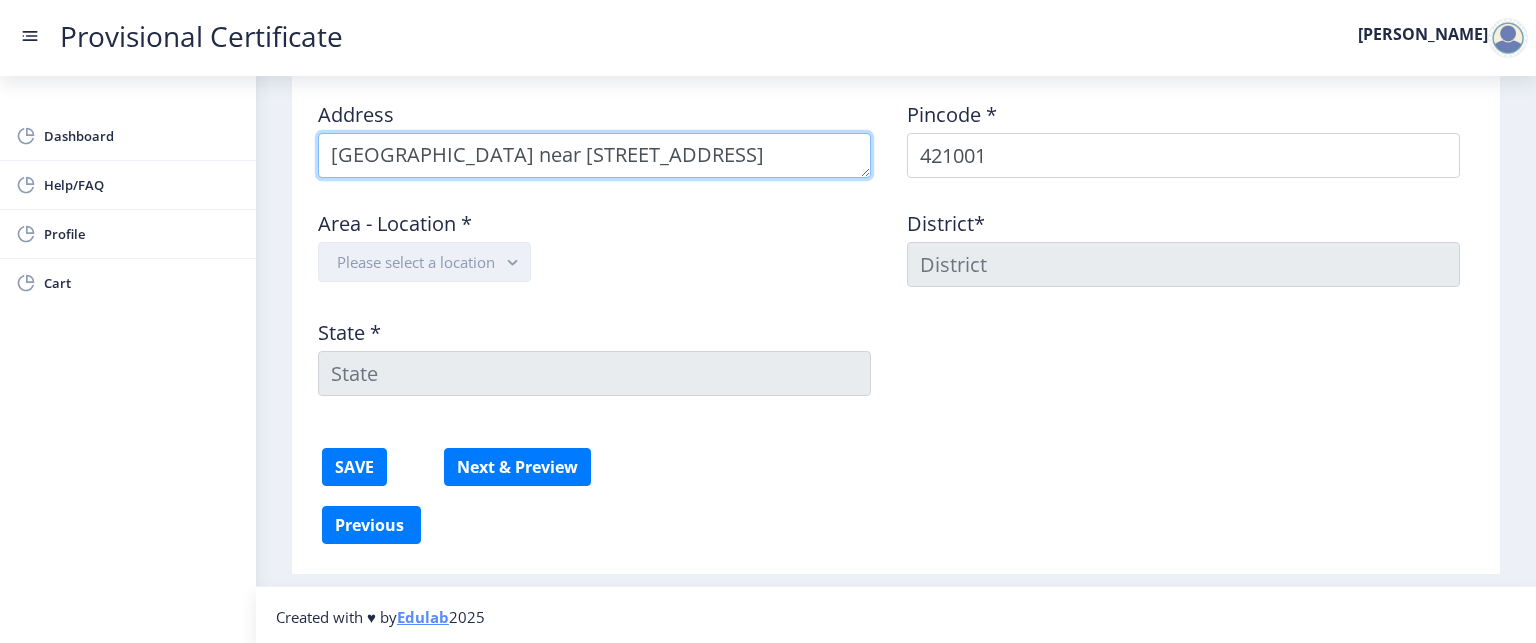 type on "[GEOGRAPHIC_DATA] near [STREET_ADDRESS]" 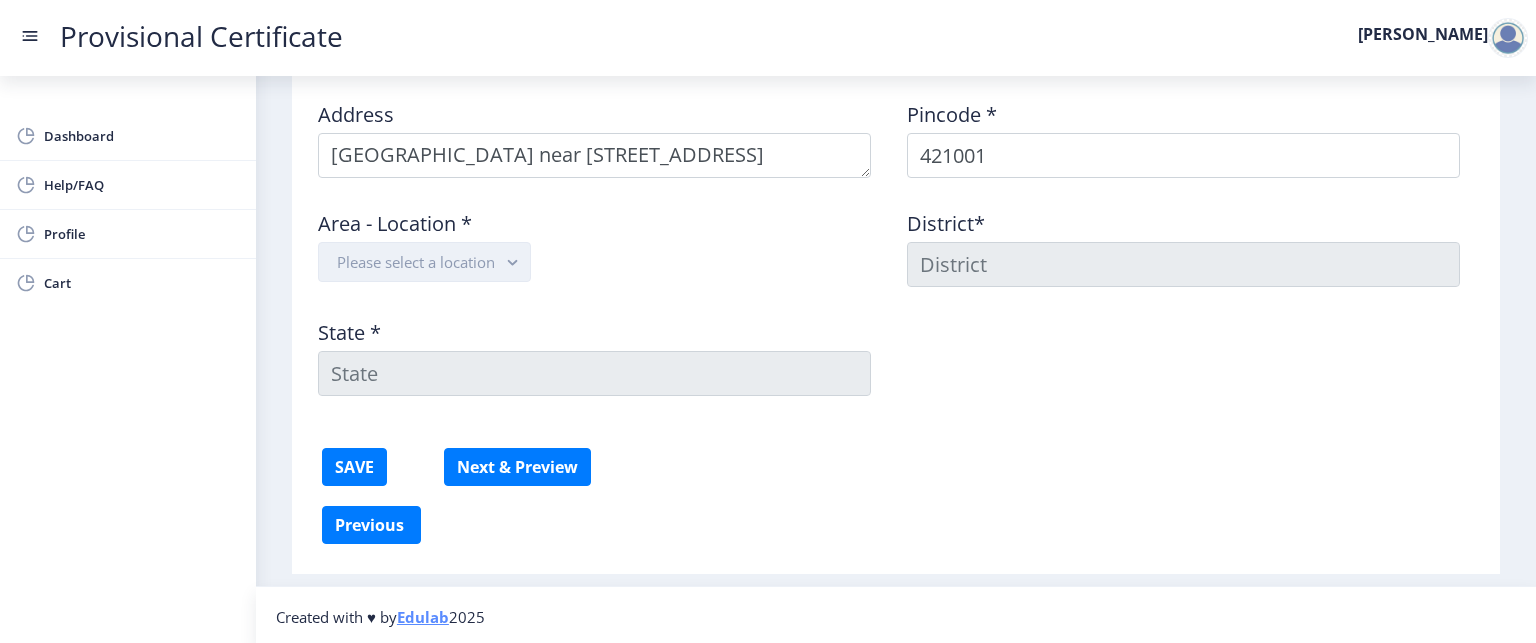 click on "Please select a location" 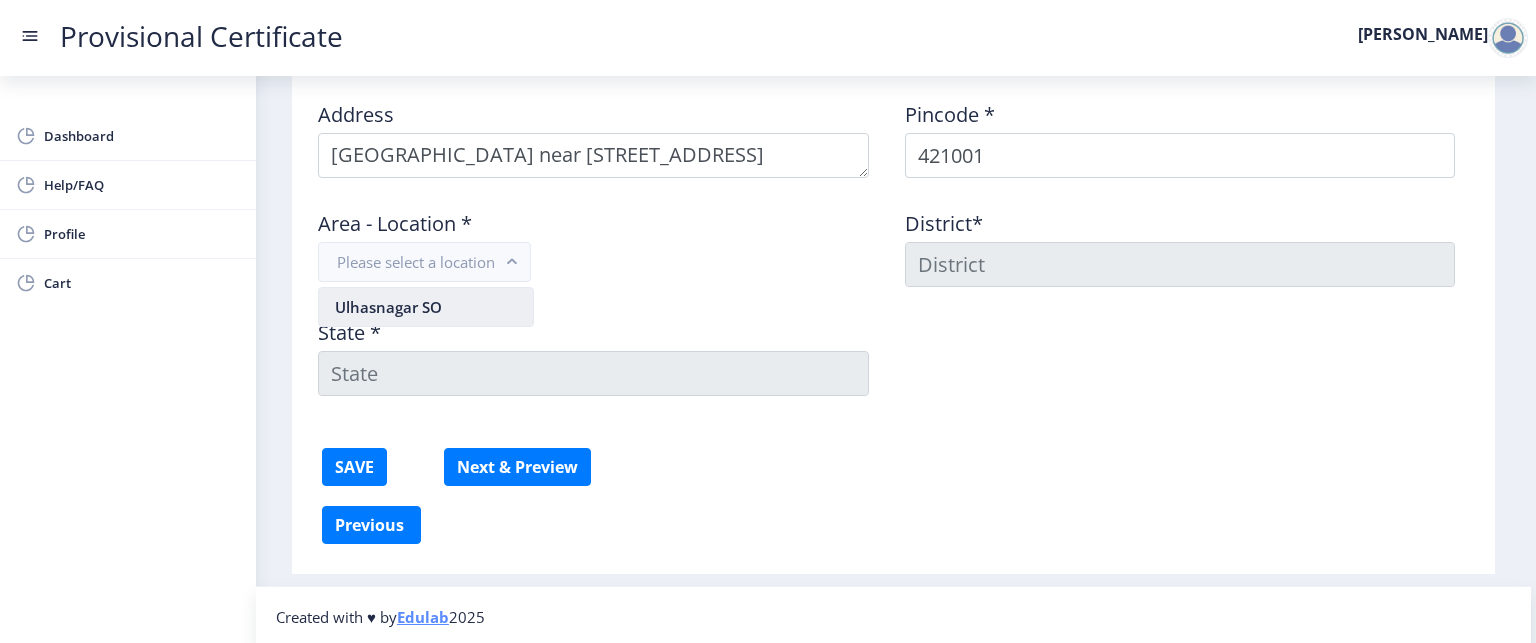 click on "Ulhasnagar SO" at bounding box center [426, 307] 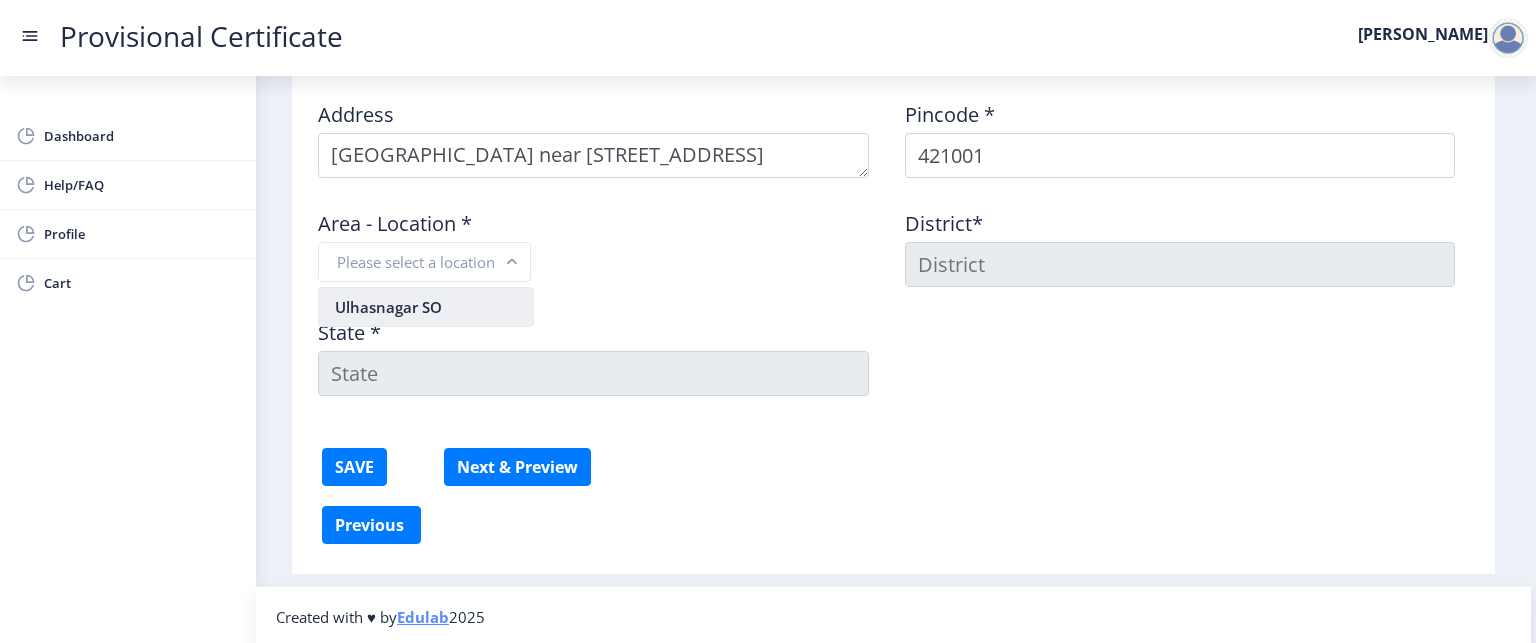 type on "Thane" 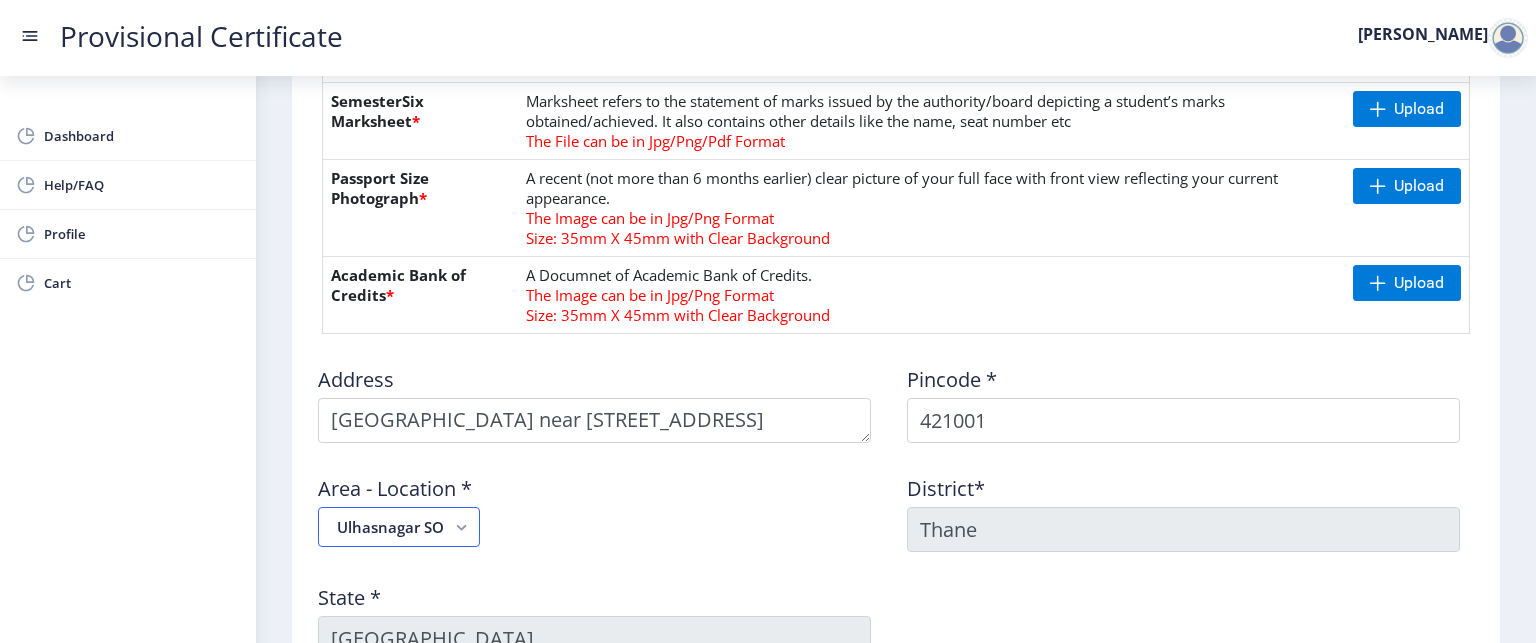 scroll, scrollTop: 860, scrollLeft: 0, axis: vertical 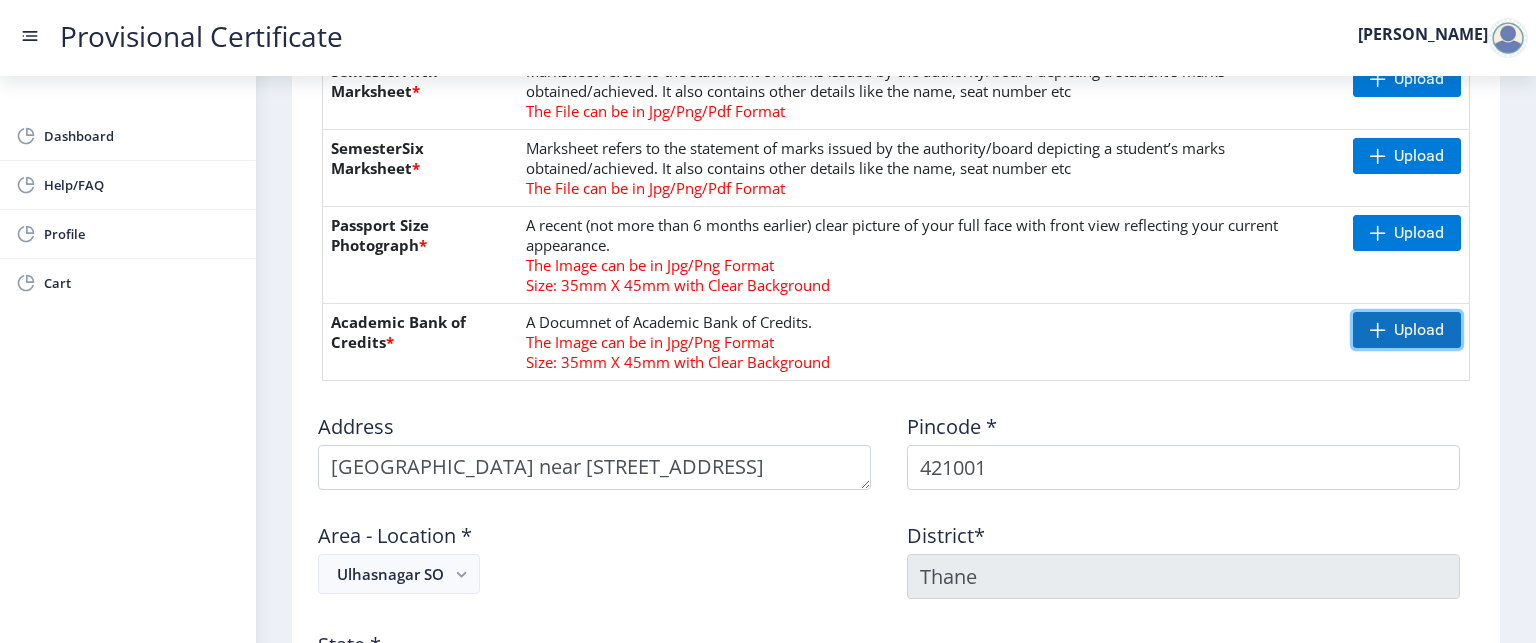 click on "Upload" 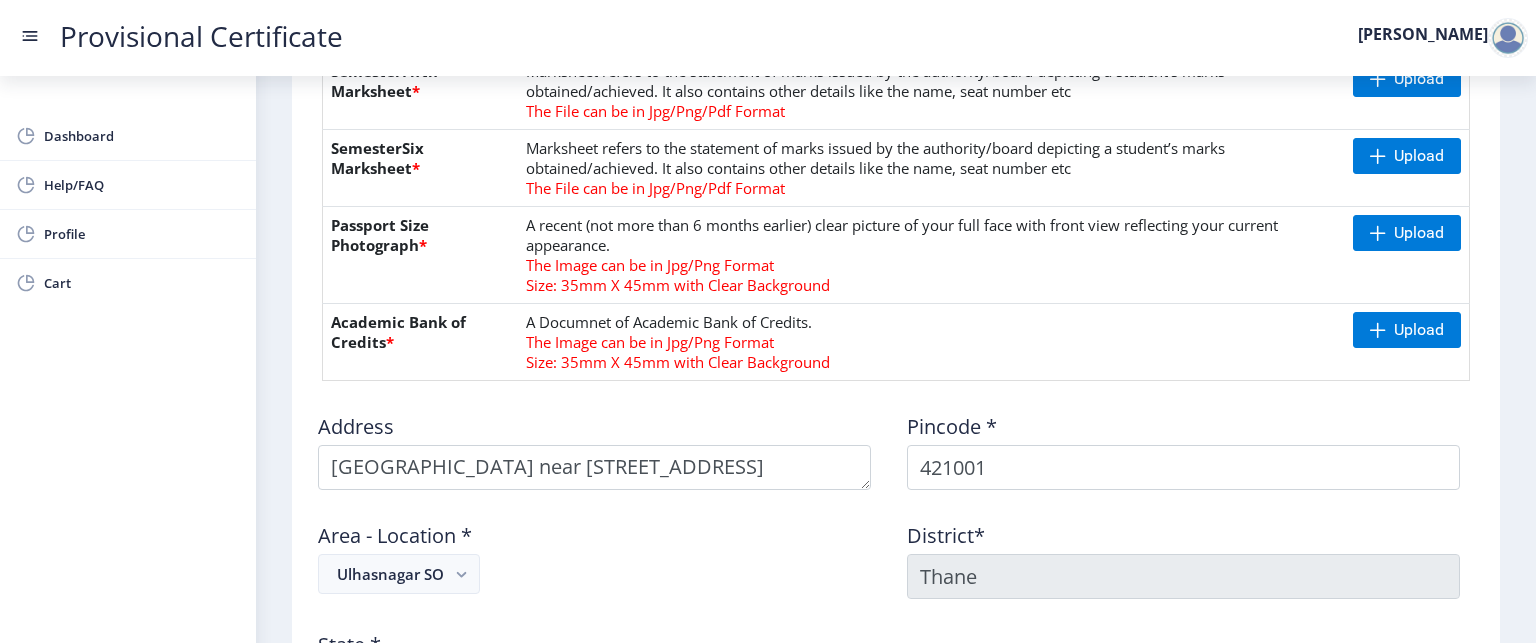 click on "Upload" 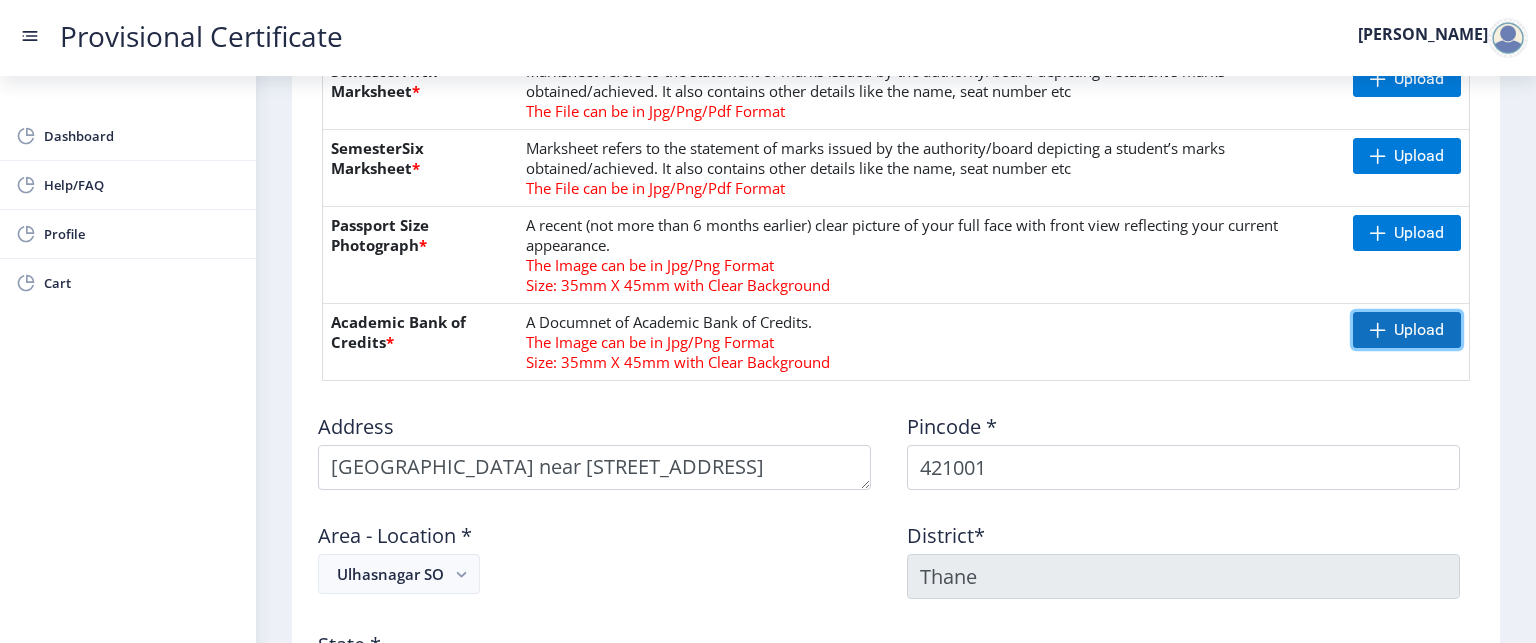 click on "Upload" 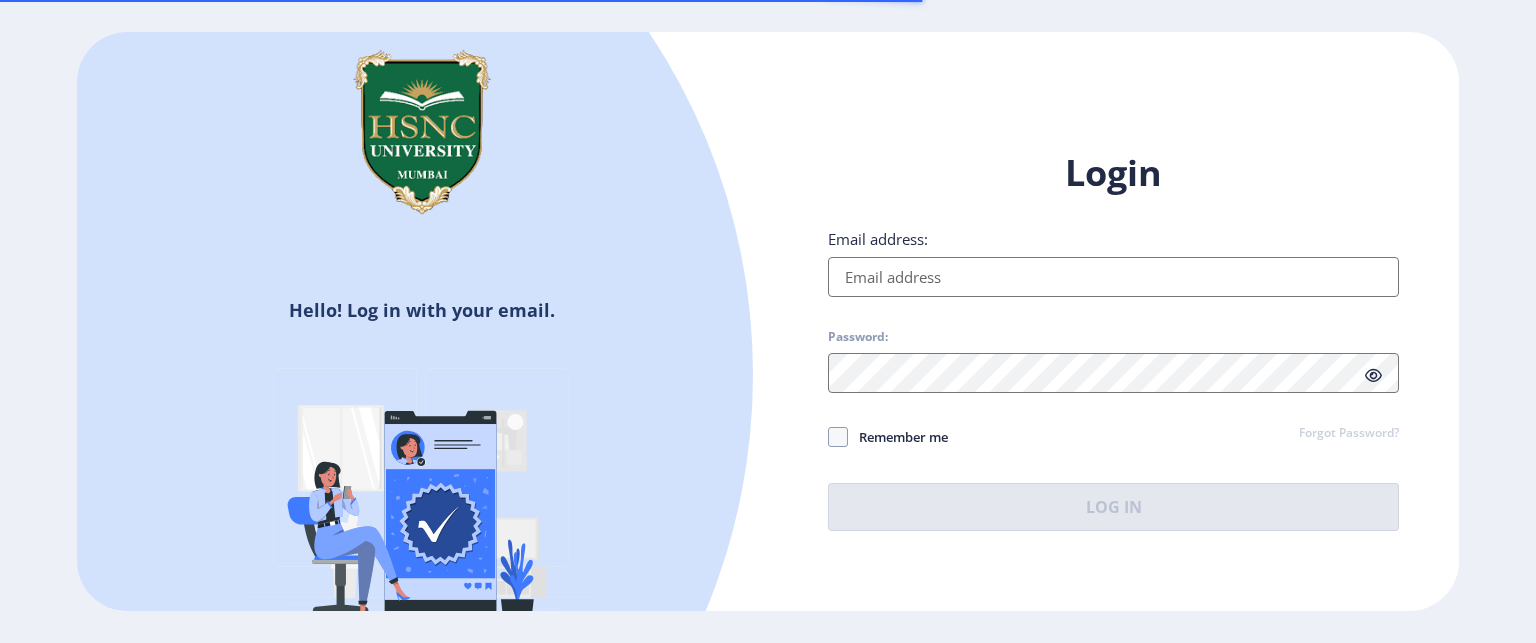 scroll, scrollTop: 0, scrollLeft: 0, axis: both 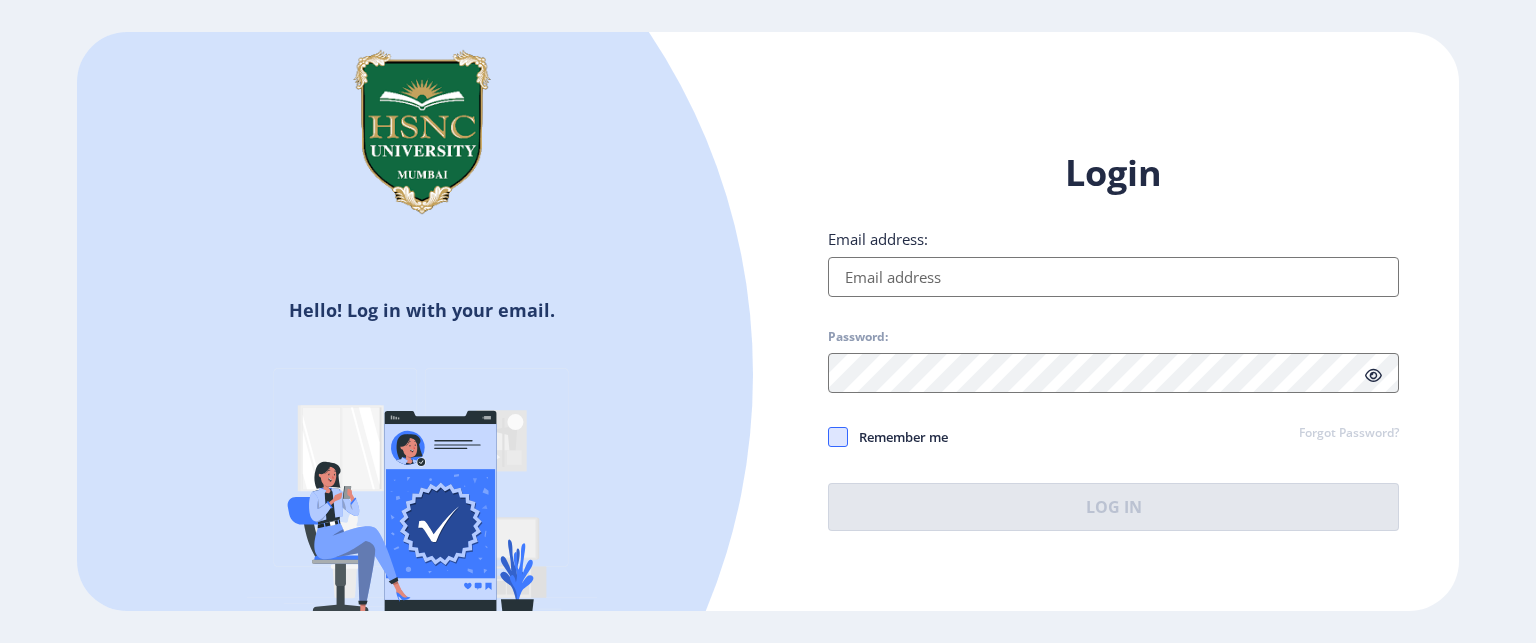 type on "[EMAIL_ADDRESS][DOMAIN_NAME]" 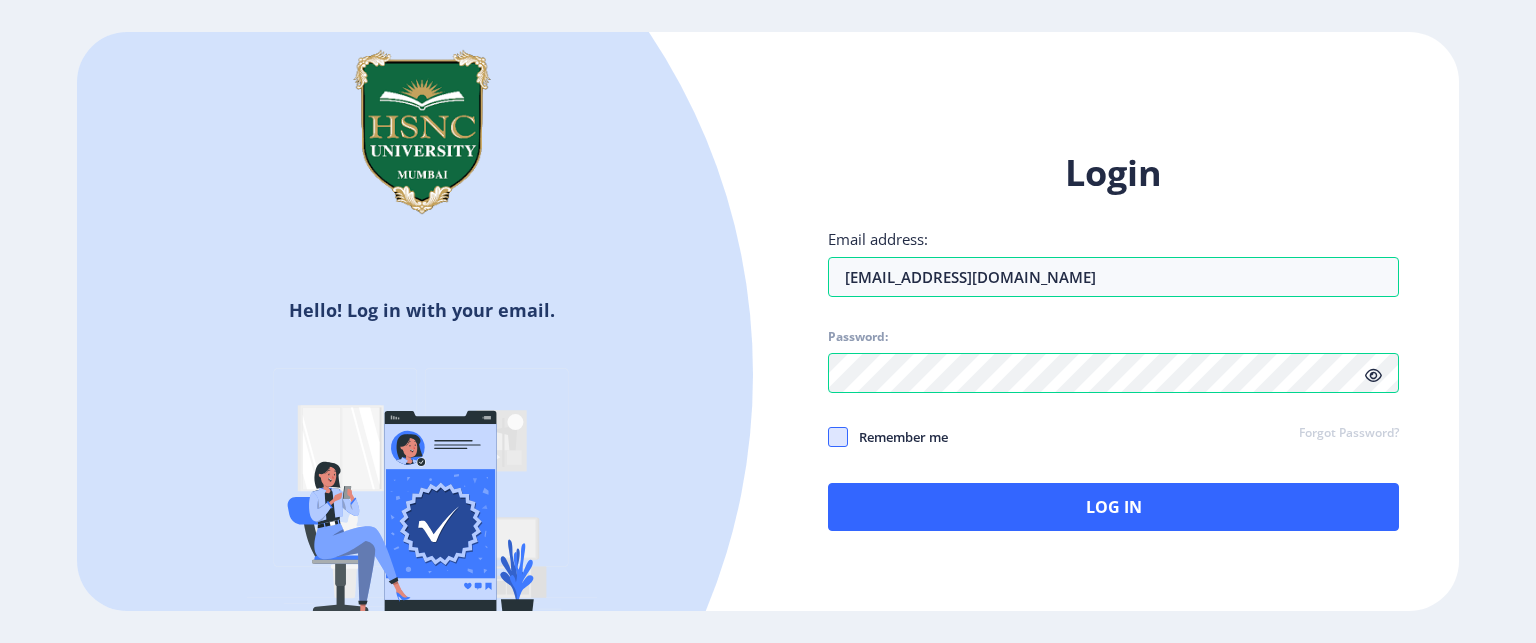 click 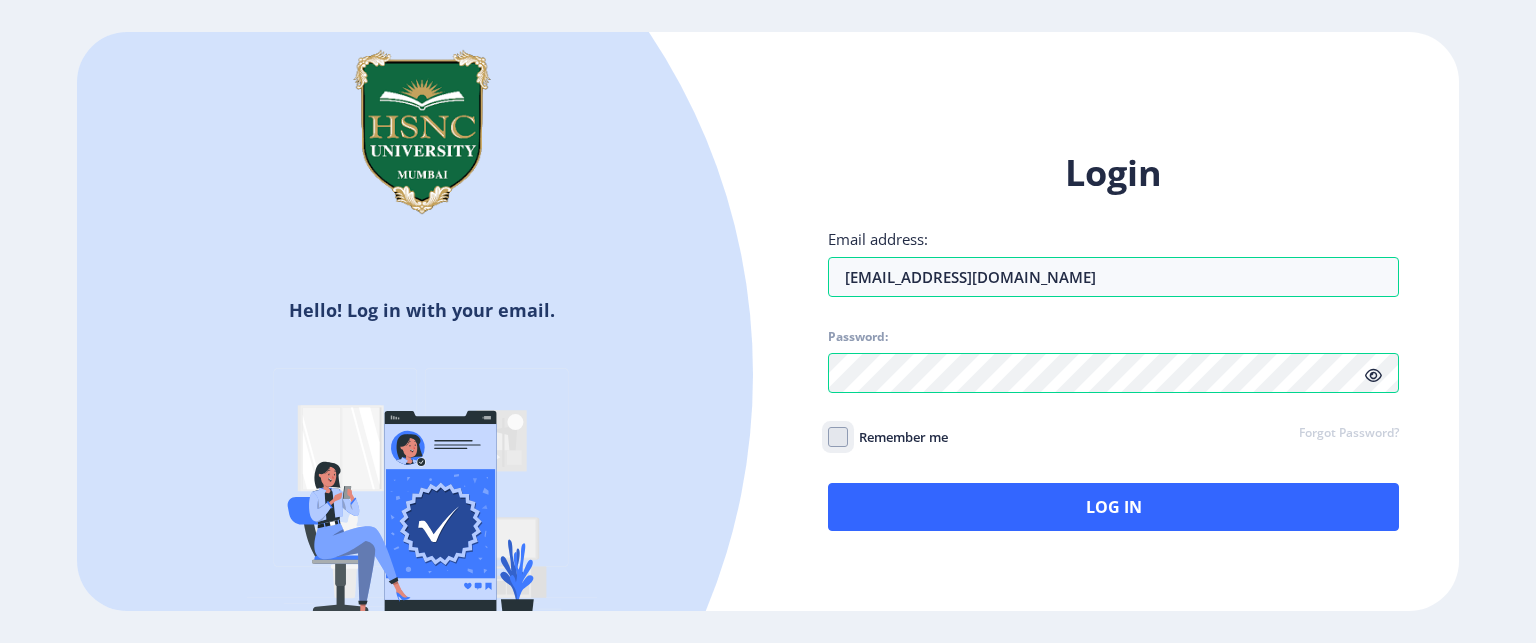 click on "Remember me" 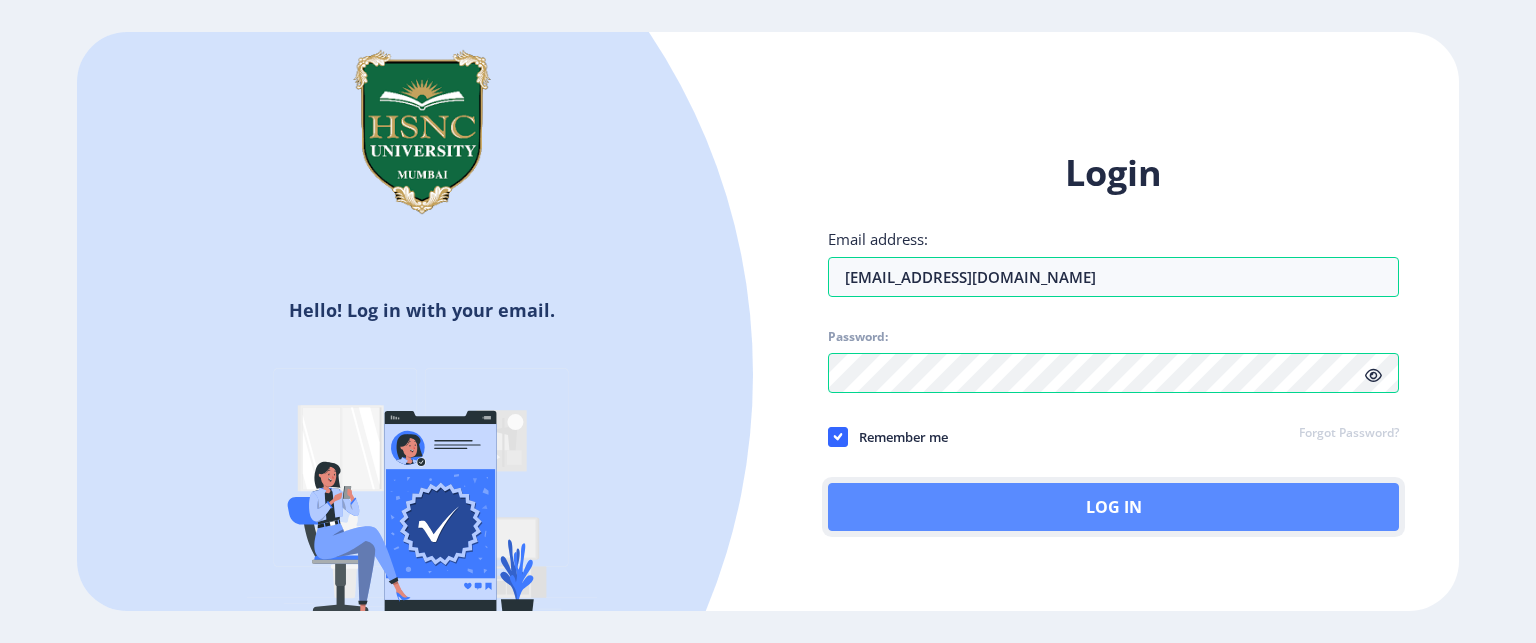 click on "Log In" 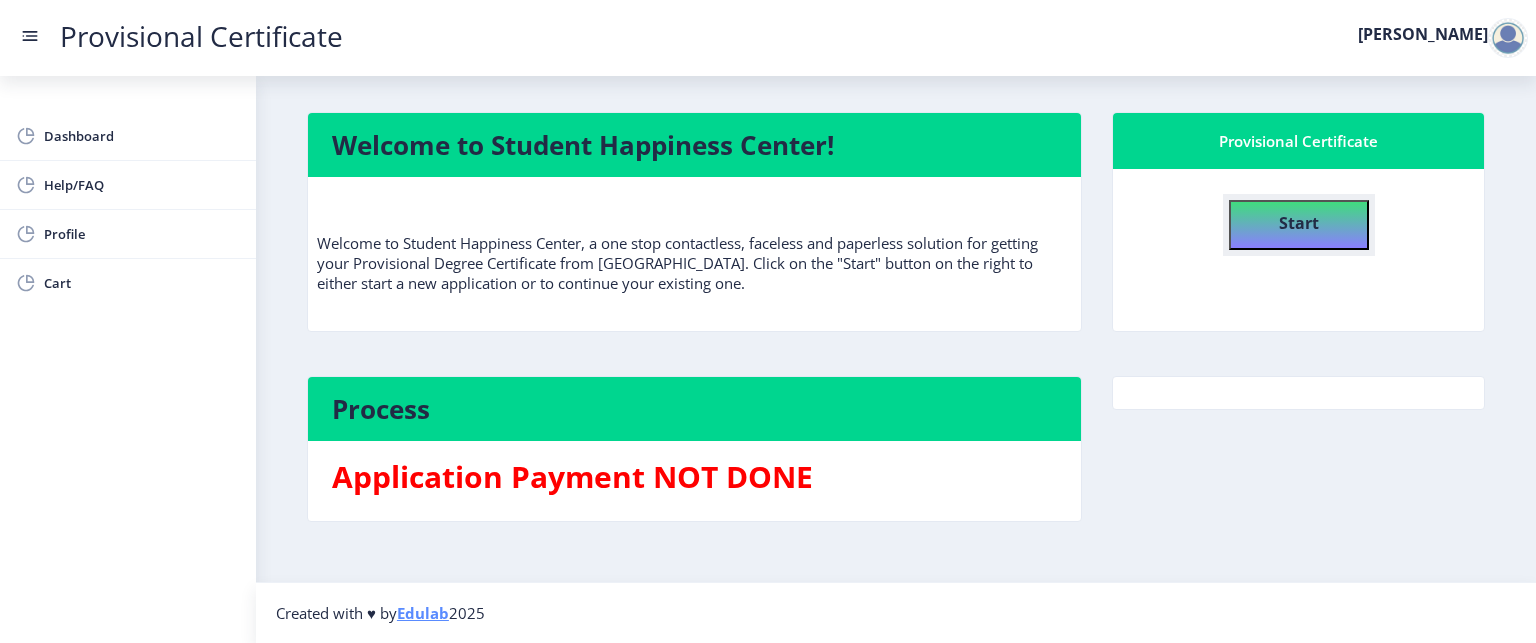 click on "Start" 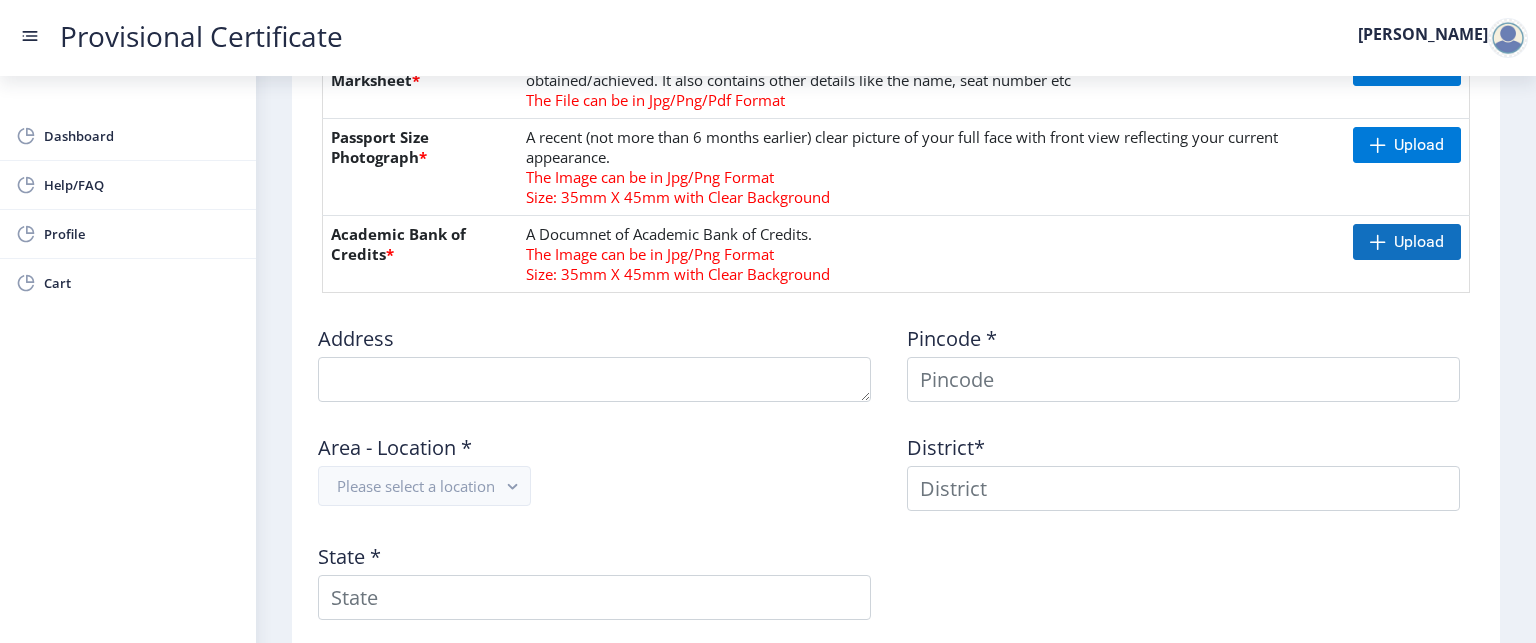 scroll, scrollTop: 948, scrollLeft: 0, axis: vertical 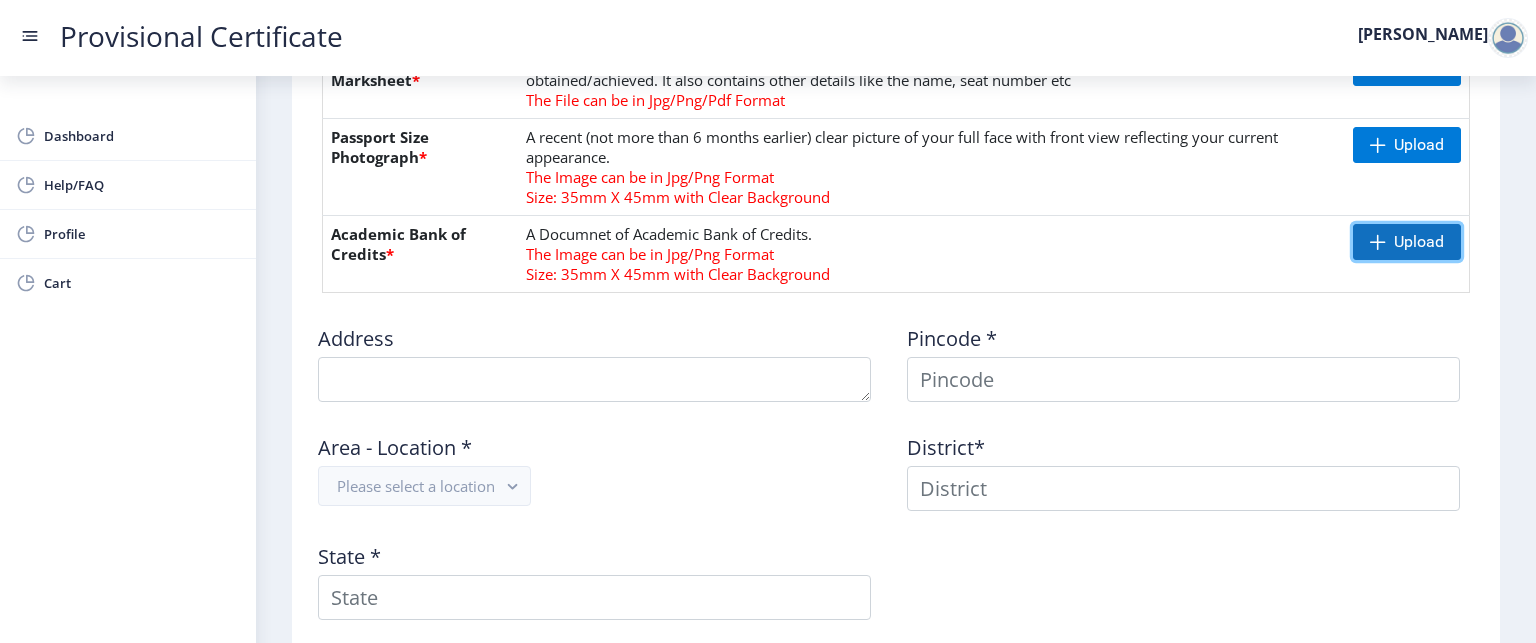 click 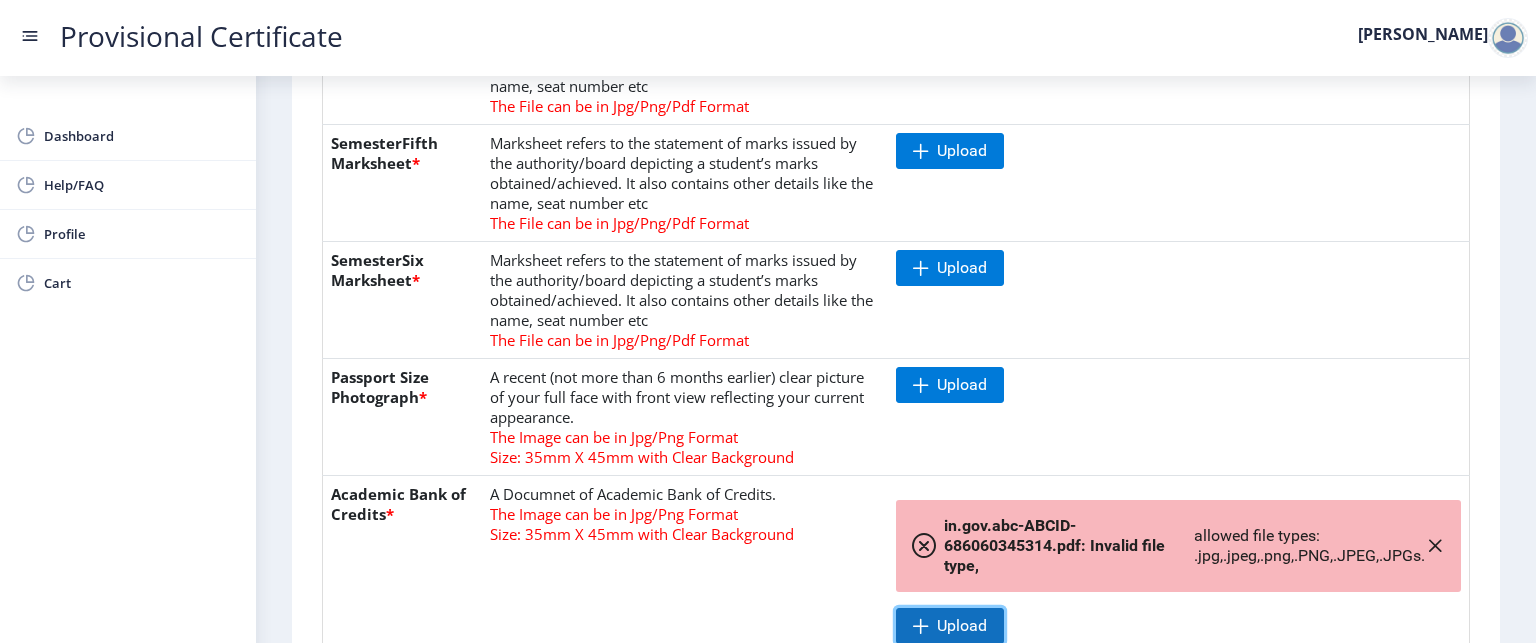click on "Upload" 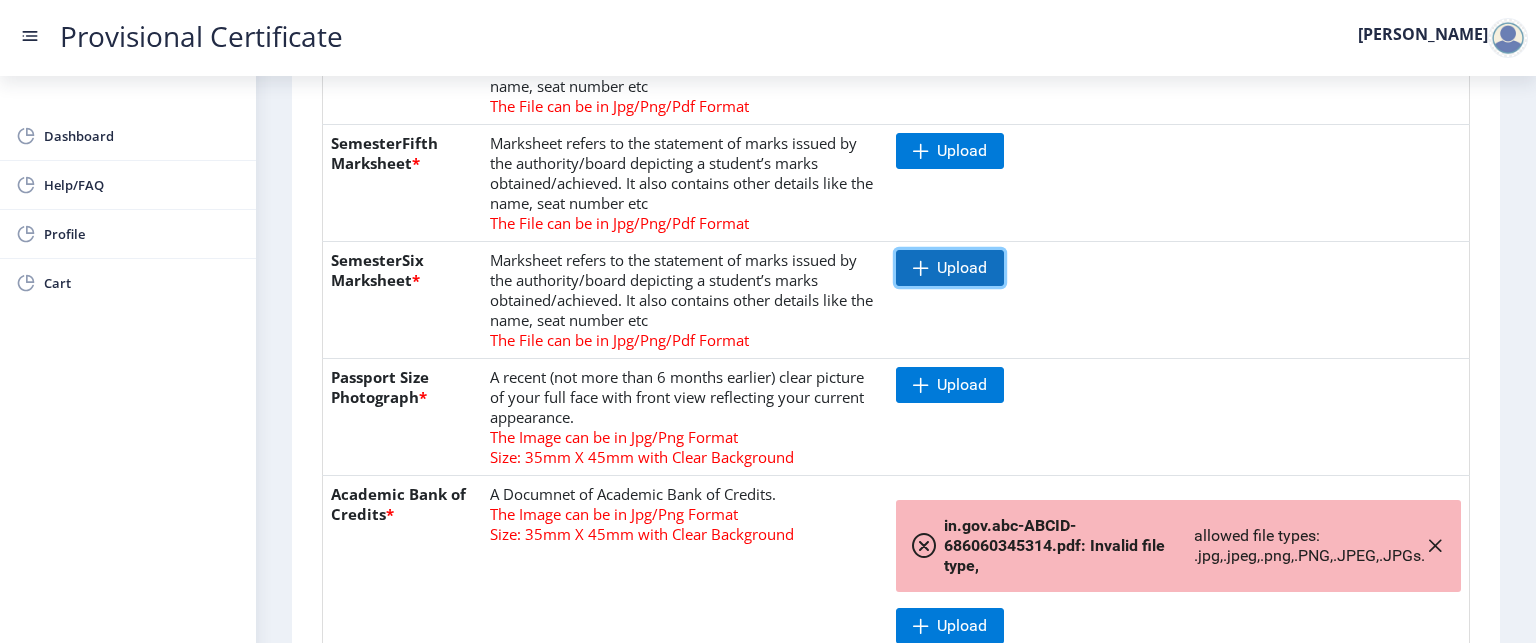 click on "Upload" 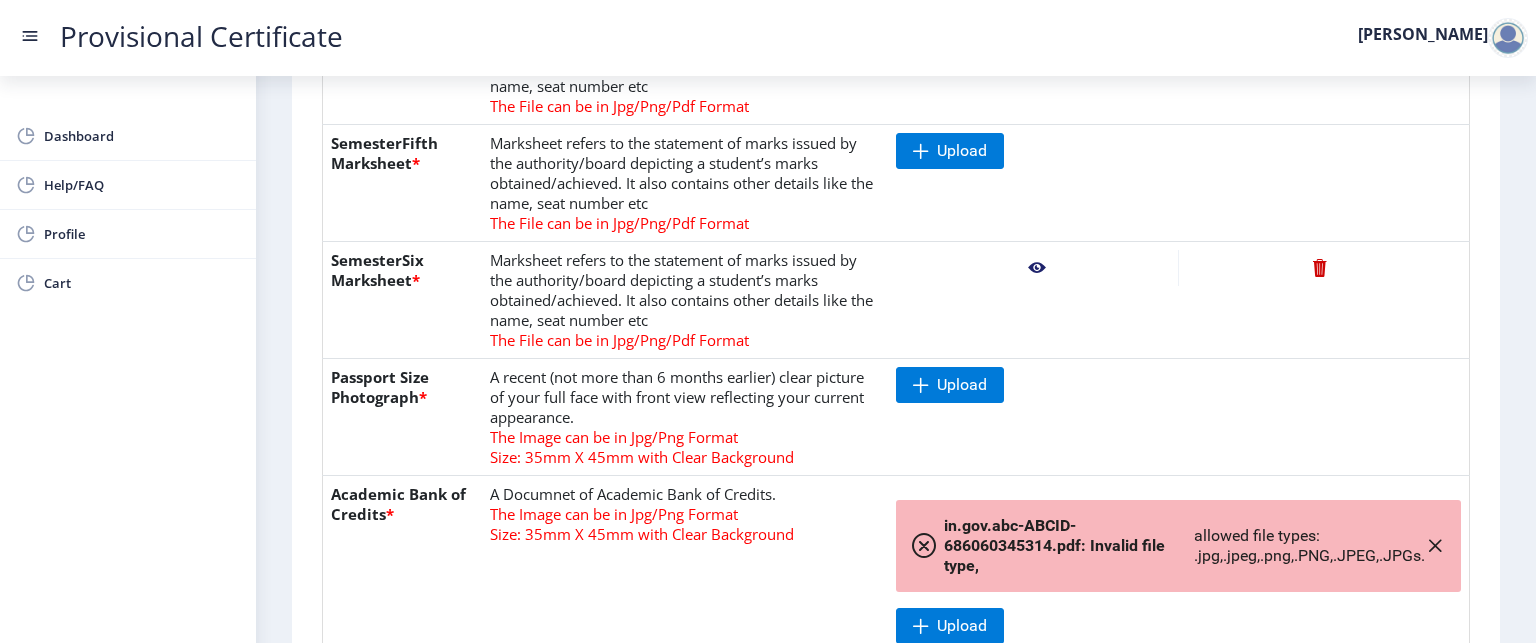 click 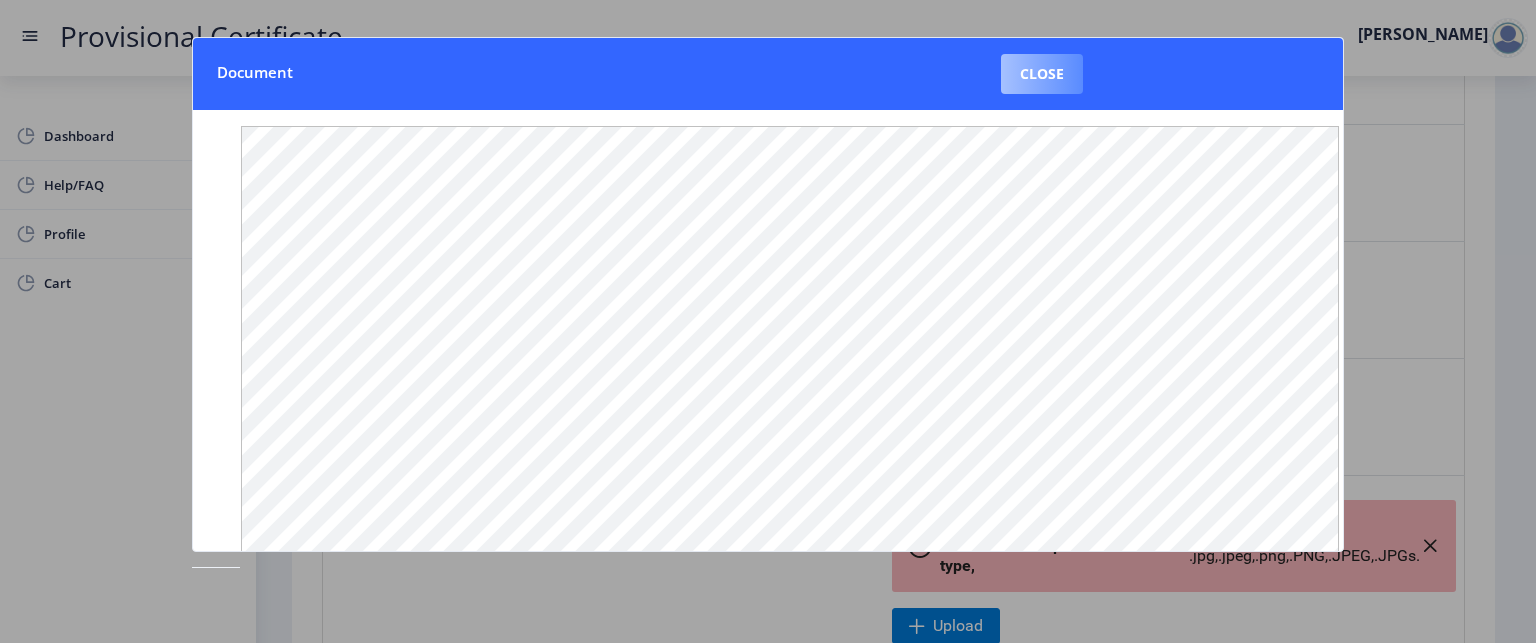 click on "Close" at bounding box center (1042, 74) 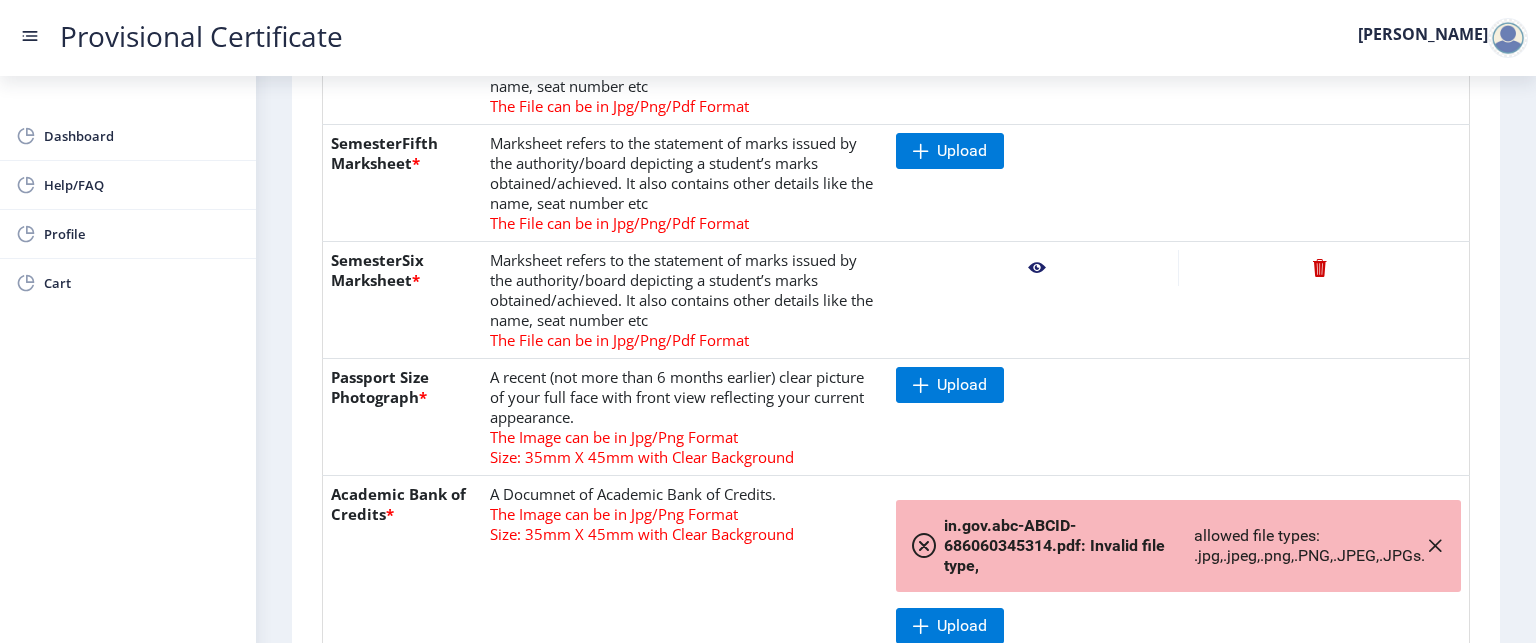 click 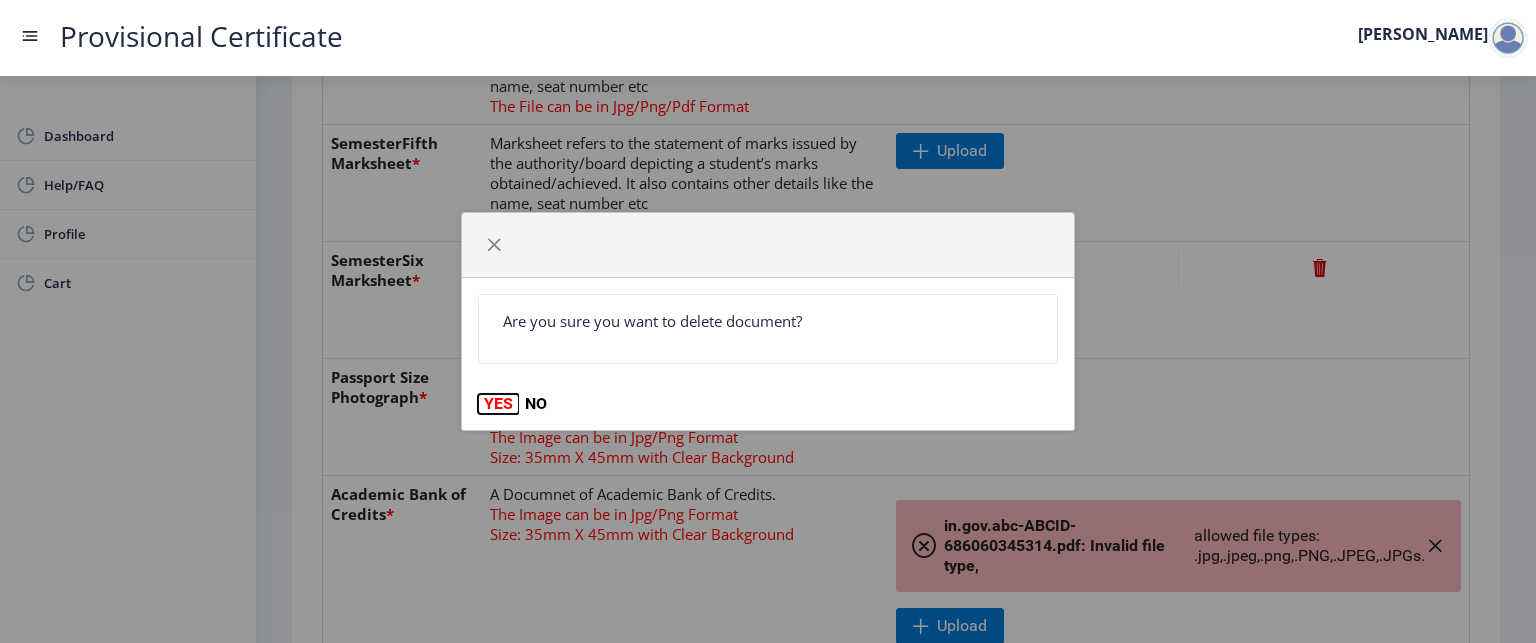 click on "YES" 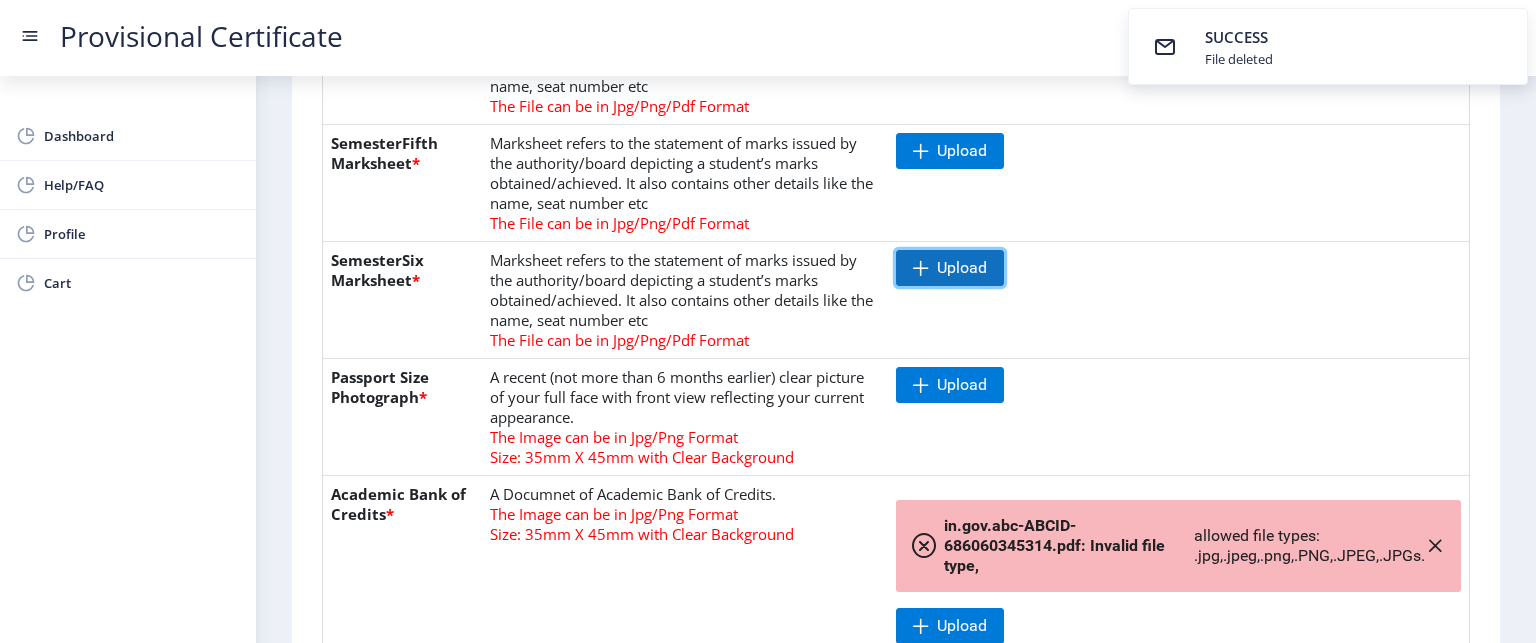 click on "Upload" 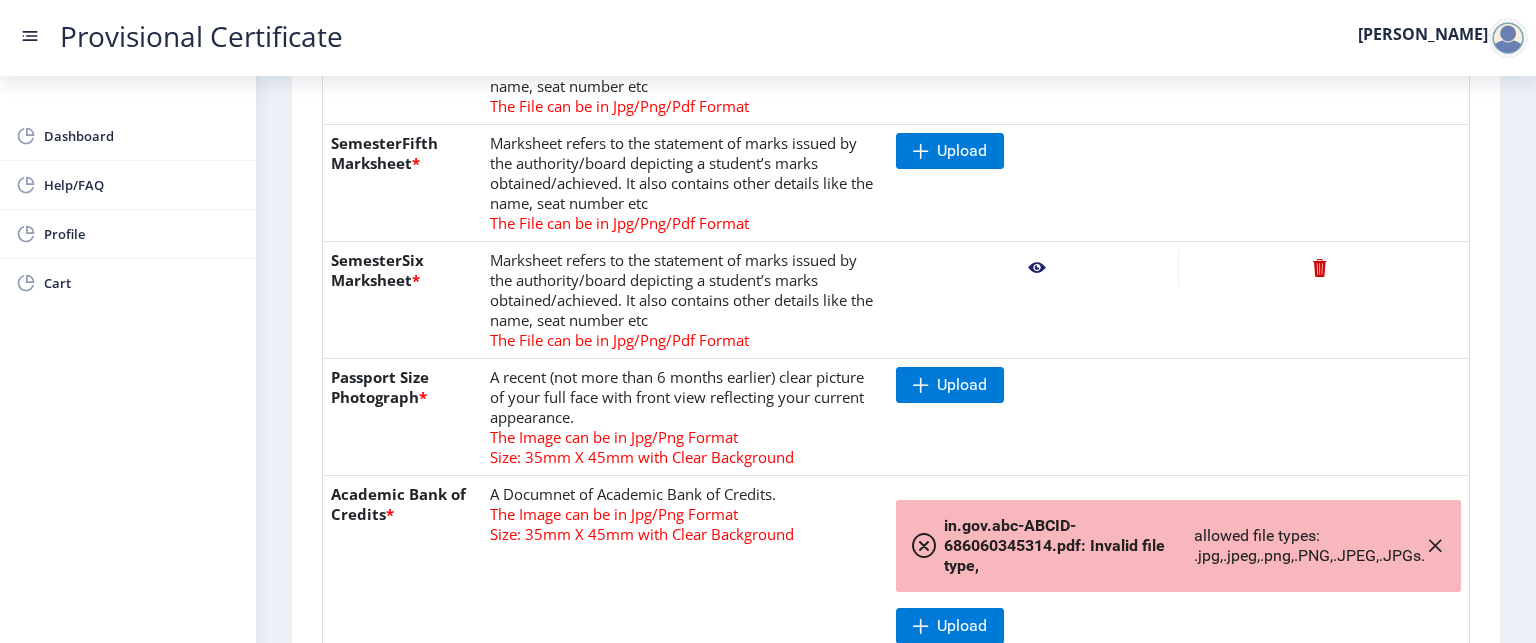 click 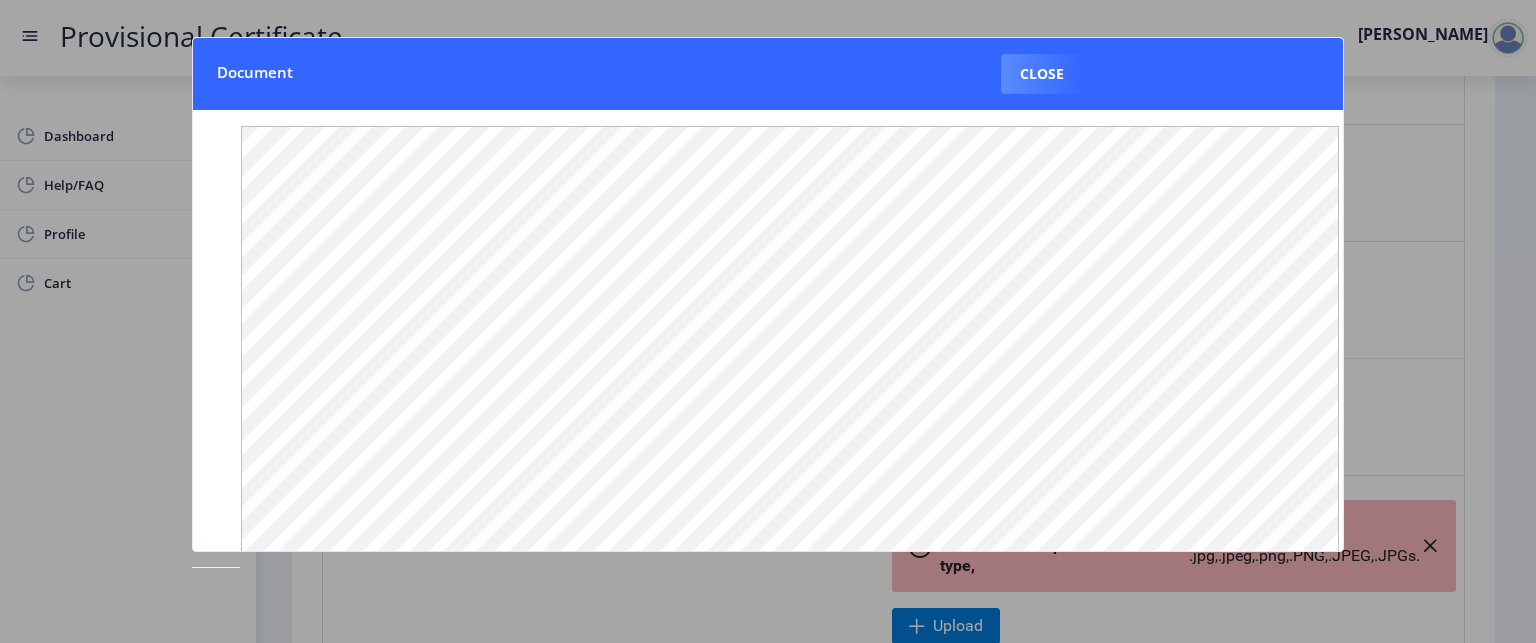 click 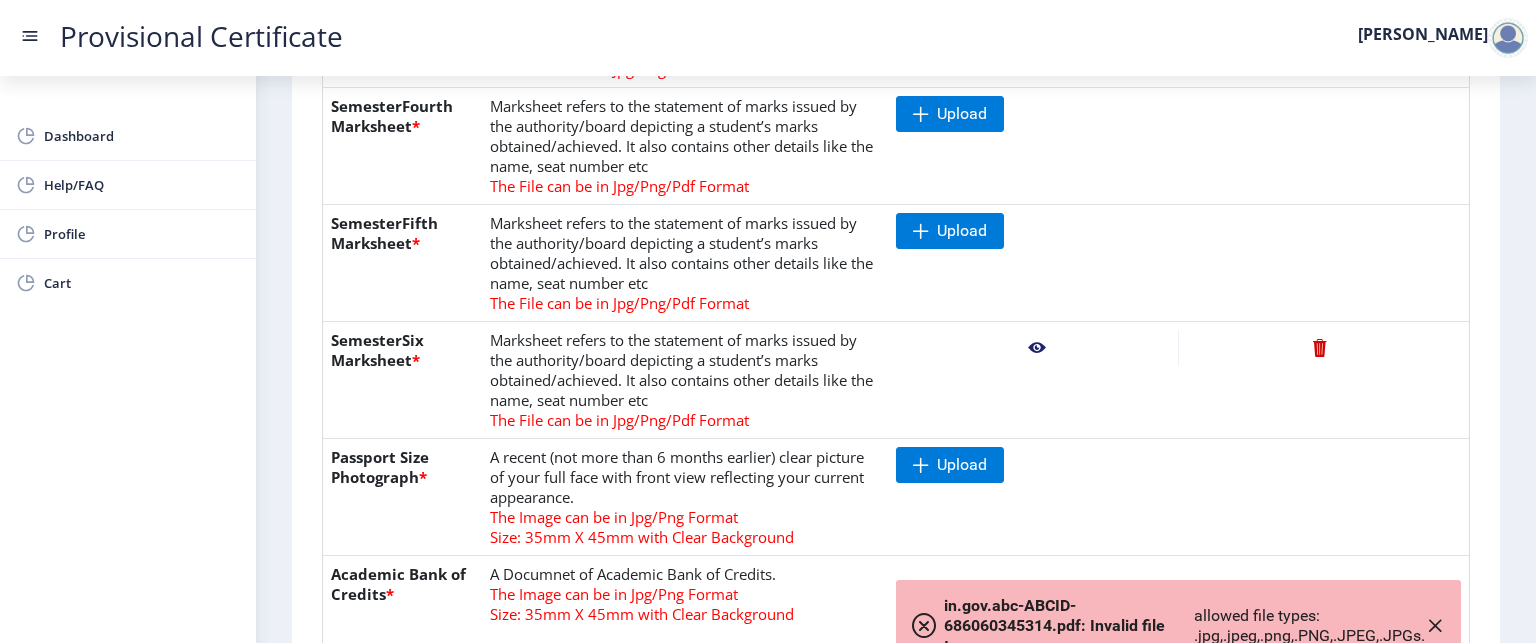 scroll, scrollTop: 864, scrollLeft: 0, axis: vertical 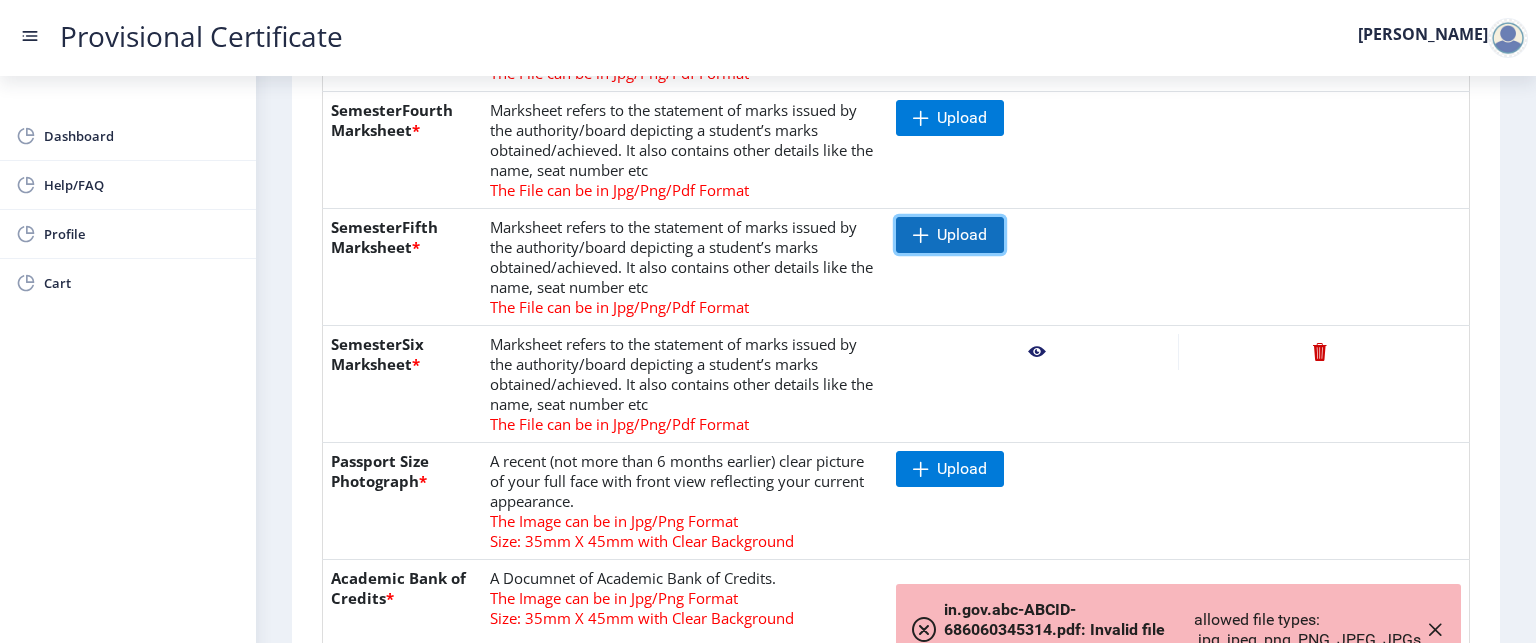 click on "Upload" 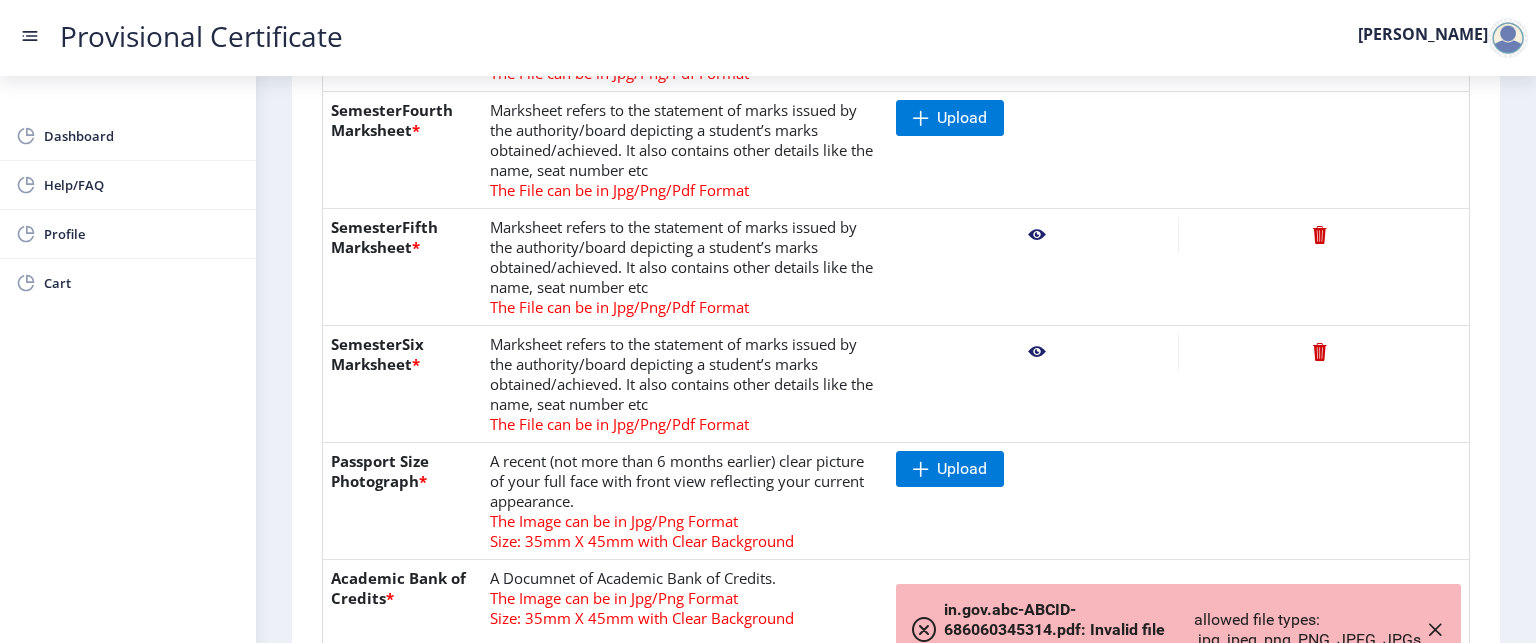 click 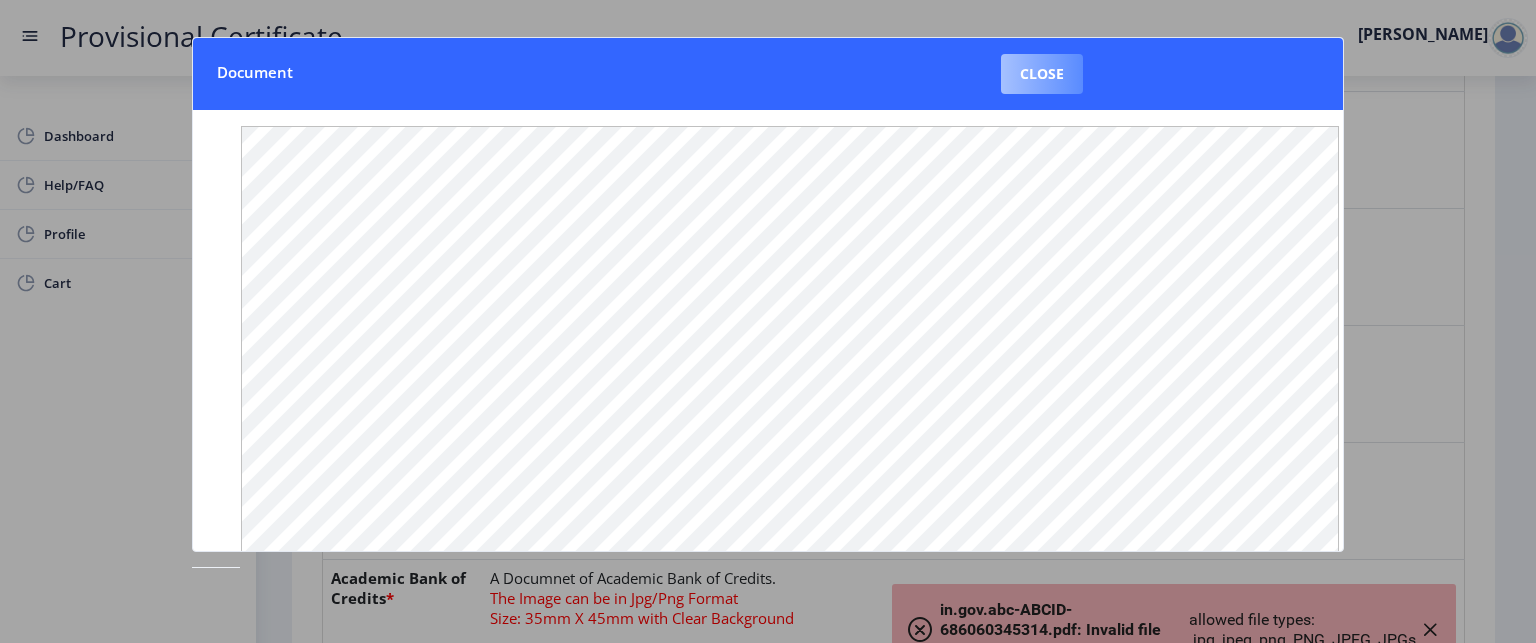 click on "Close" at bounding box center (1042, 74) 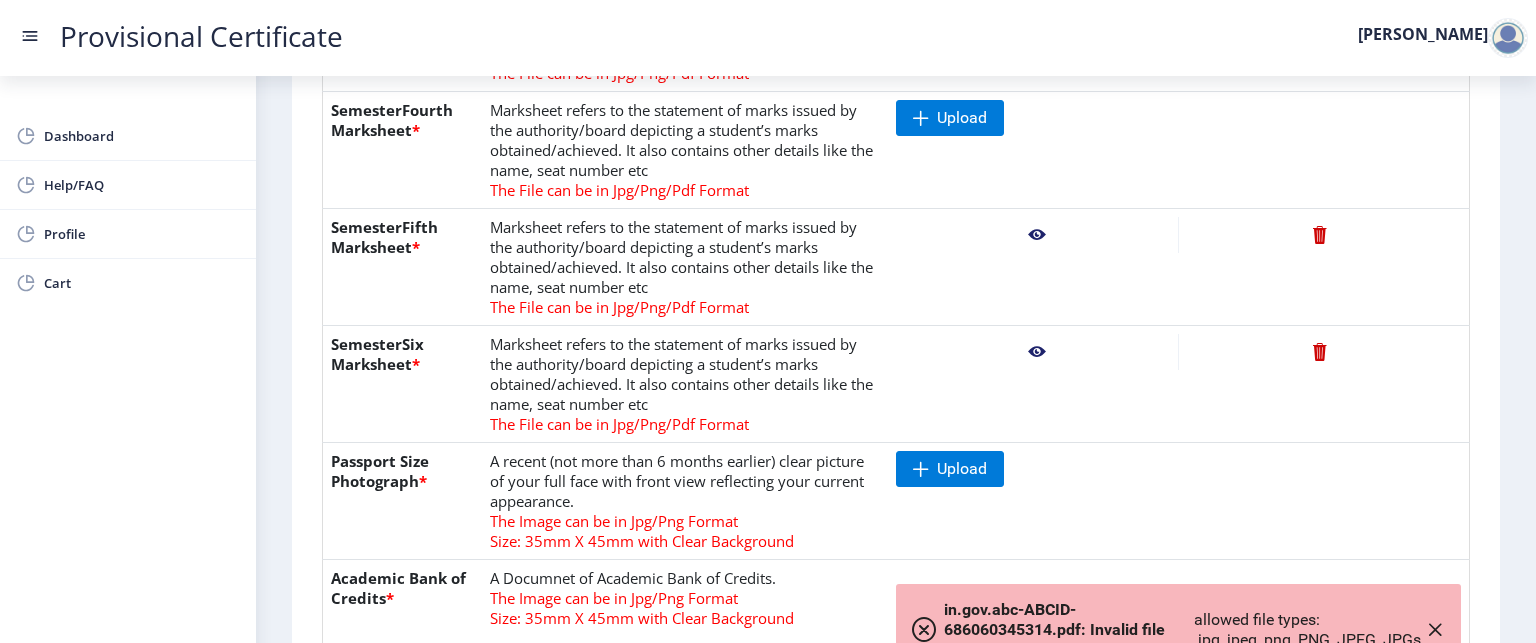 click on "Marksheet refers to the statement of marks issued by the authority/board depicting a student’s marks obtained/achieved. It also contains other details like the name, seat number etc The File can be in Jpg/Png/Pdf Format" 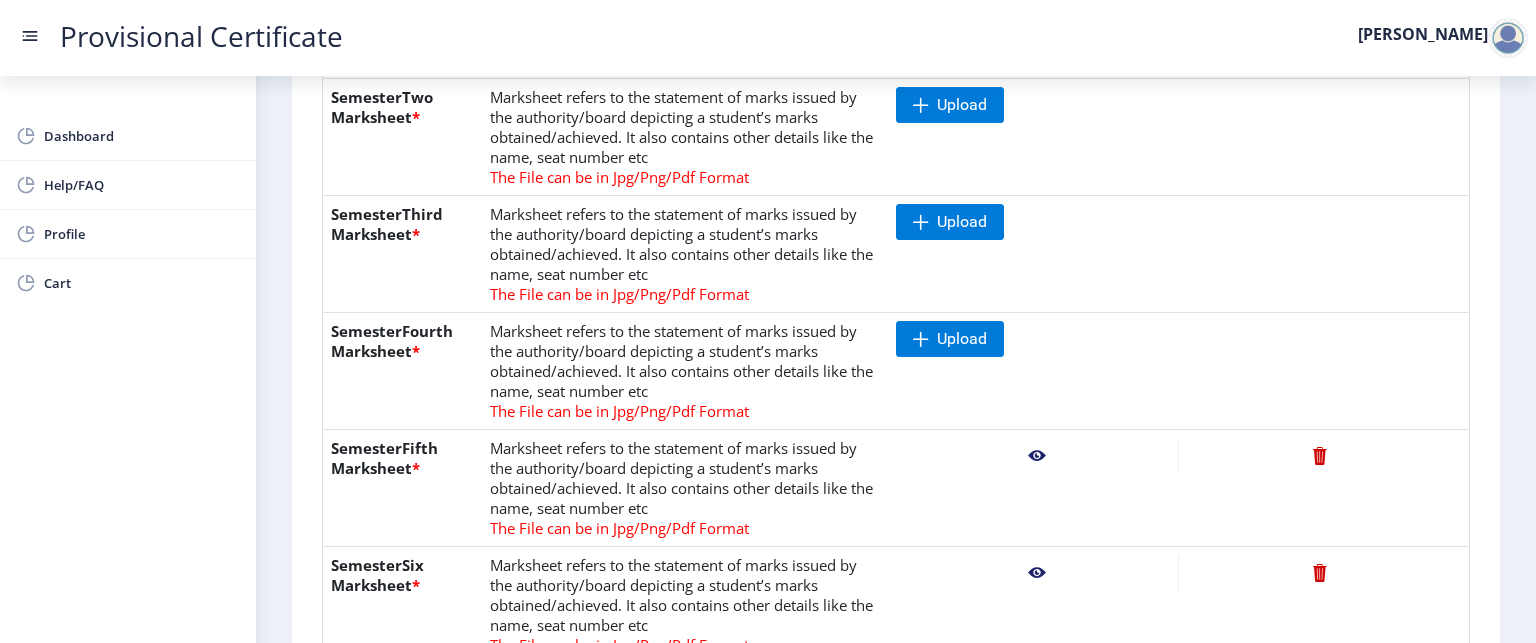 scroll, scrollTop: 644, scrollLeft: 0, axis: vertical 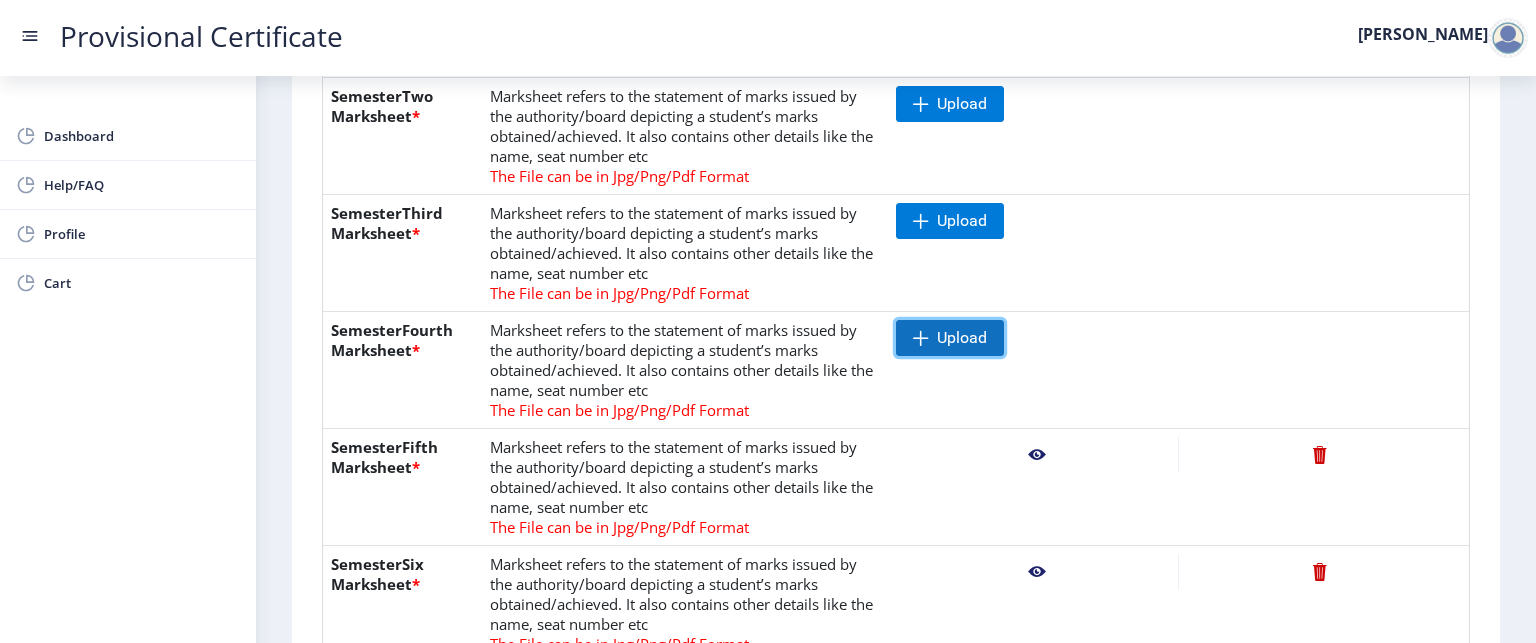 click 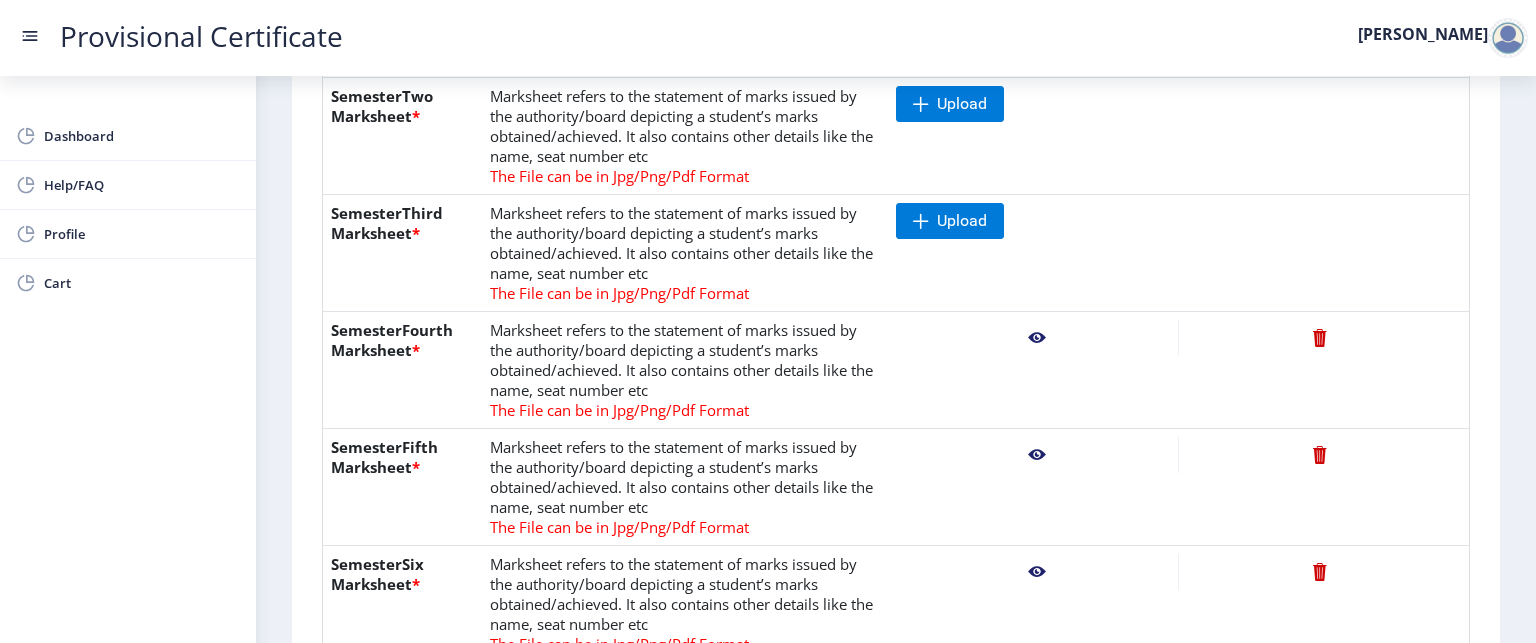 click 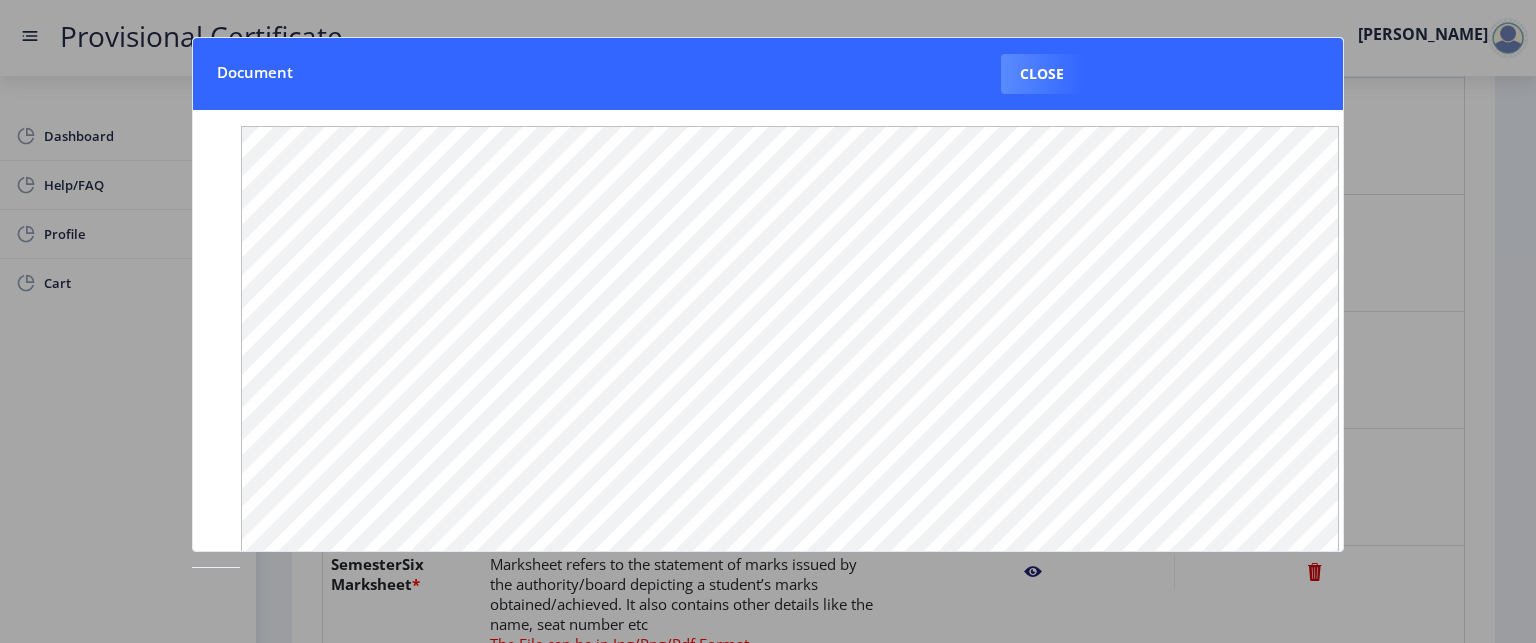 click 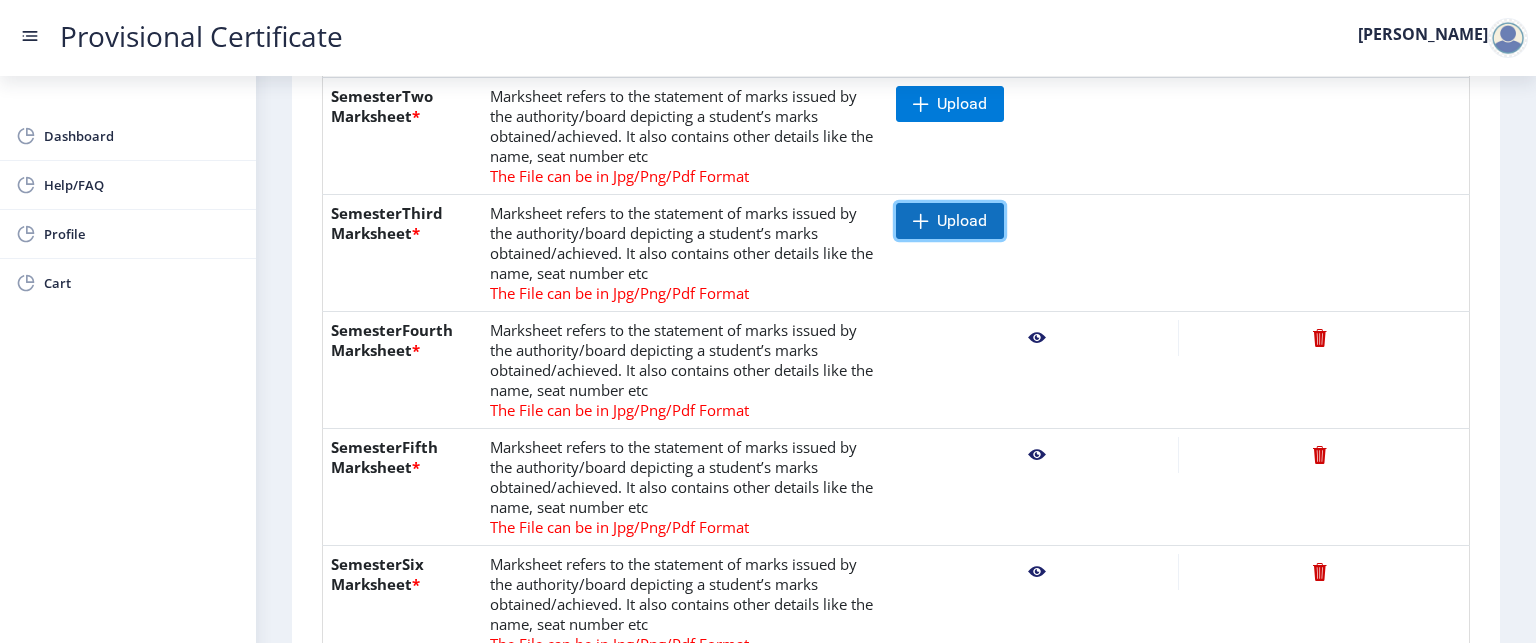 click on "Upload" 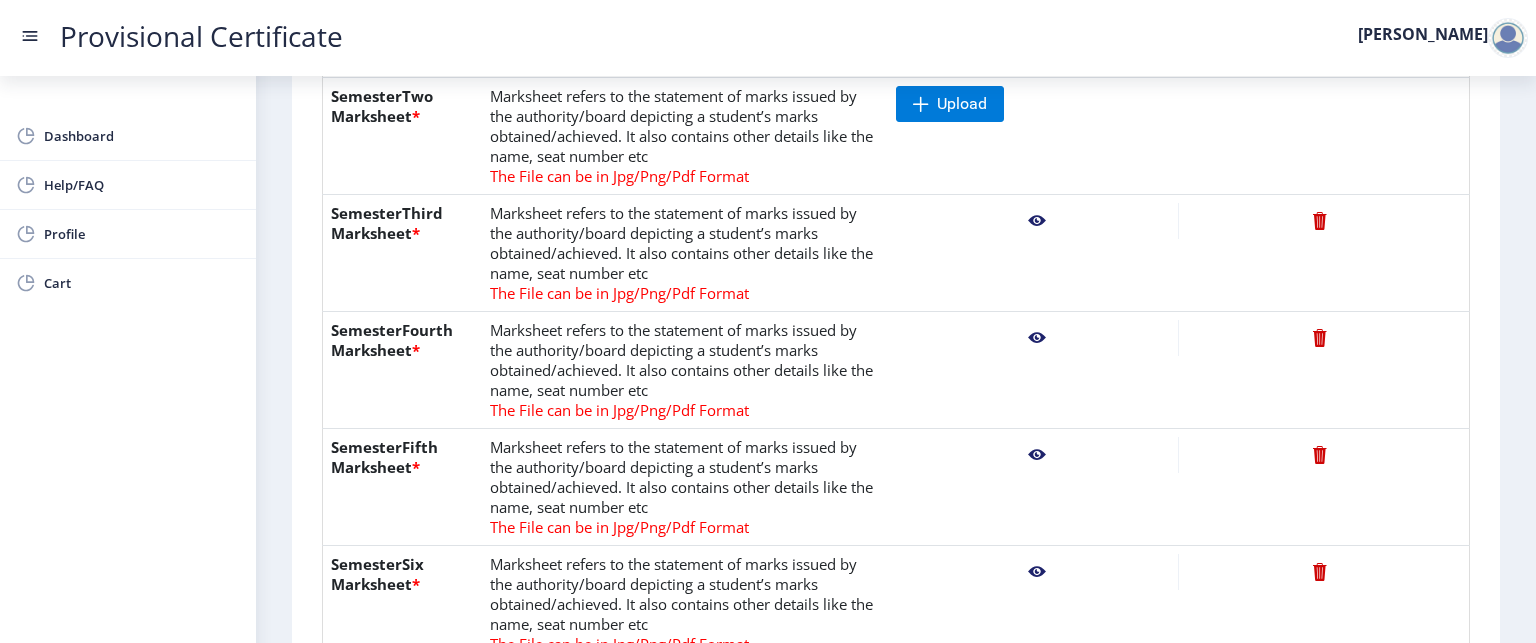 click 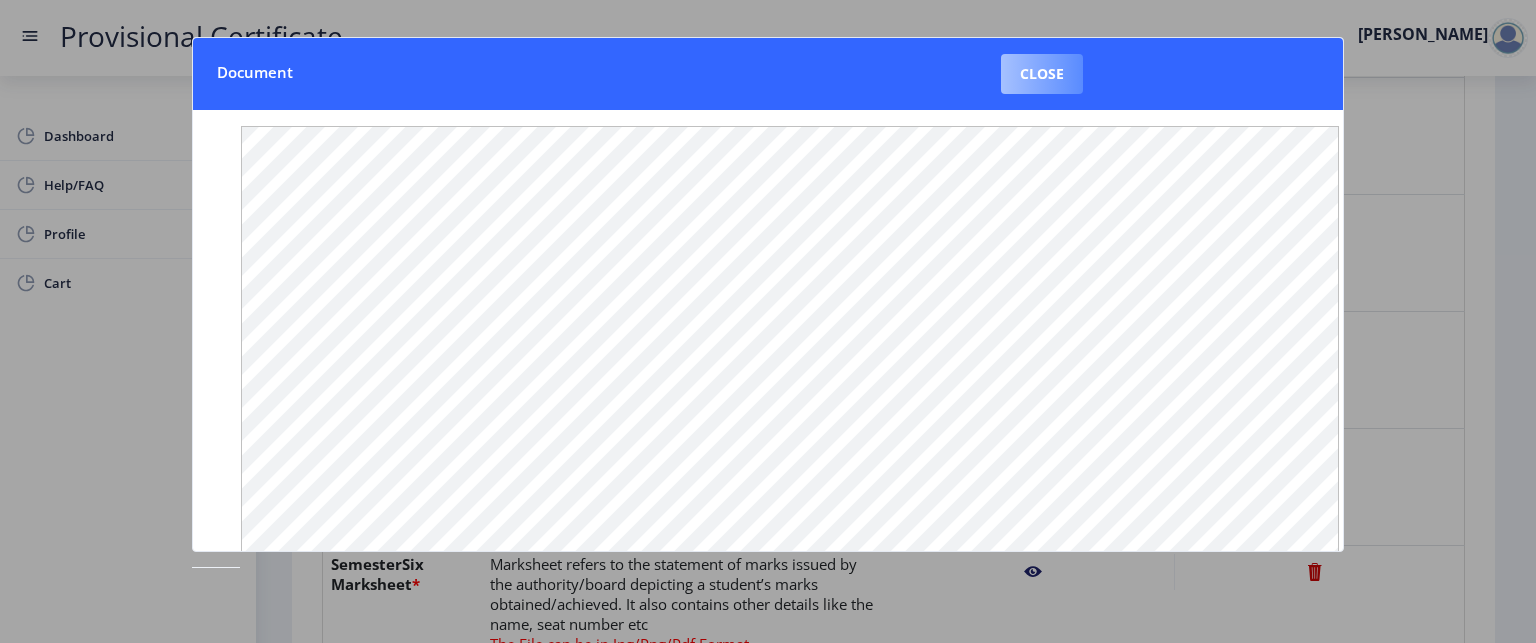 click on "Close" at bounding box center (1042, 74) 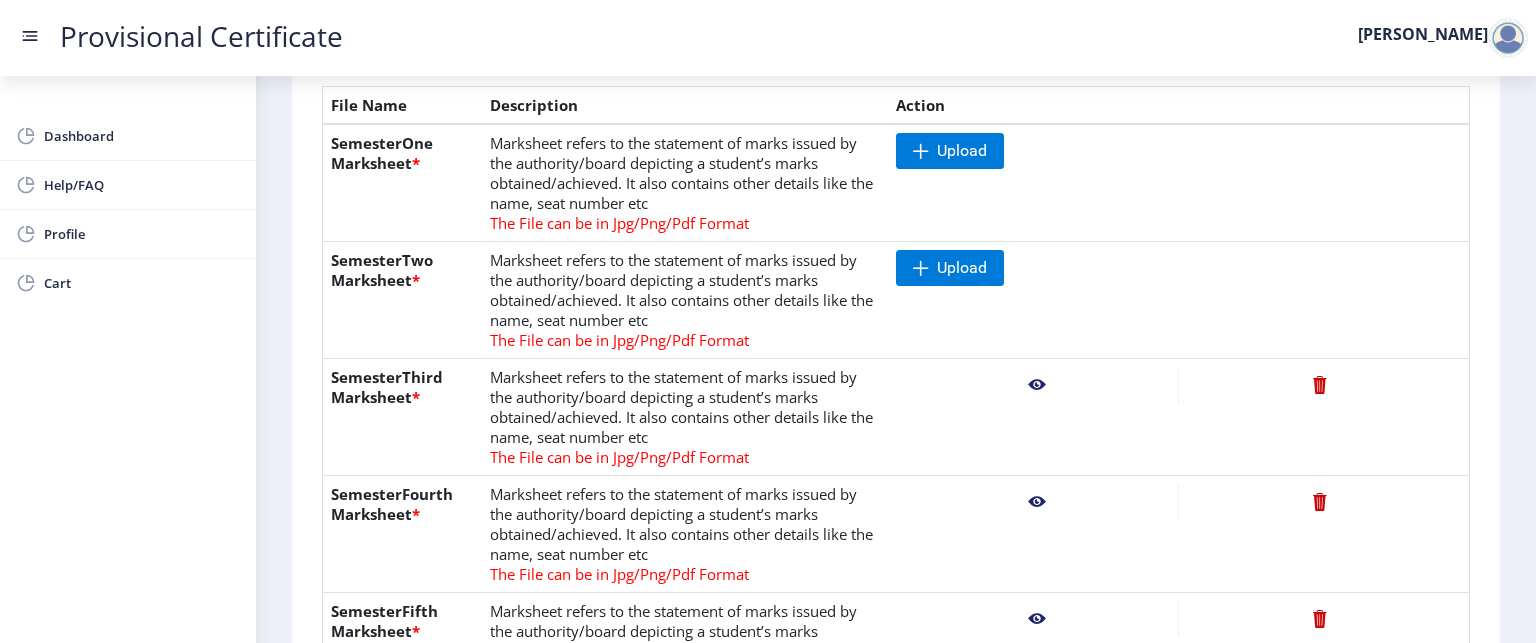 scroll, scrollTop: 480, scrollLeft: 0, axis: vertical 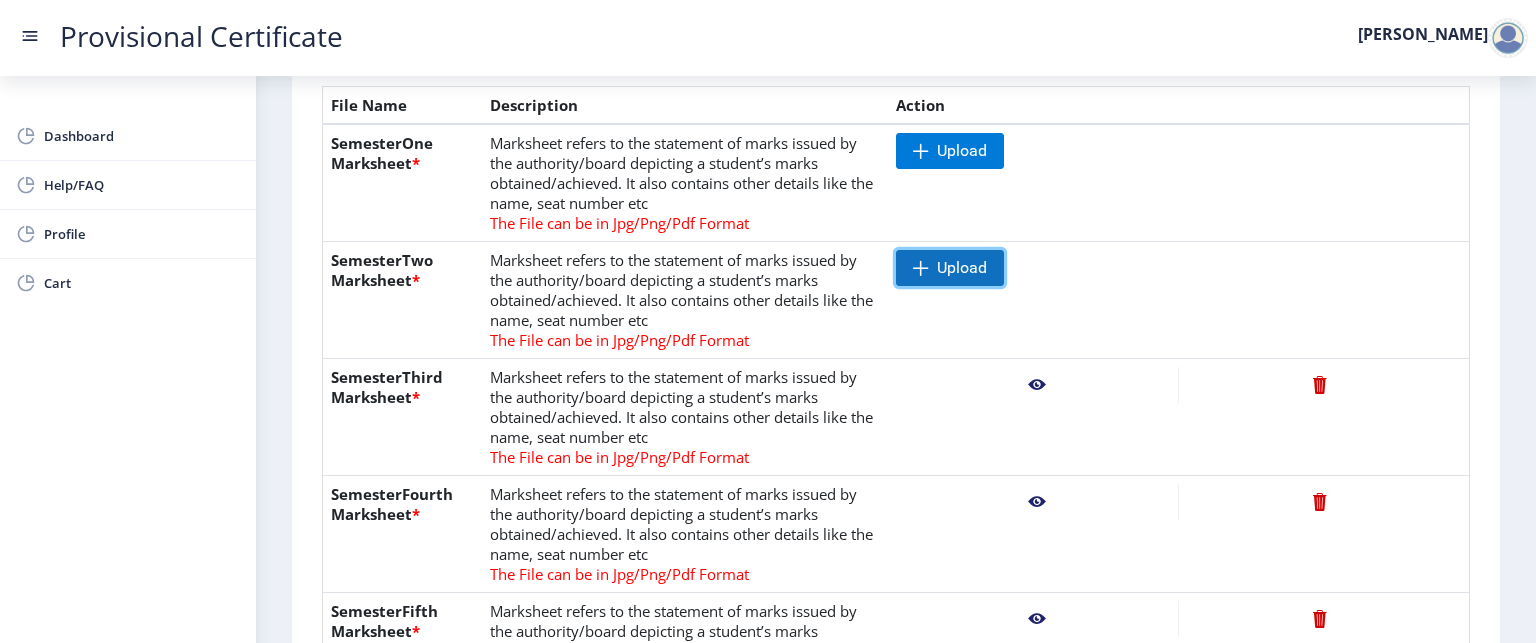 click on "Upload" 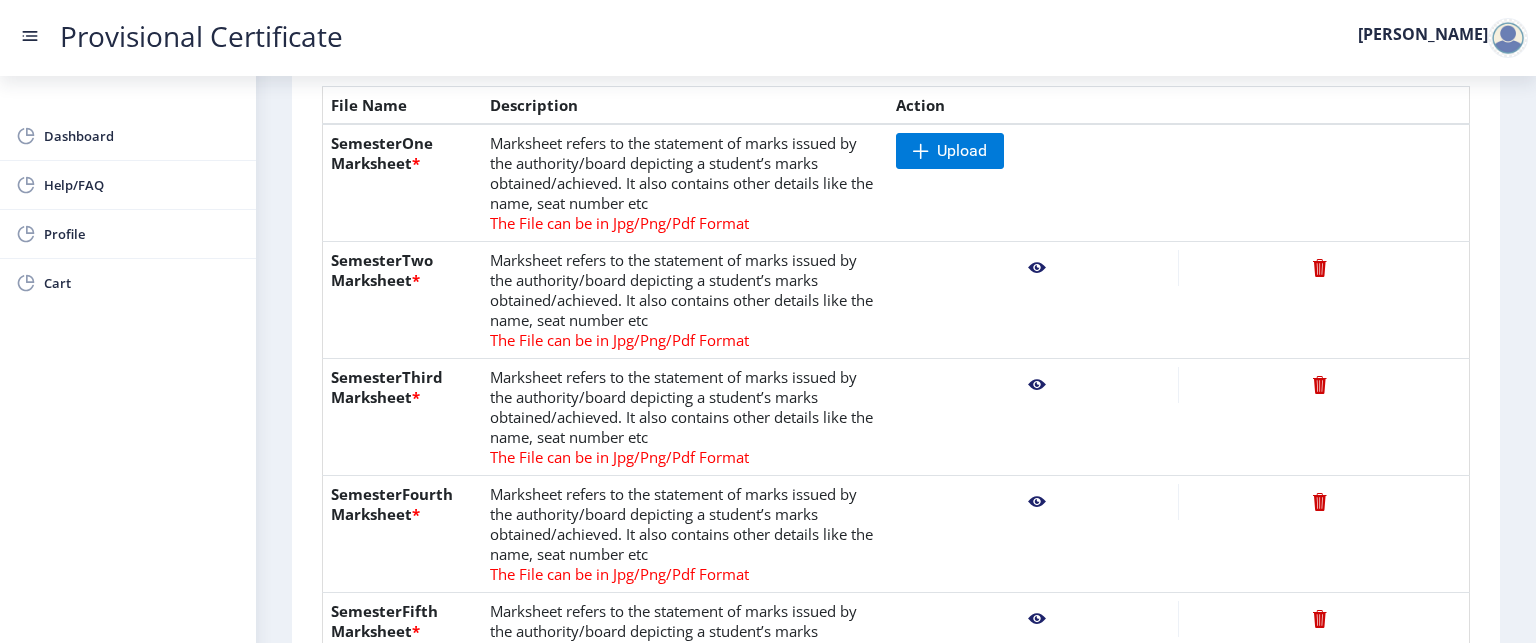 click 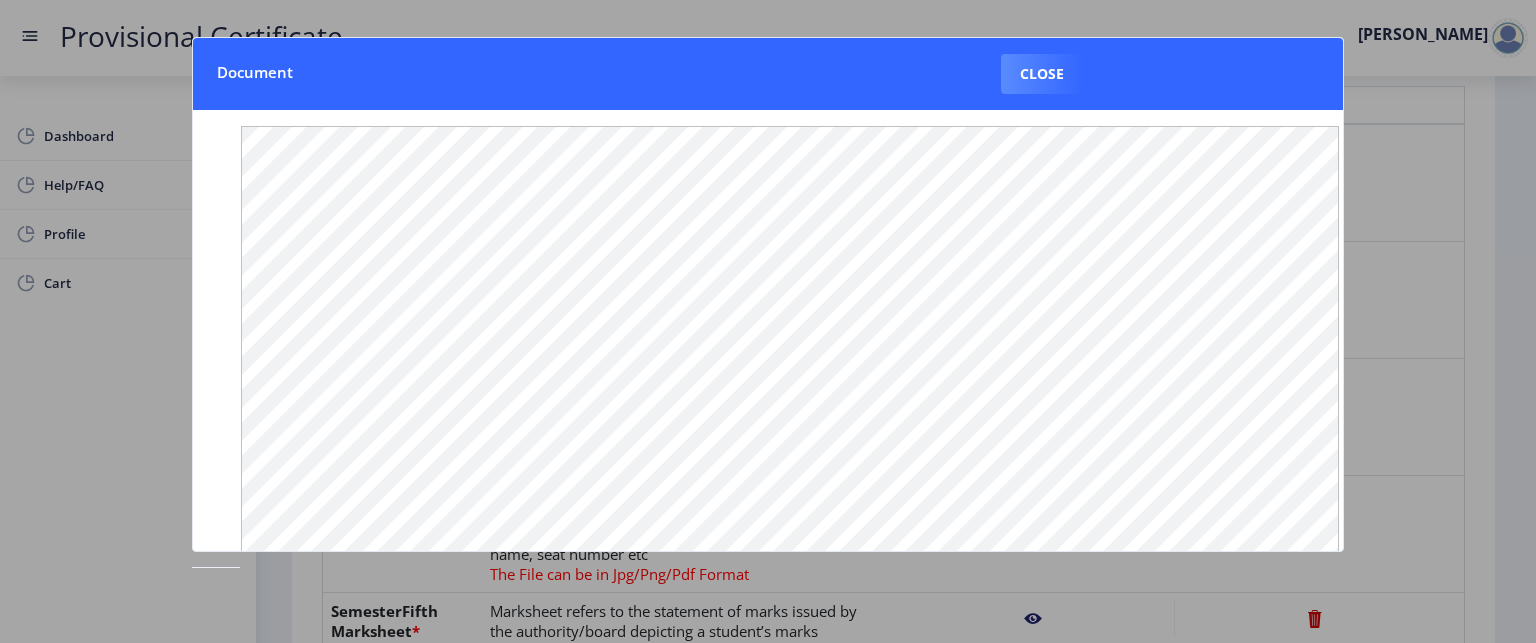 click 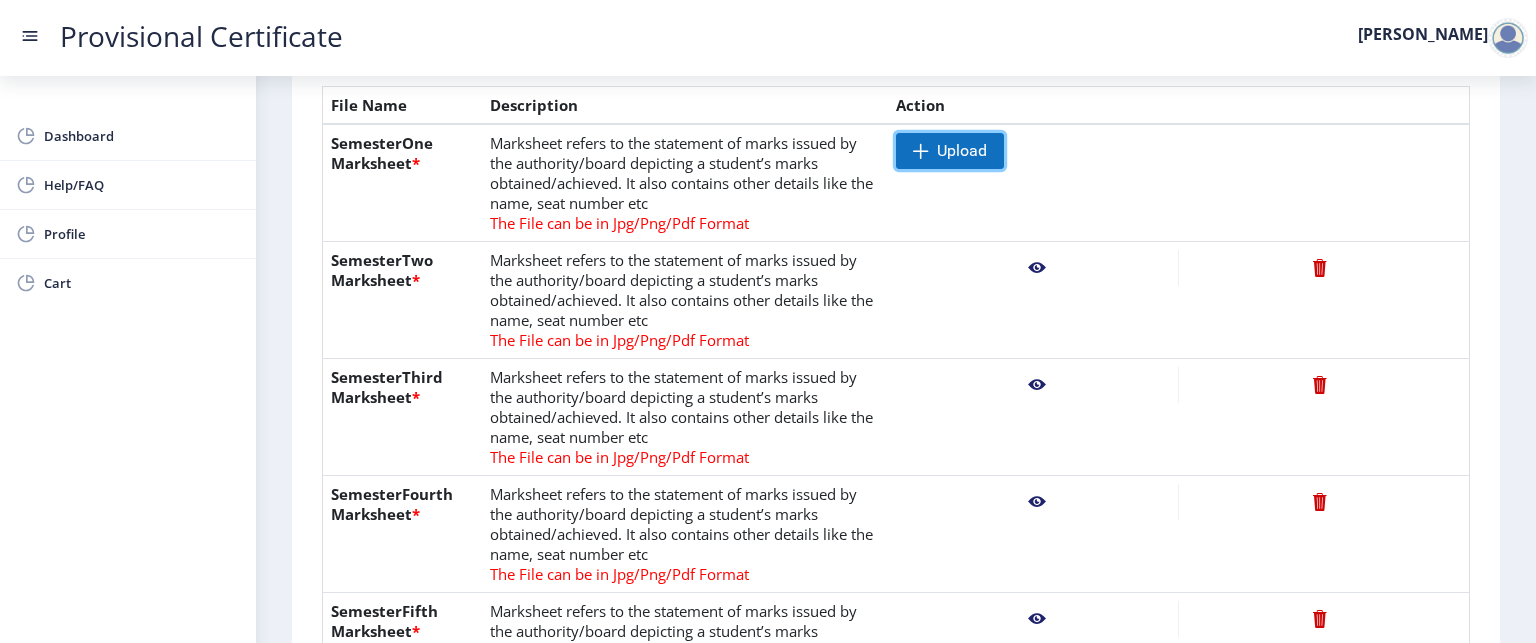 click on "Upload" 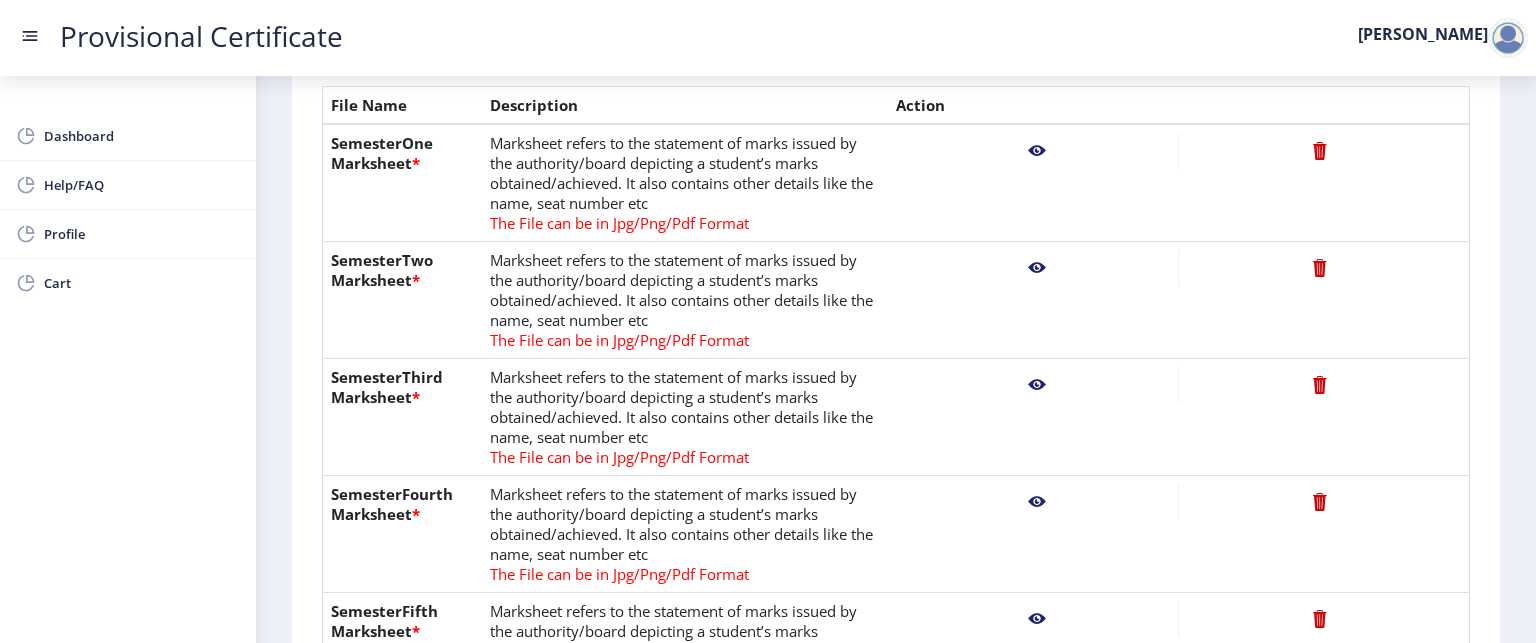click 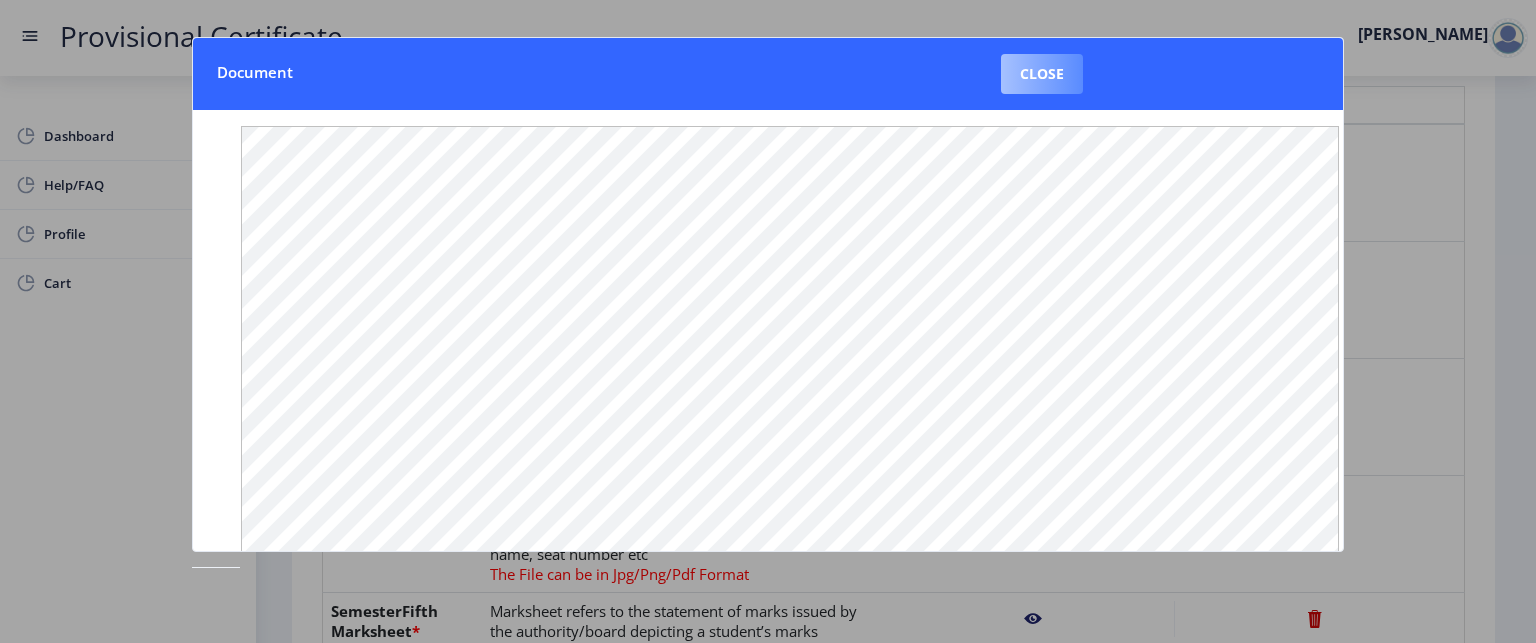click on "Close" at bounding box center [1042, 74] 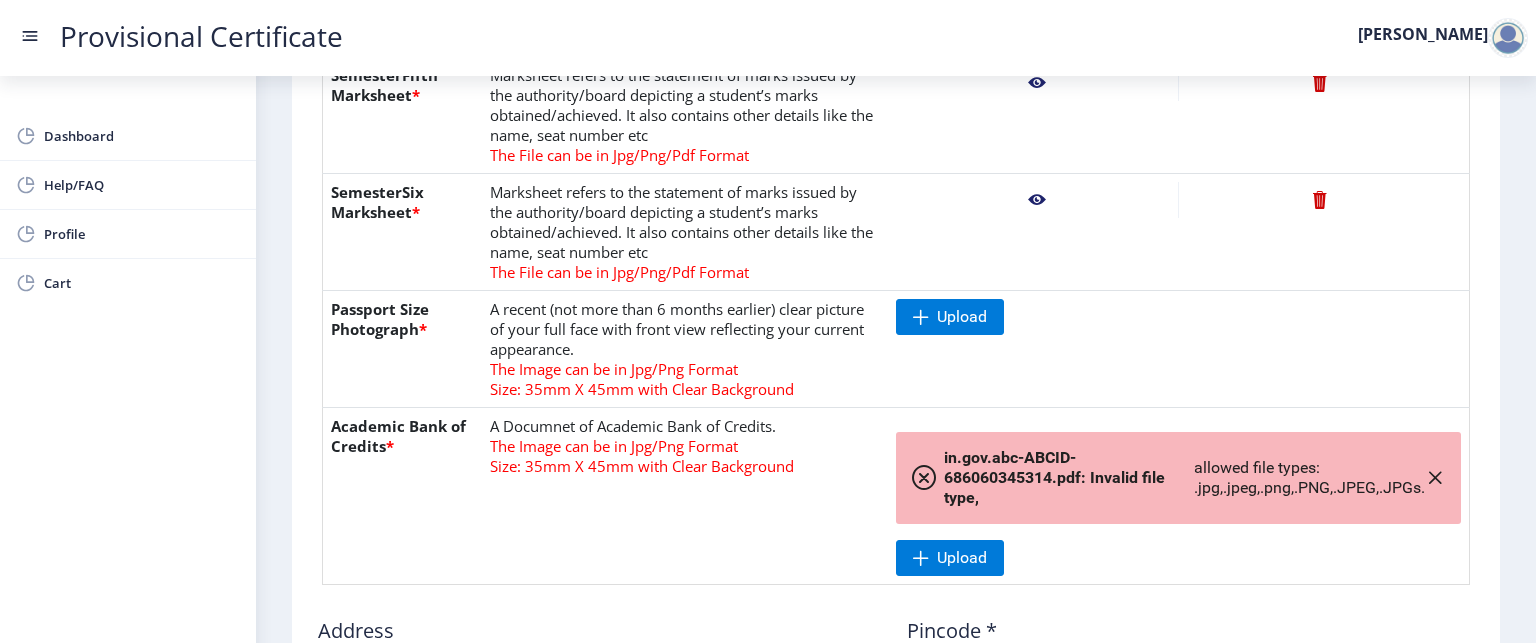 scroll, scrollTop: 1020, scrollLeft: 0, axis: vertical 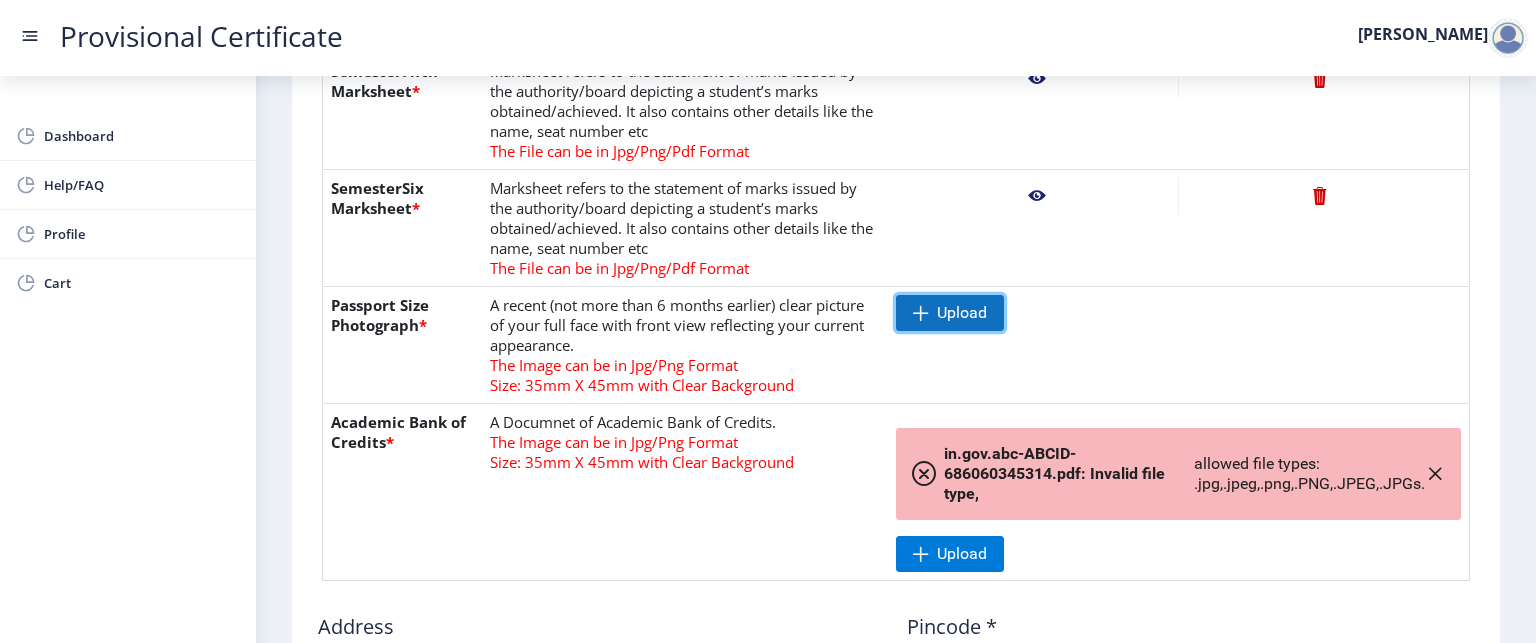 click 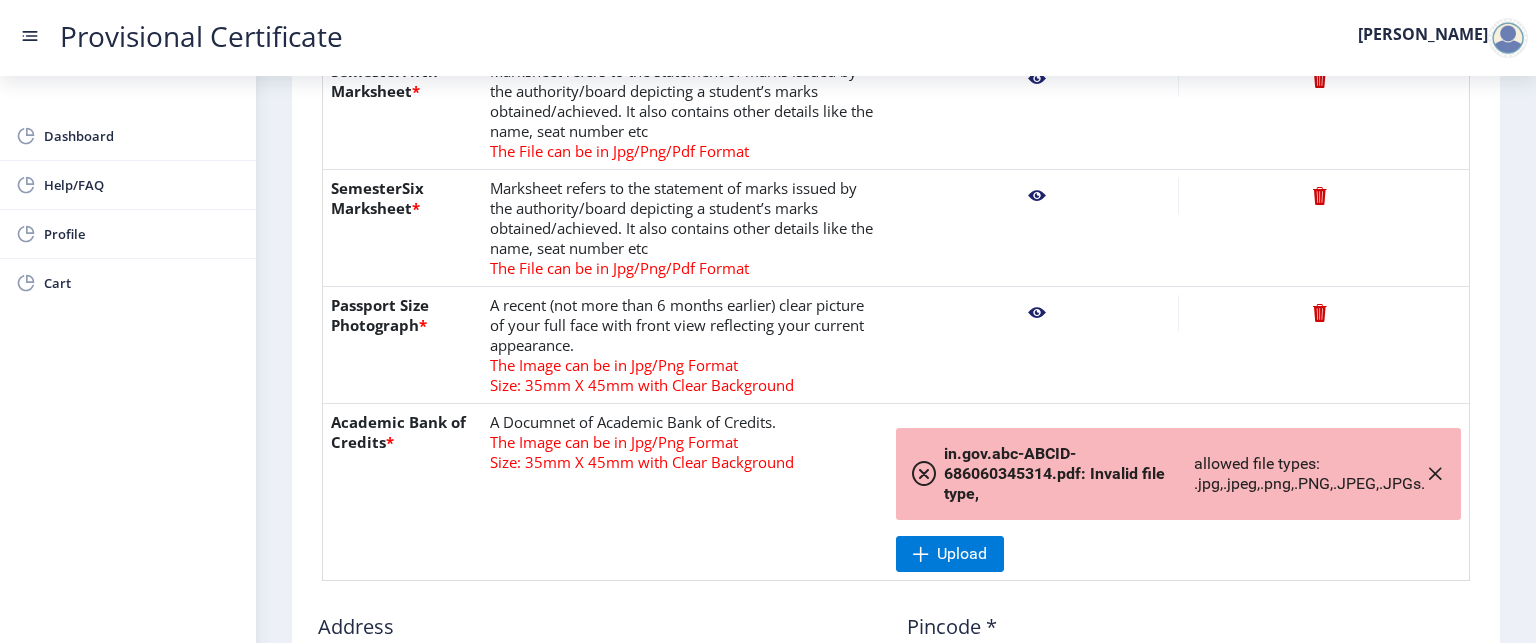 click 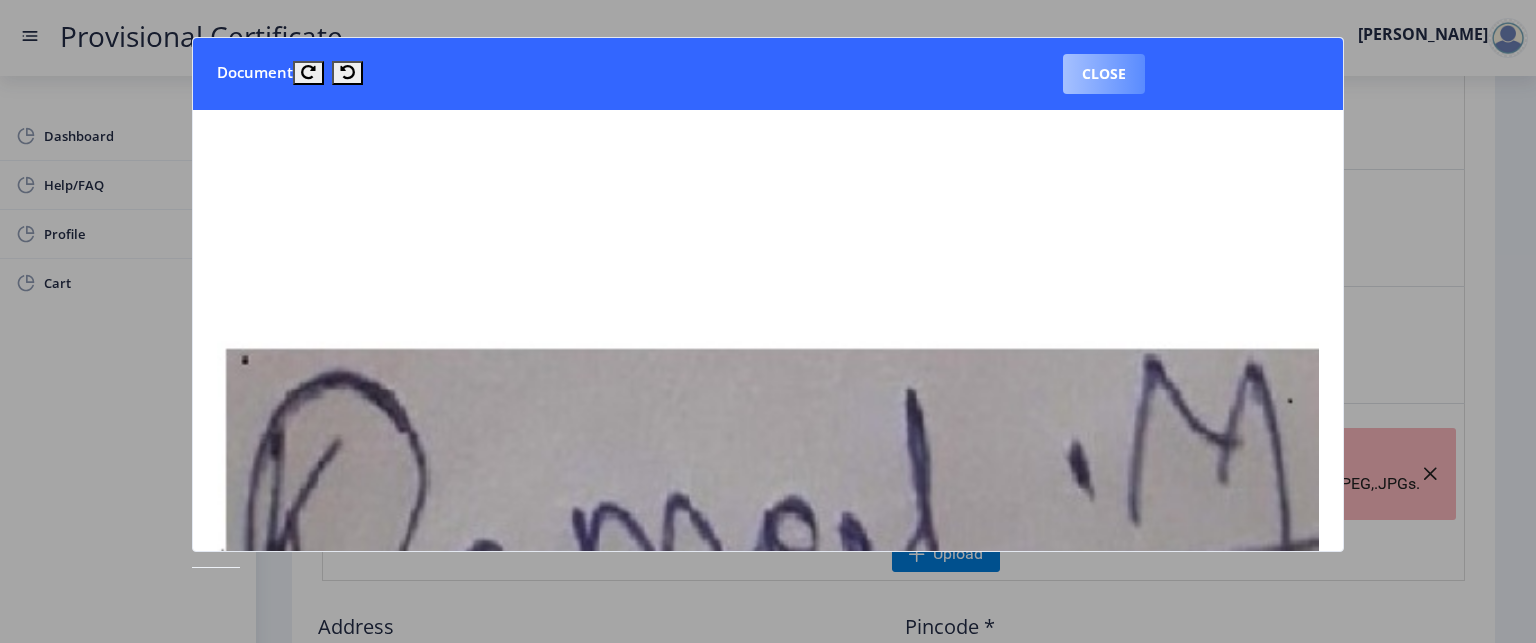 click on "Close" at bounding box center (1104, 74) 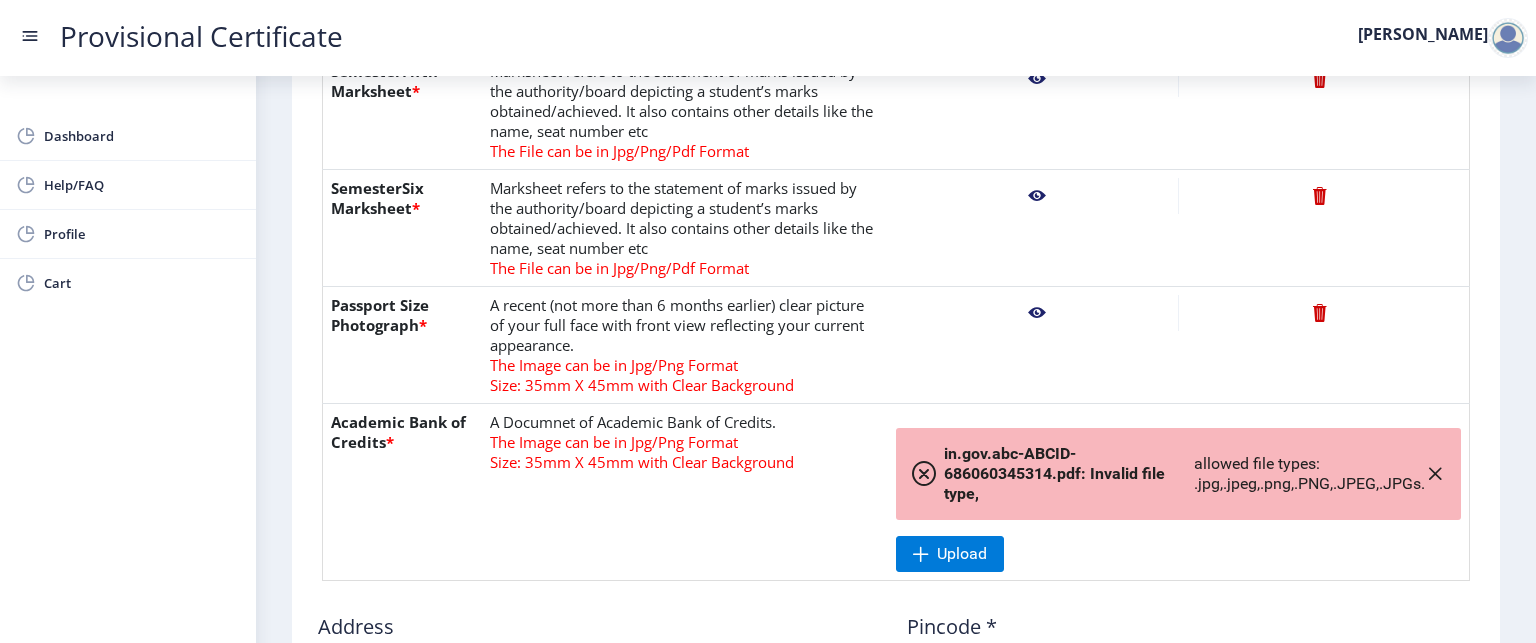 click 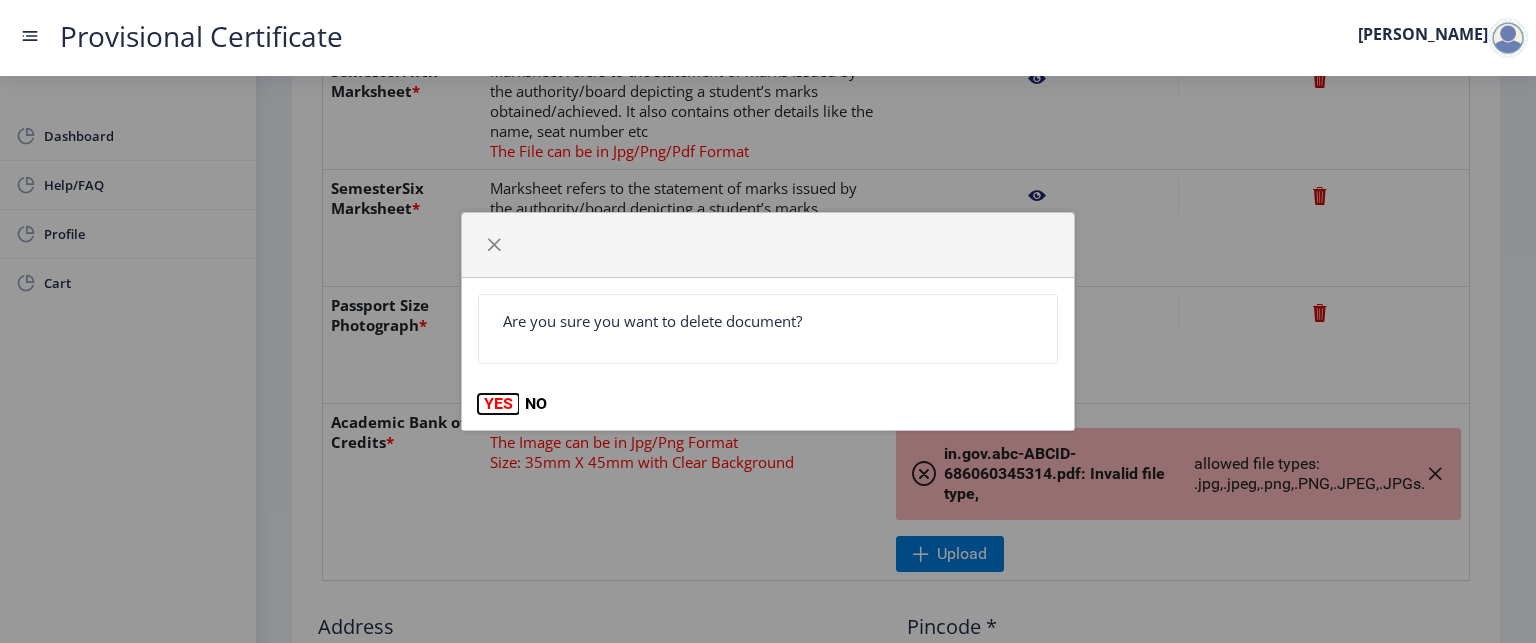 click on "YES" 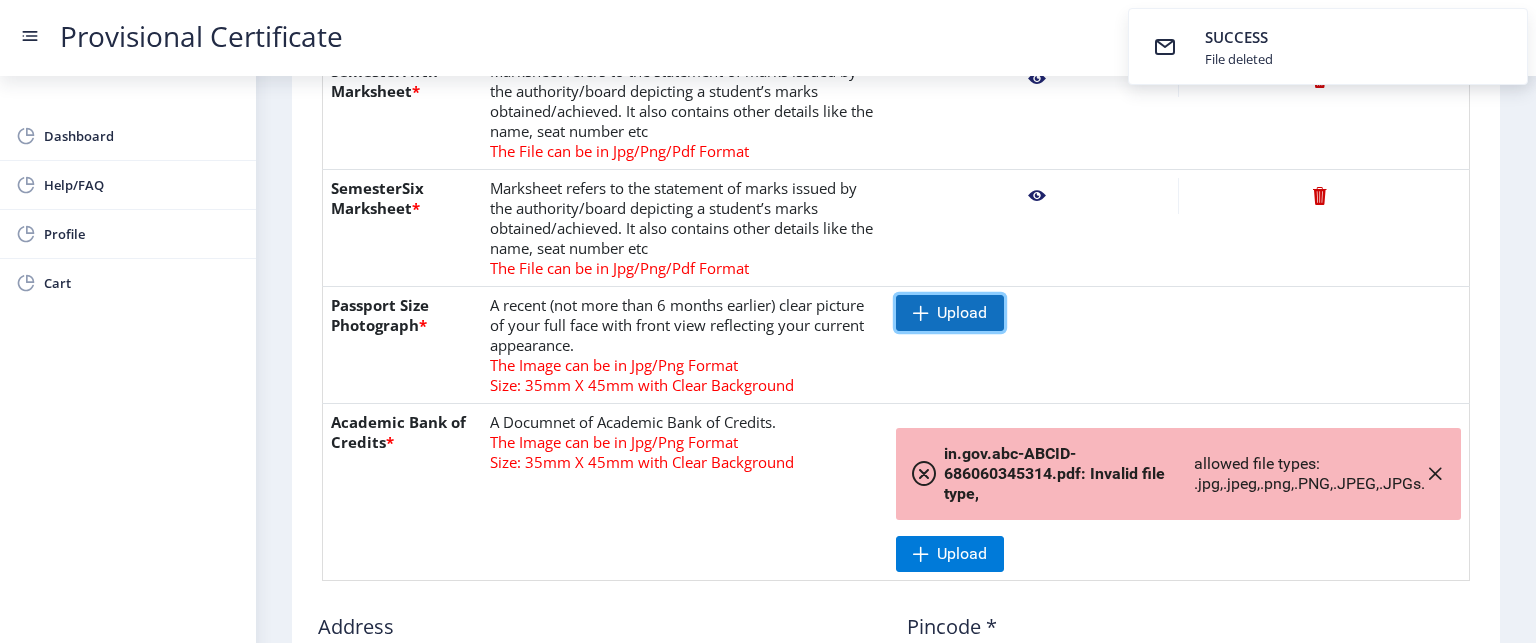 click on "Upload" 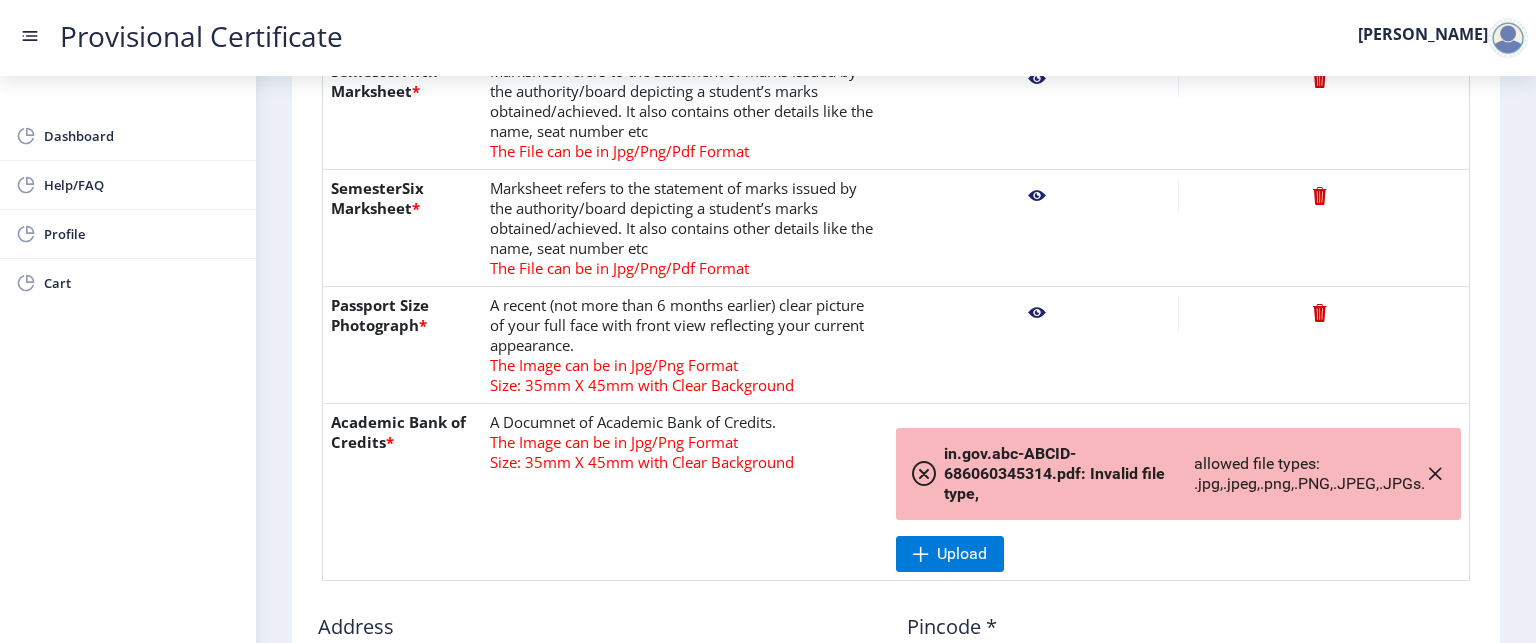 click 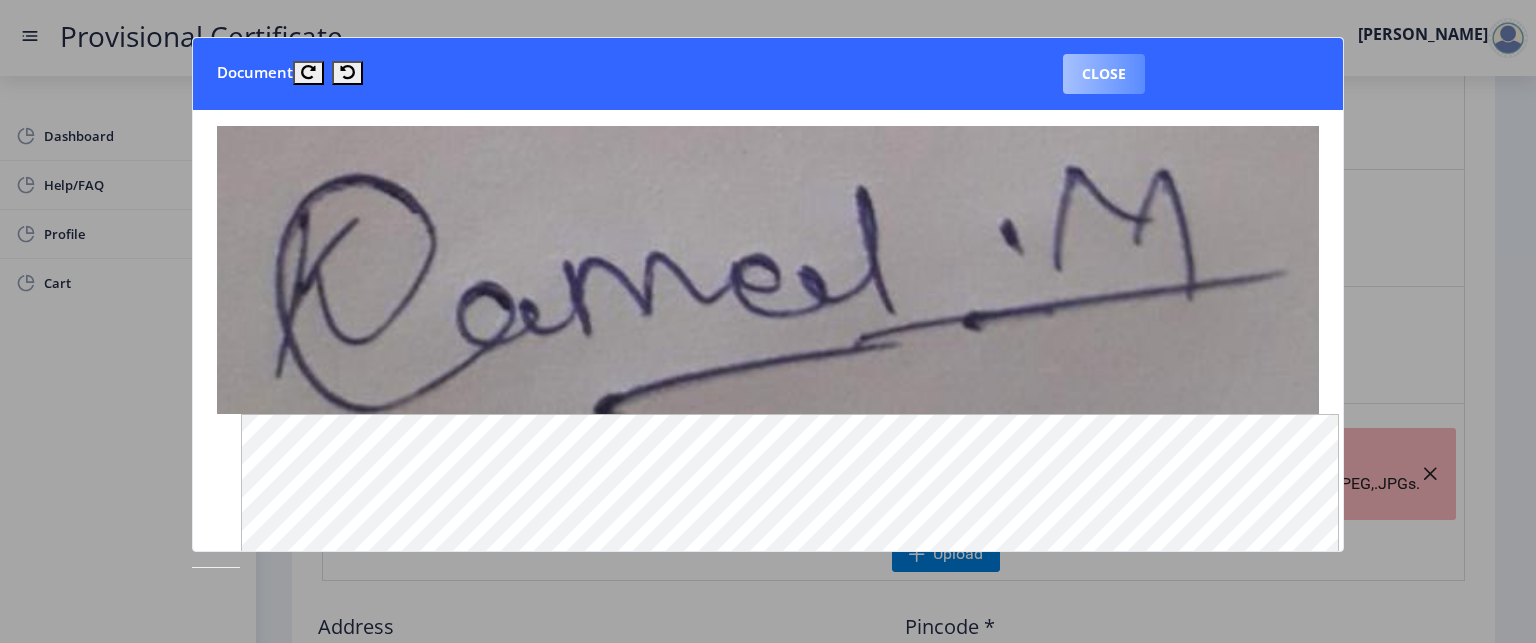 click on "Close" at bounding box center [1104, 74] 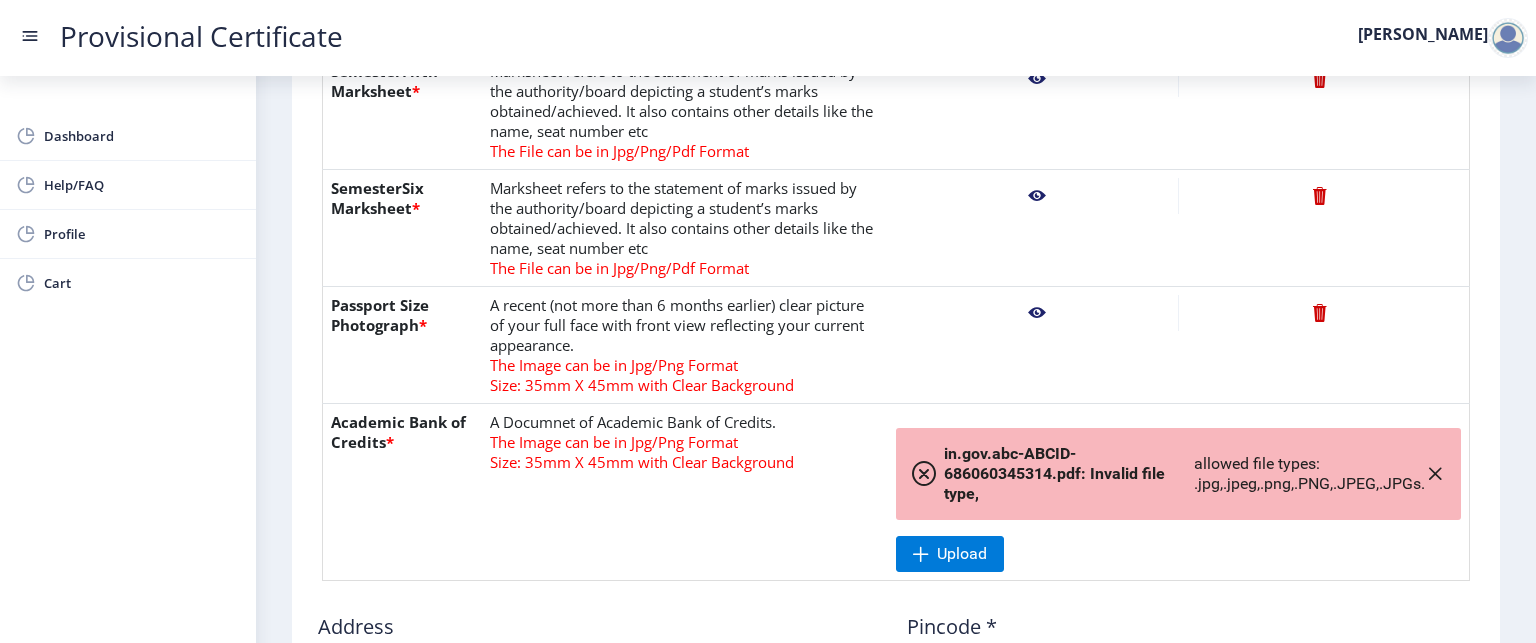 click 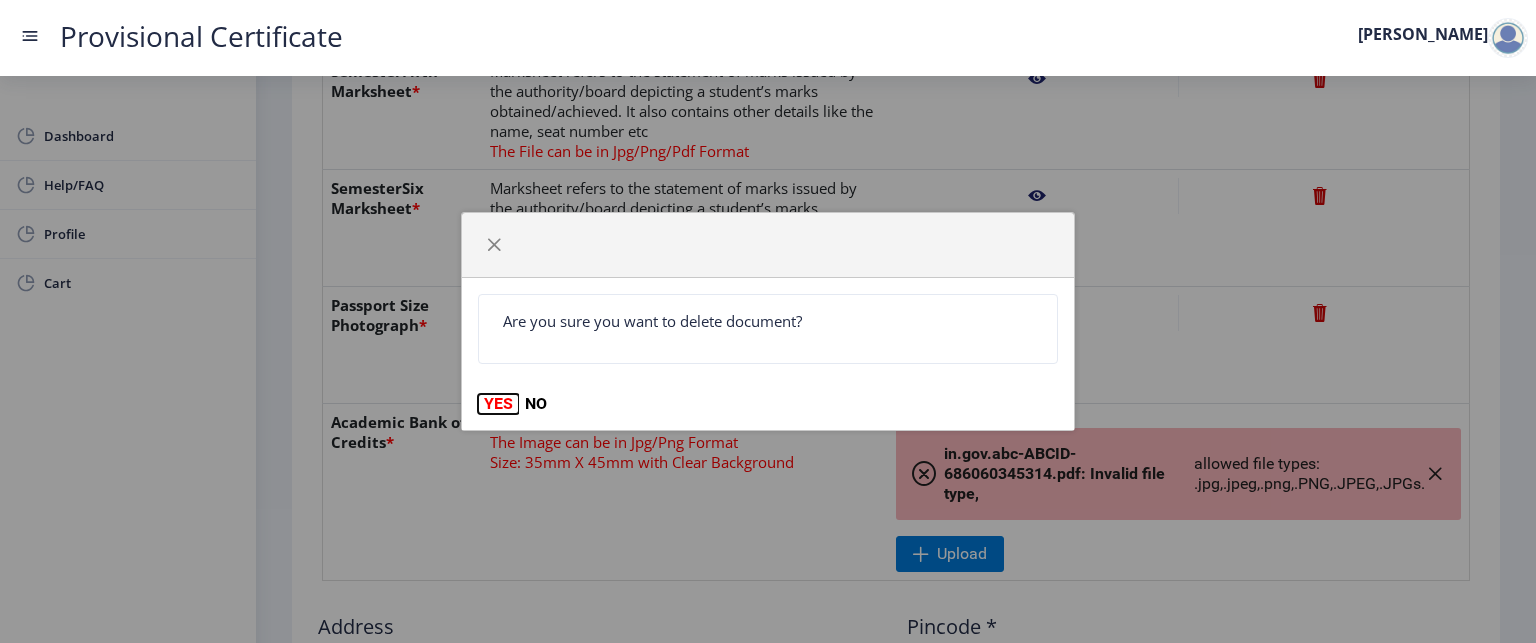click on "YES" 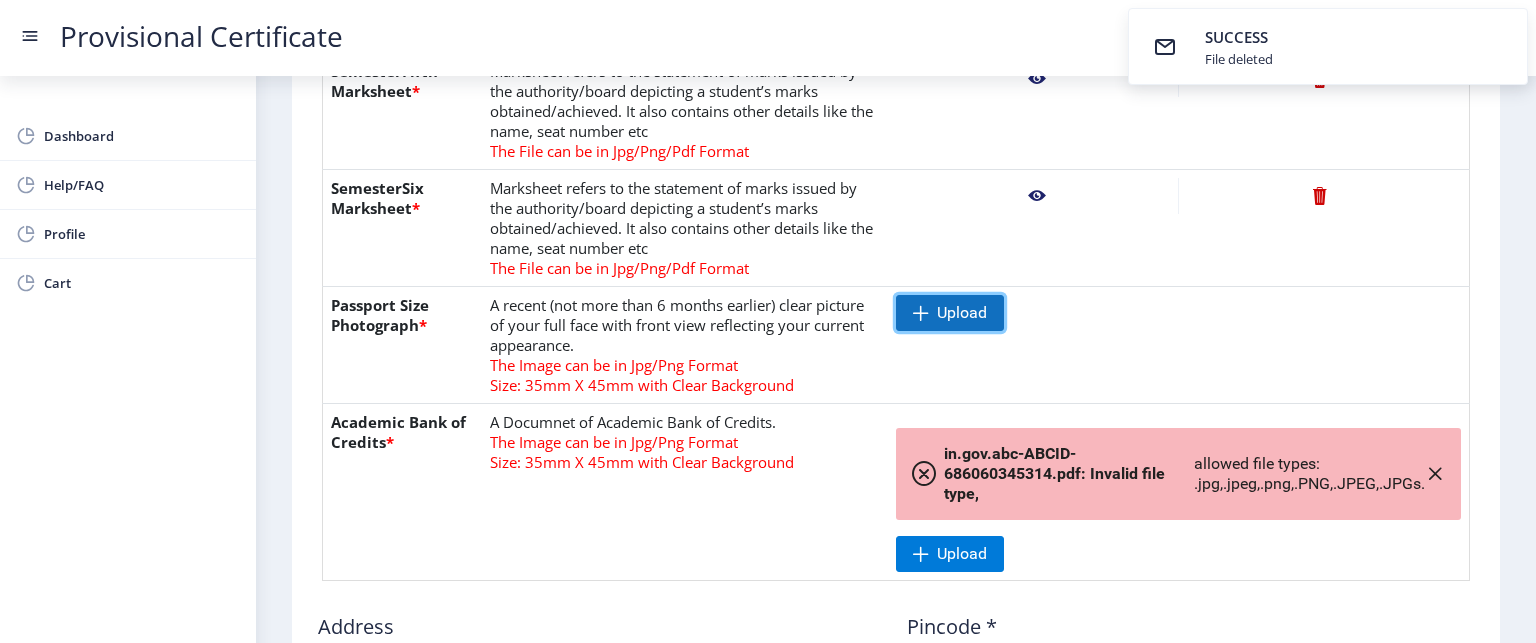 click on "Upload" 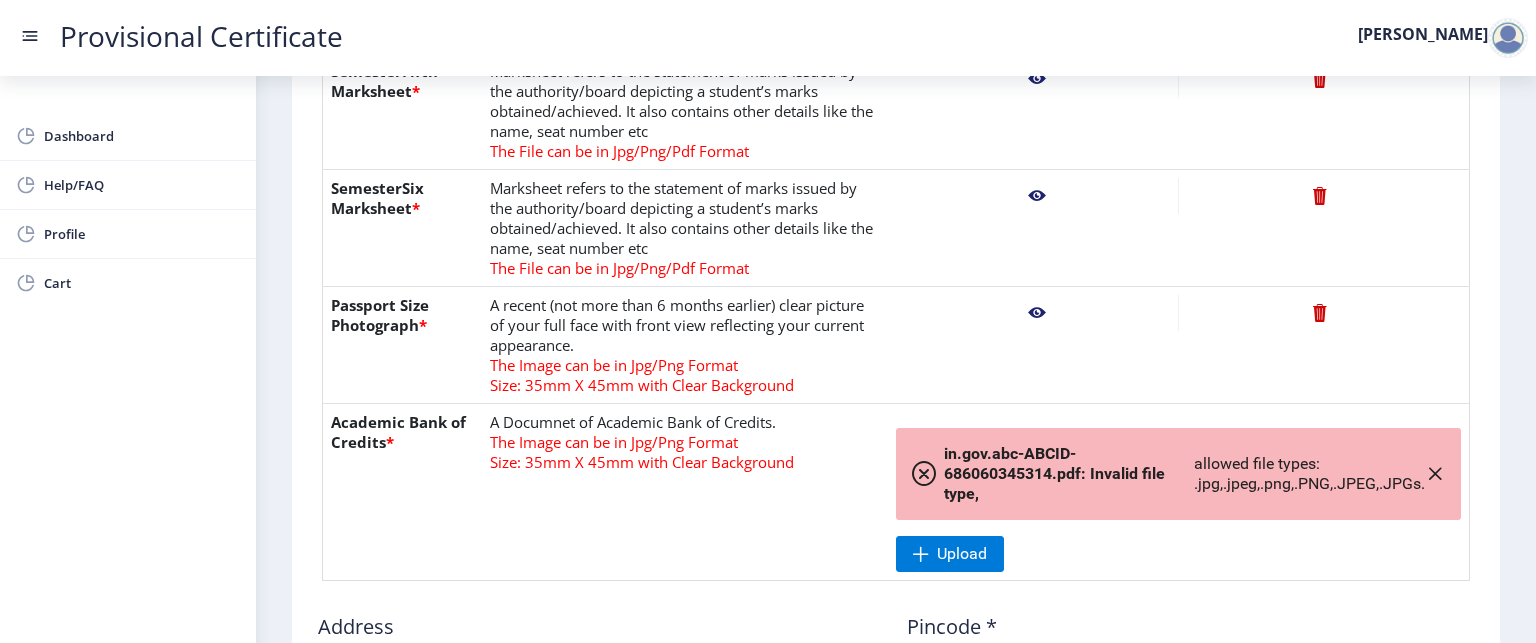 click 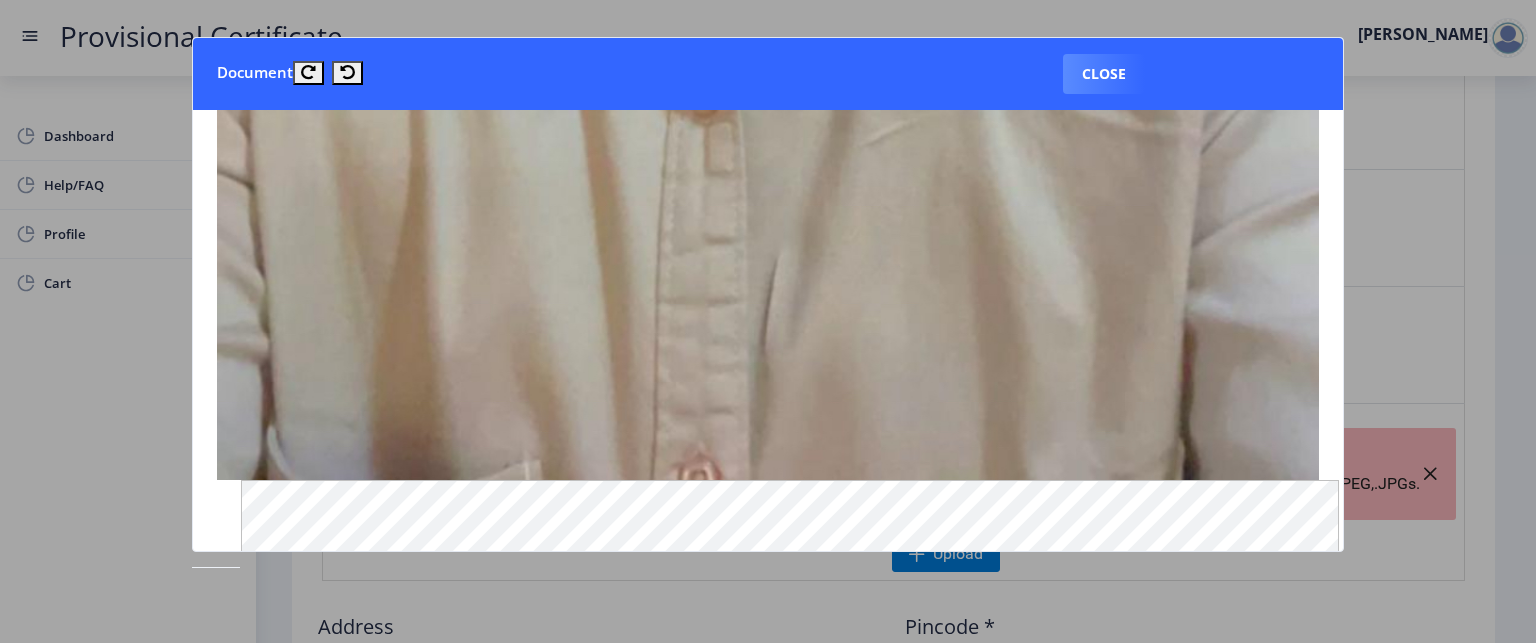 scroll, scrollTop: 1243, scrollLeft: 0, axis: vertical 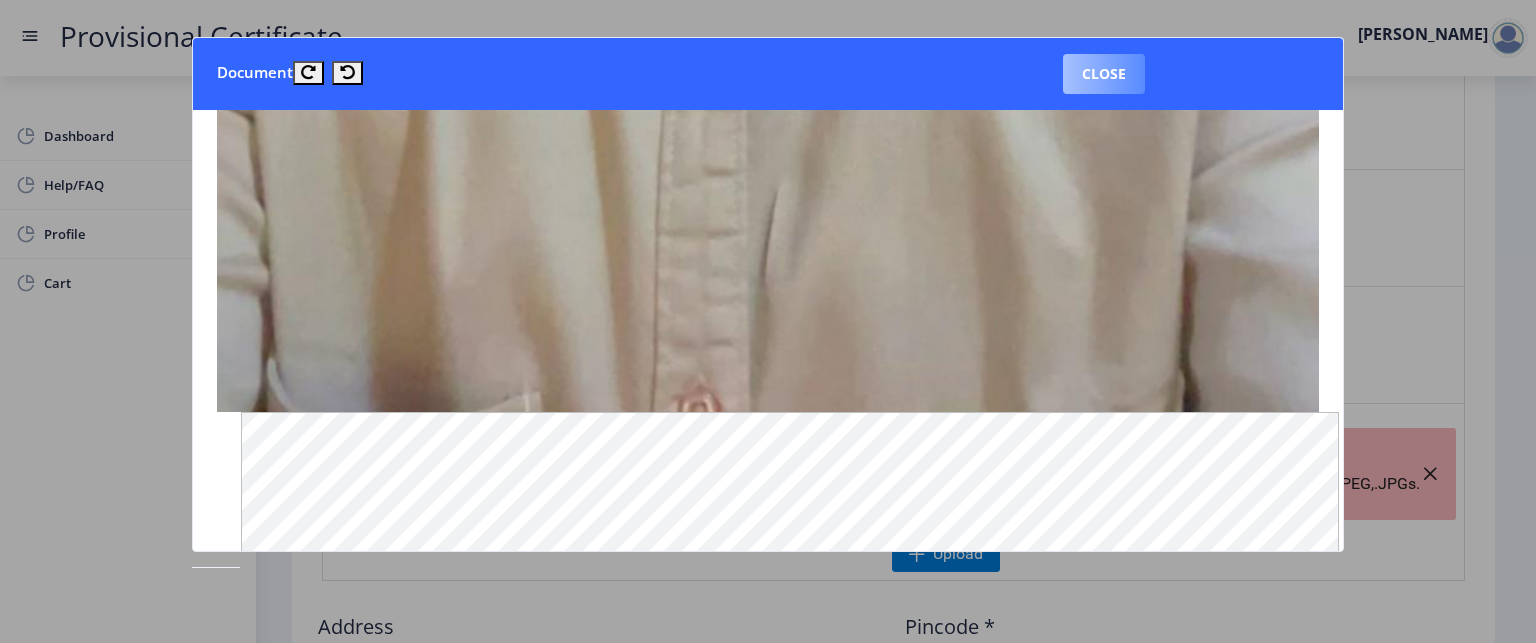 click on "Close" at bounding box center [1104, 74] 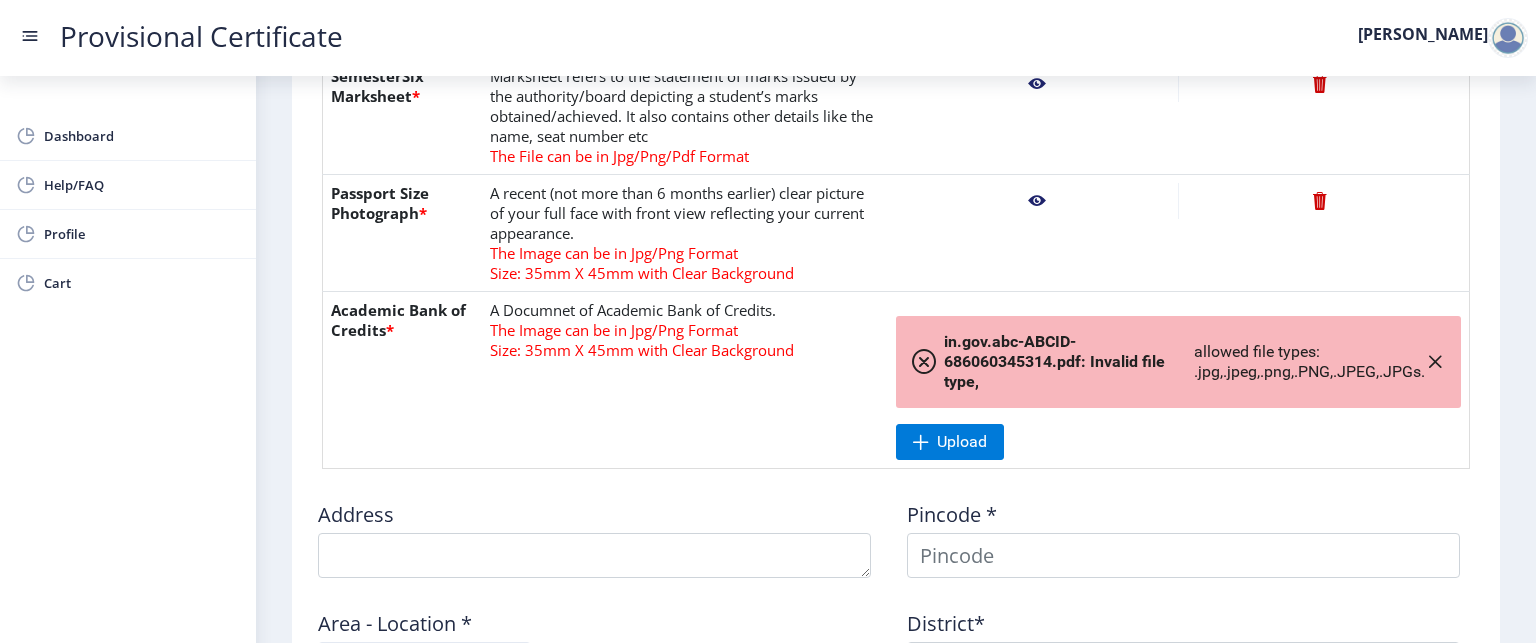 scroll, scrollTop: 1134, scrollLeft: 0, axis: vertical 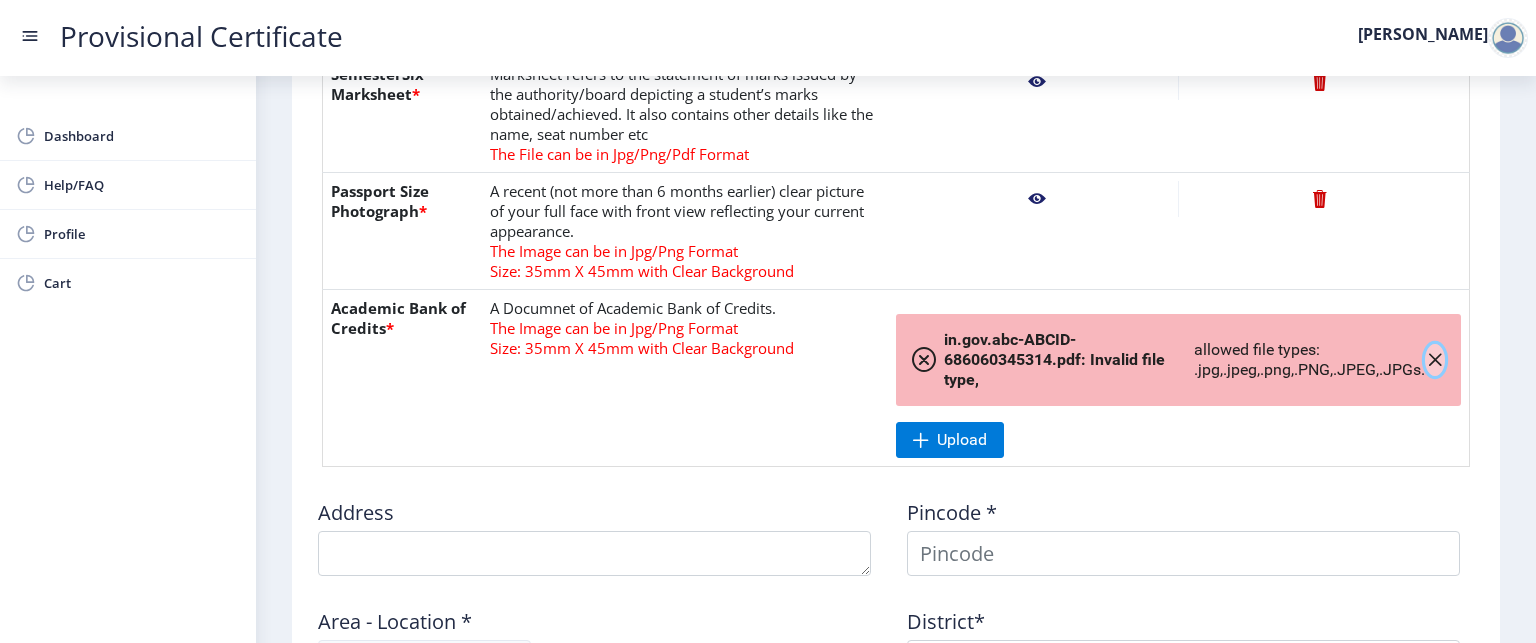 click 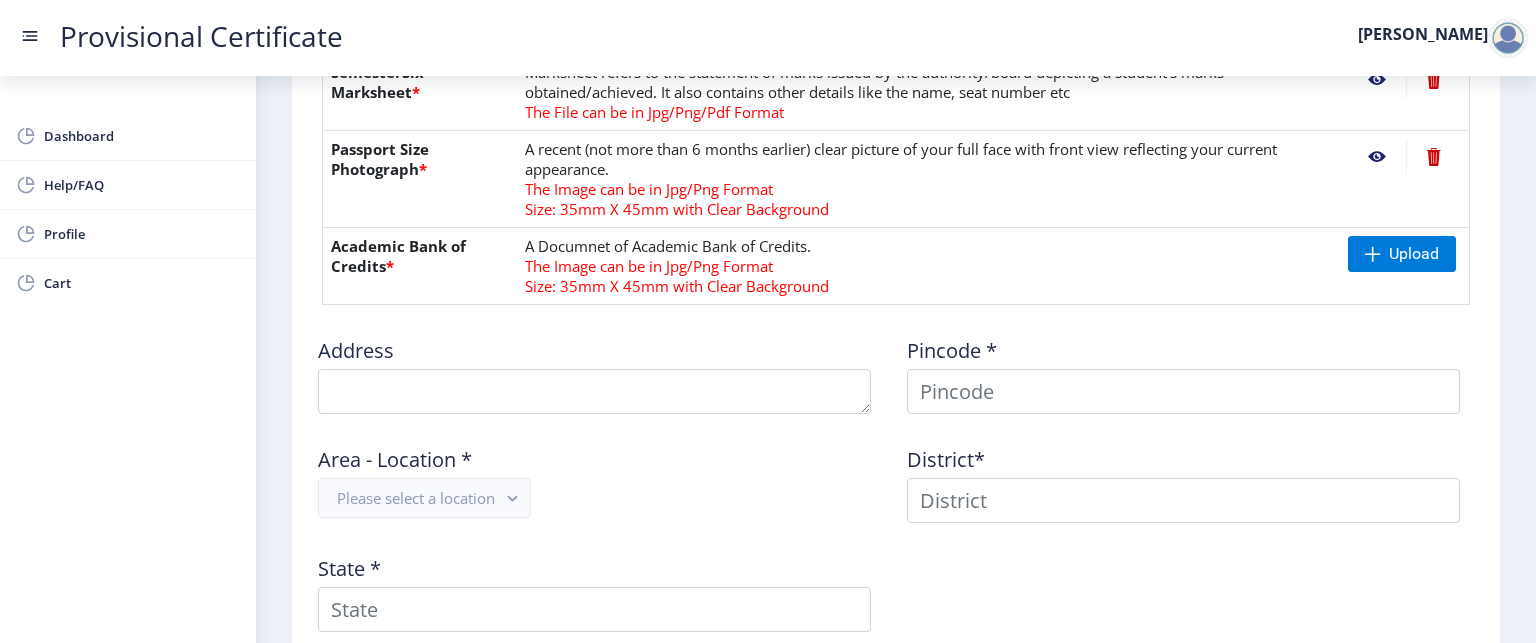 scroll, scrollTop: 936, scrollLeft: 0, axis: vertical 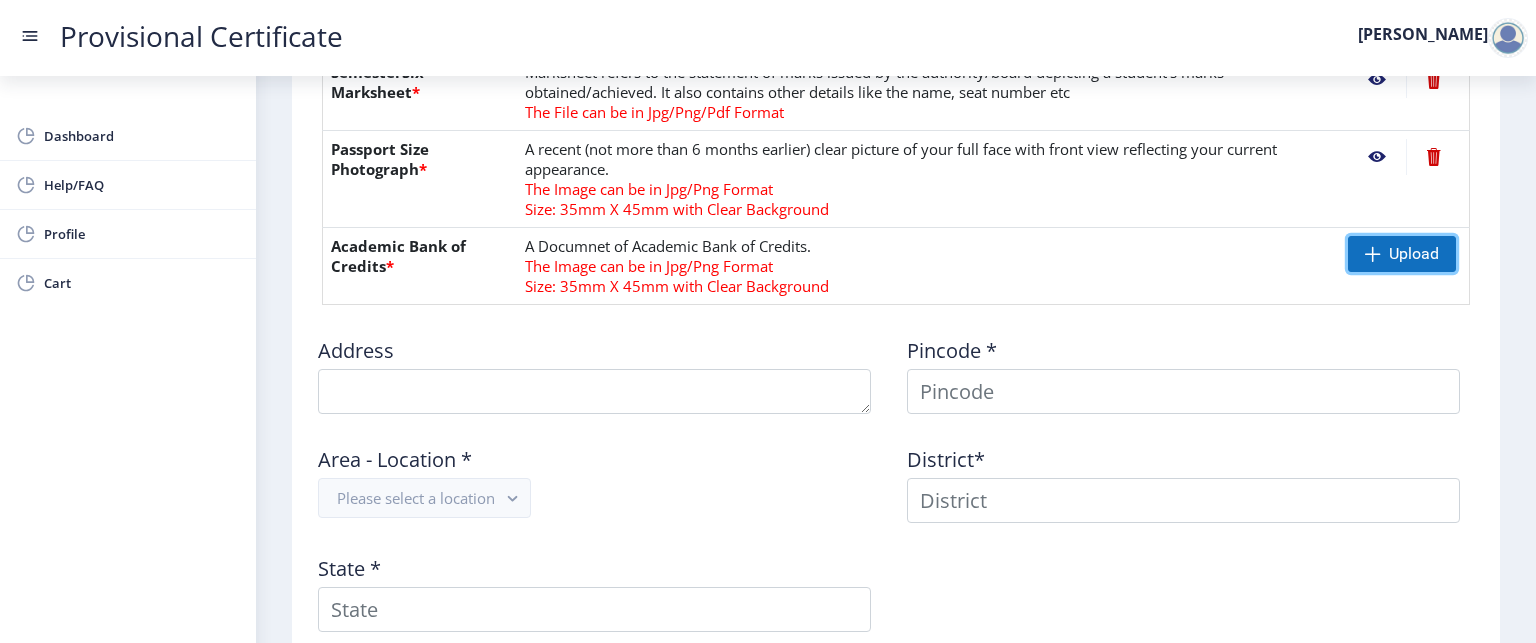 click on "Upload" 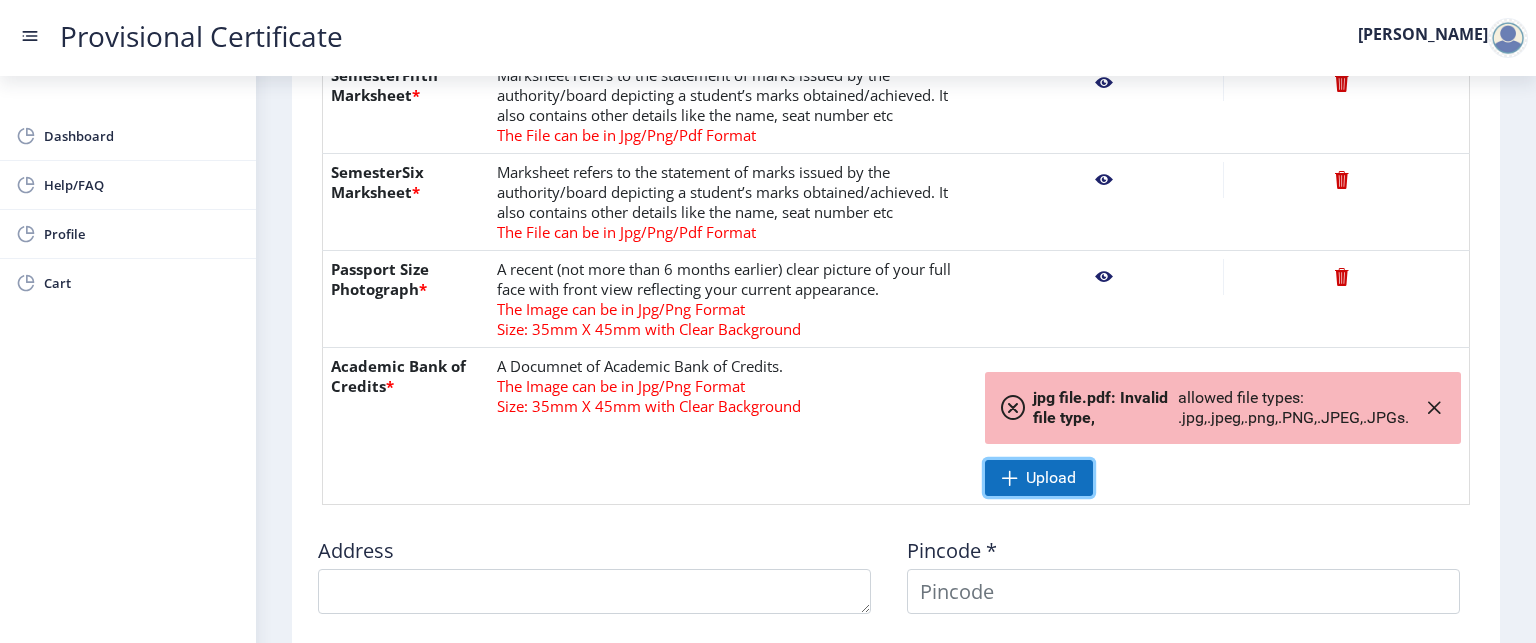 click on "Upload" 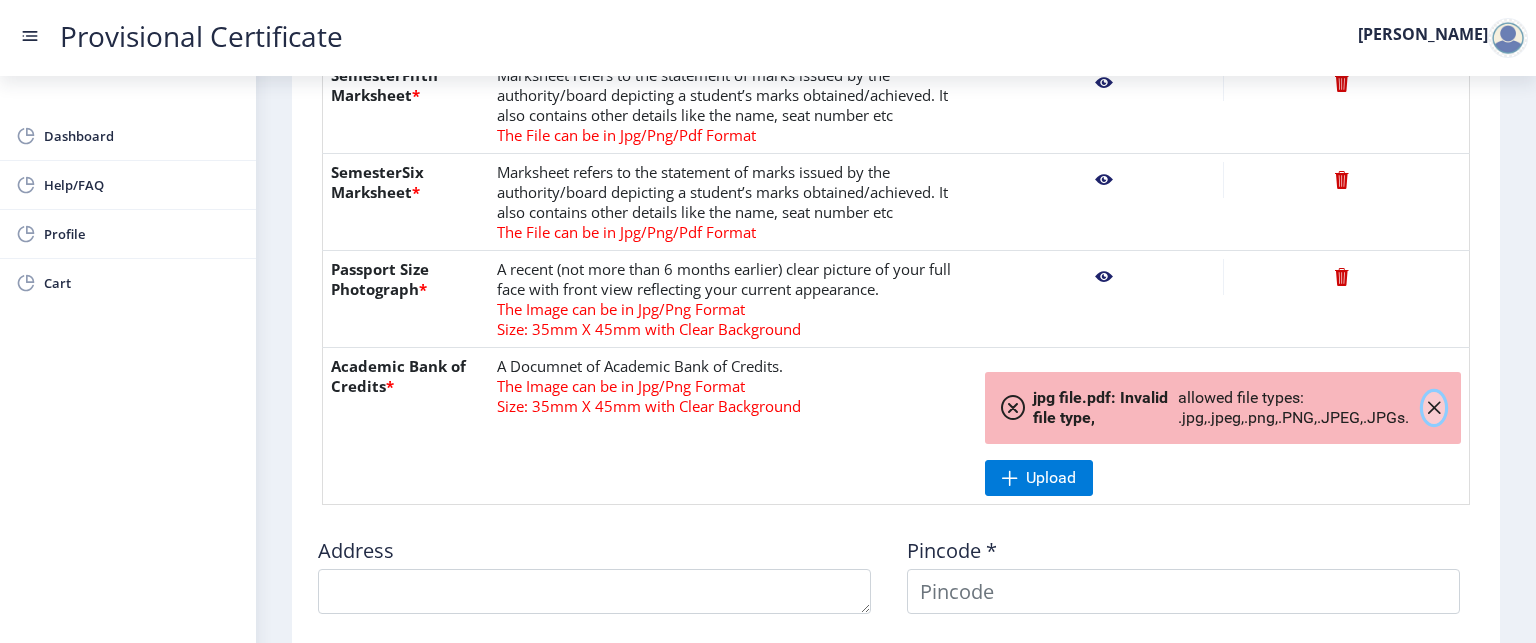 click 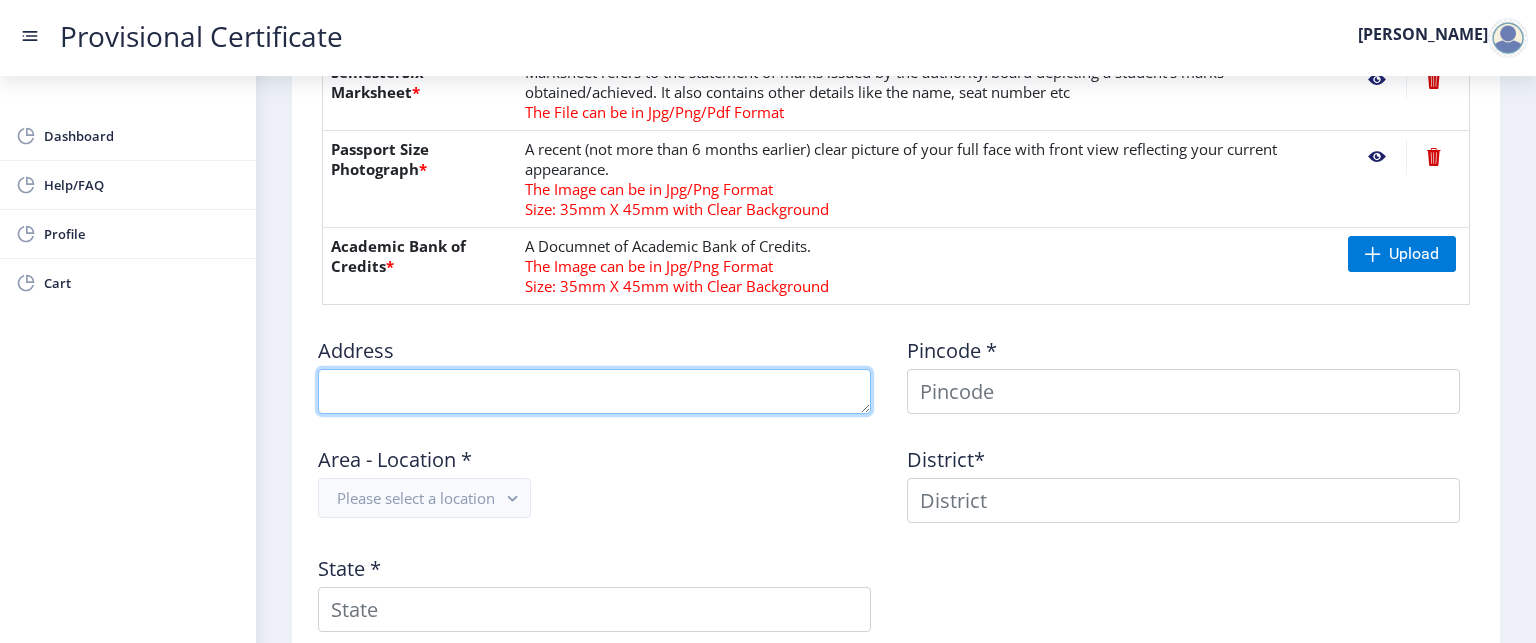 click at bounding box center [594, 391] 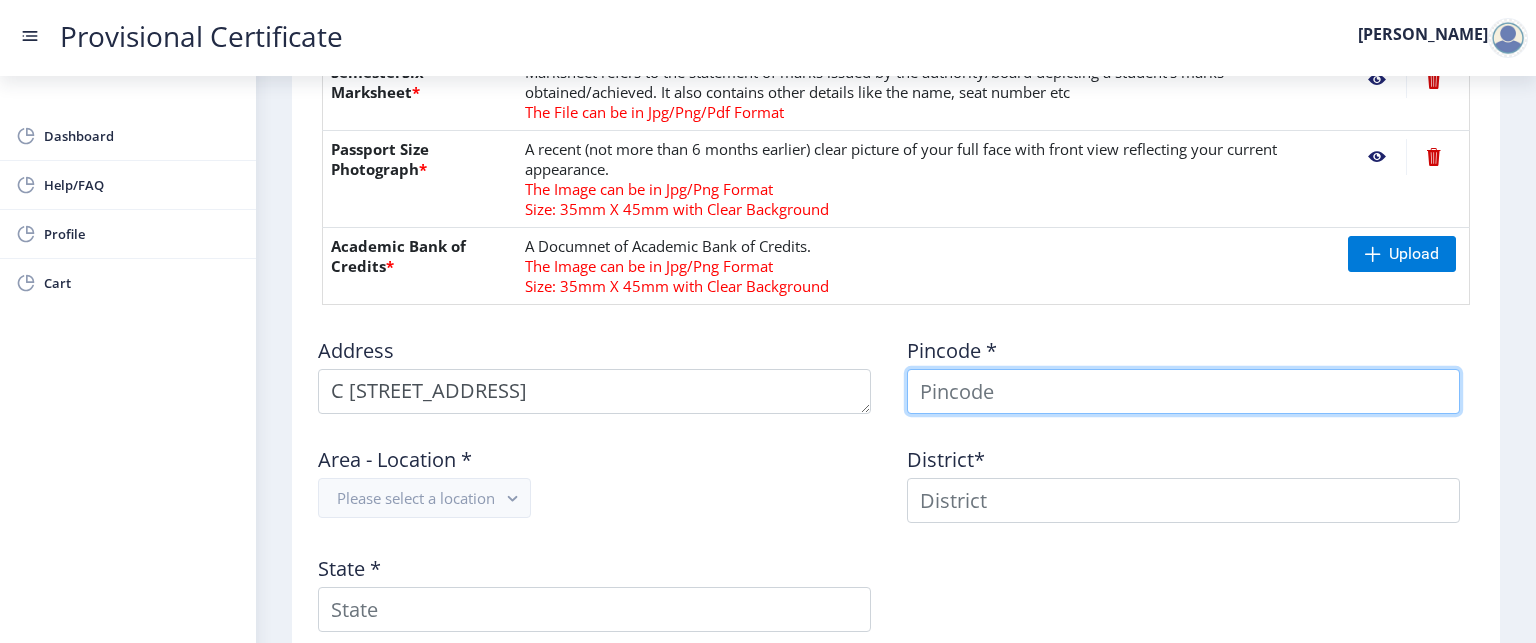 type on "[PERSON_NAME]" 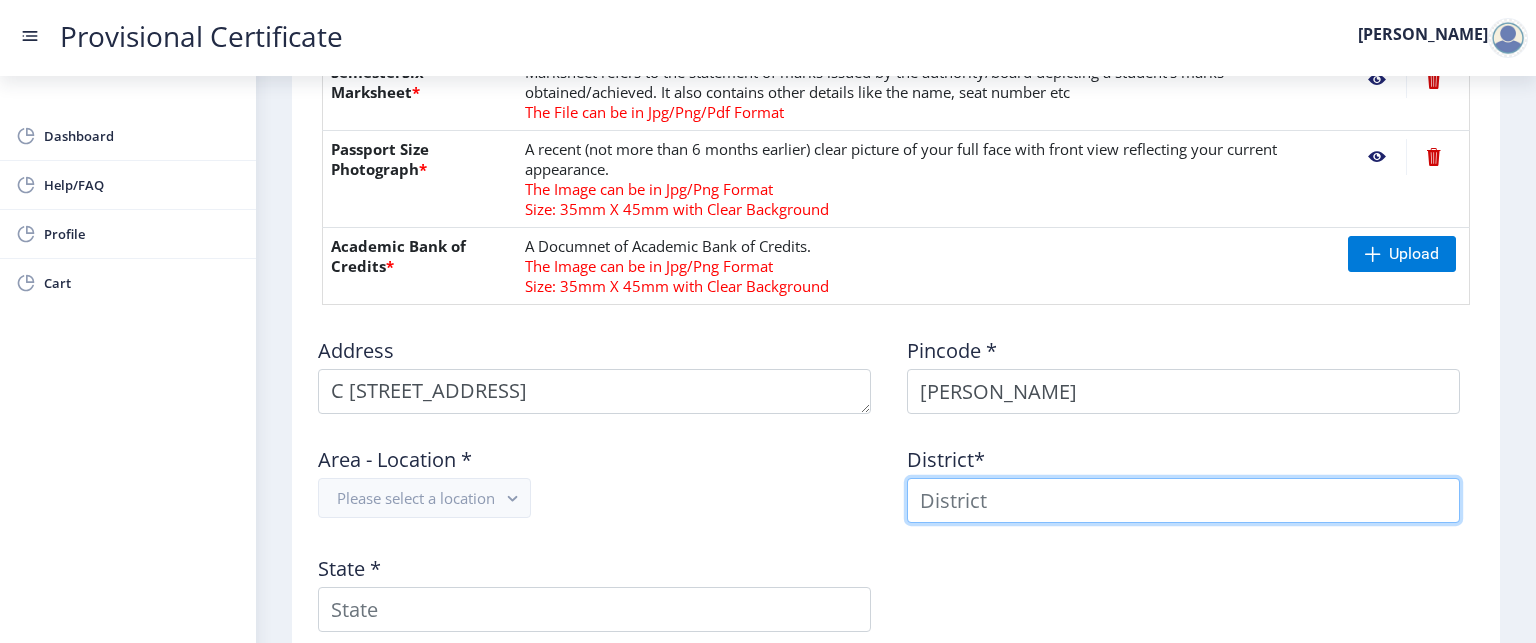 type on "[PERSON_NAME]" 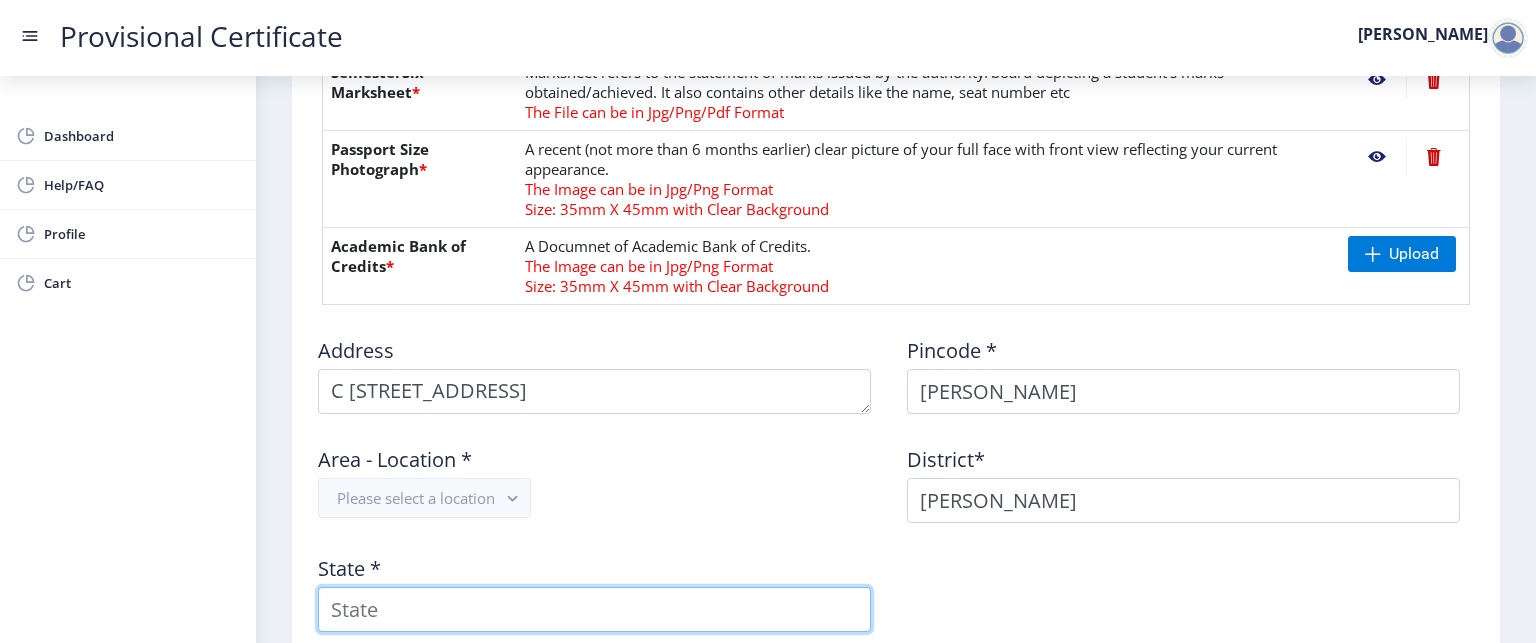 type on "[GEOGRAPHIC_DATA]" 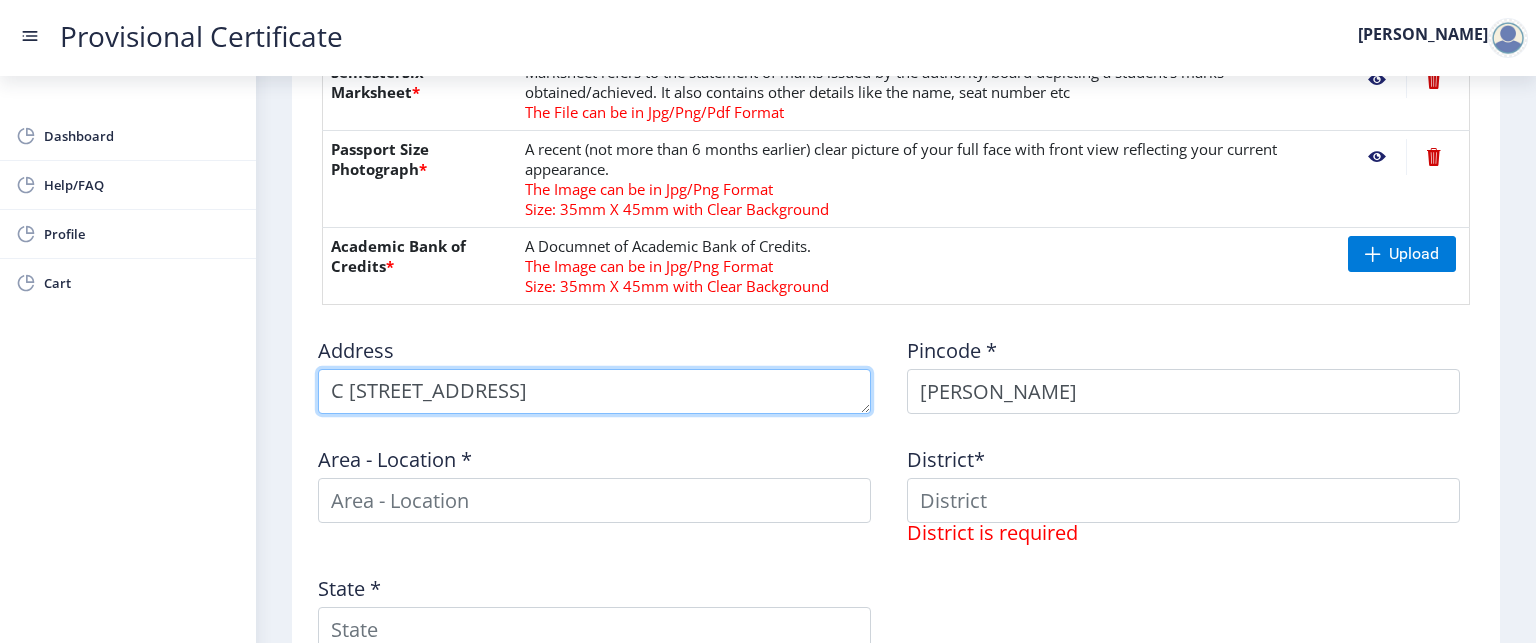 click at bounding box center [594, 391] 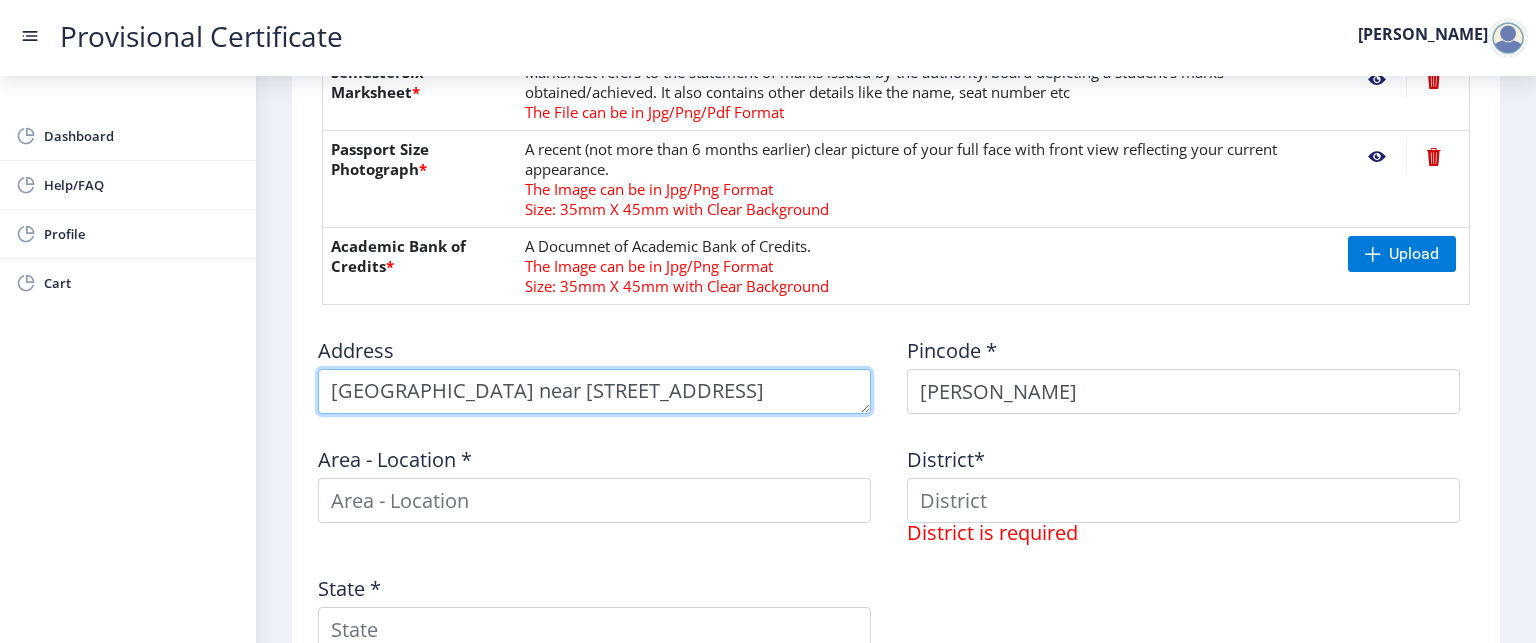 scroll, scrollTop: 58, scrollLeft: 0, axis: vertical 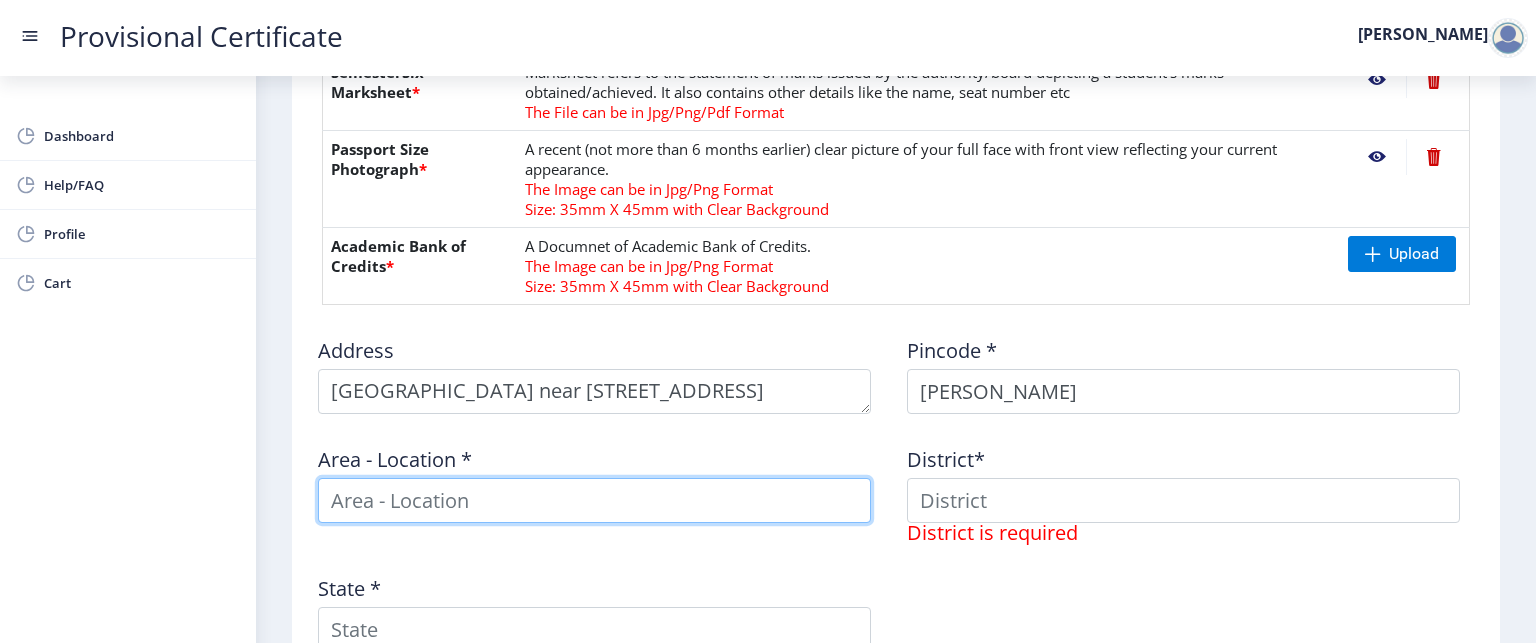 click at bounding box center (594, 500) 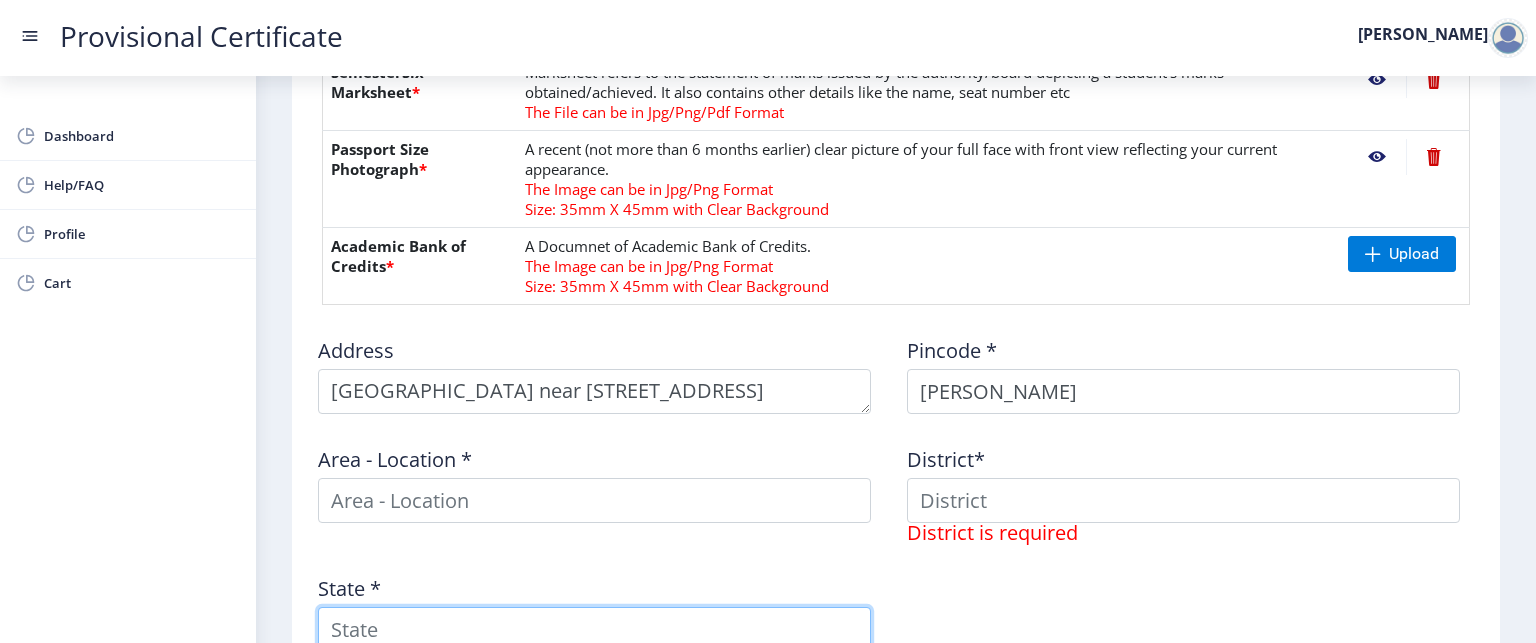 click on "State *" at bounding box center (594, 629) 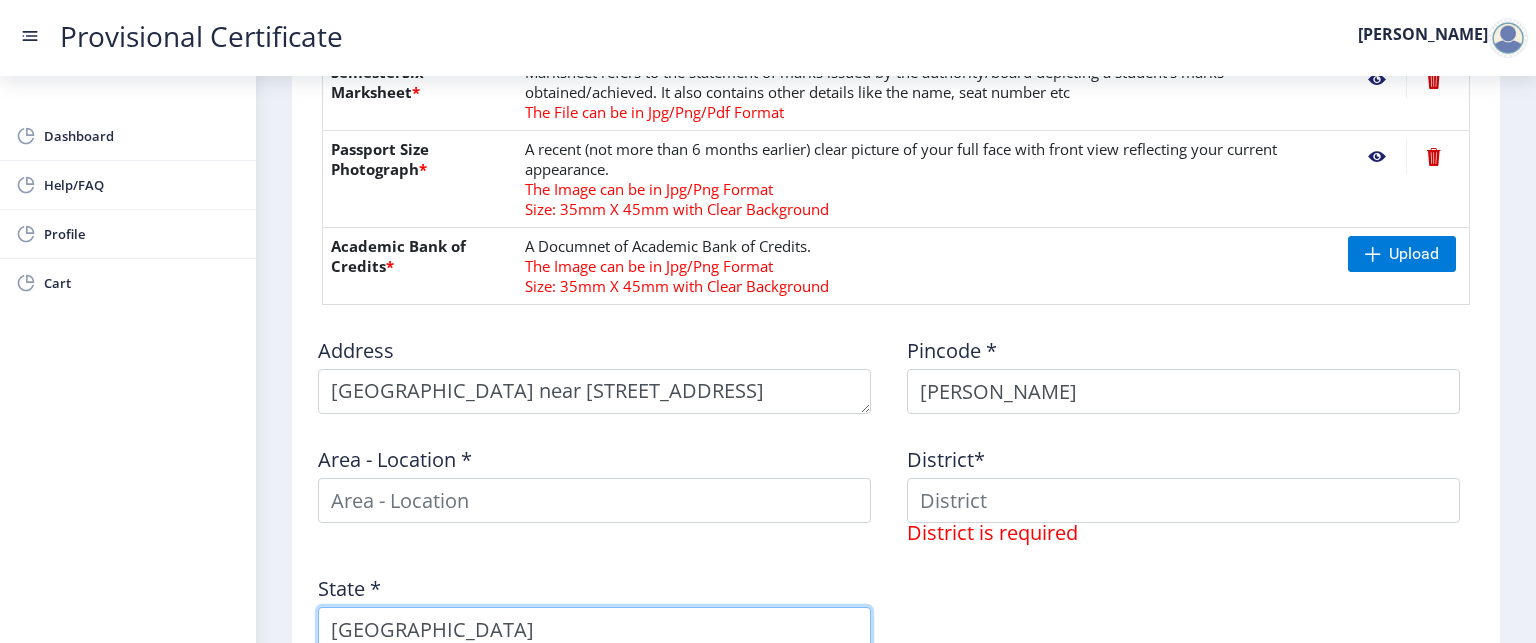 click on "maharashtra" at bounding box center [594, 629] 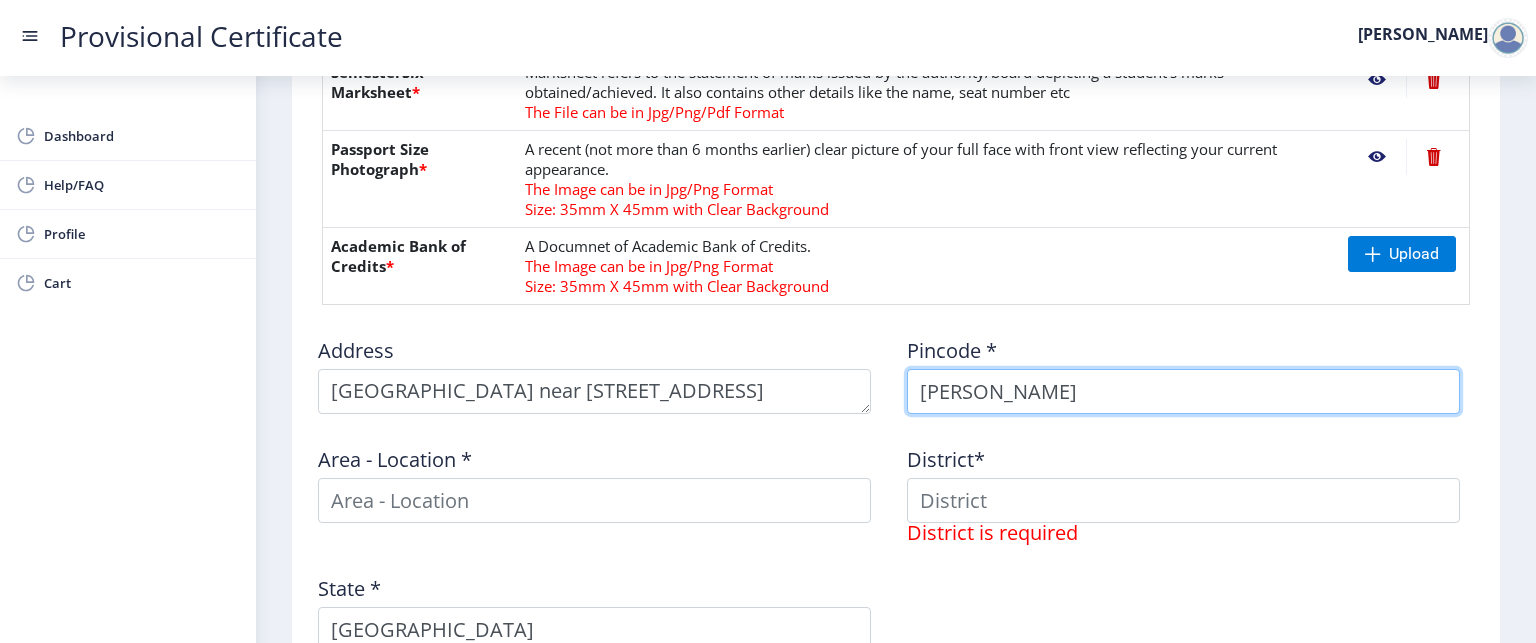 click on "[PERSON_NAME]" at bounding box center [1183, 391] 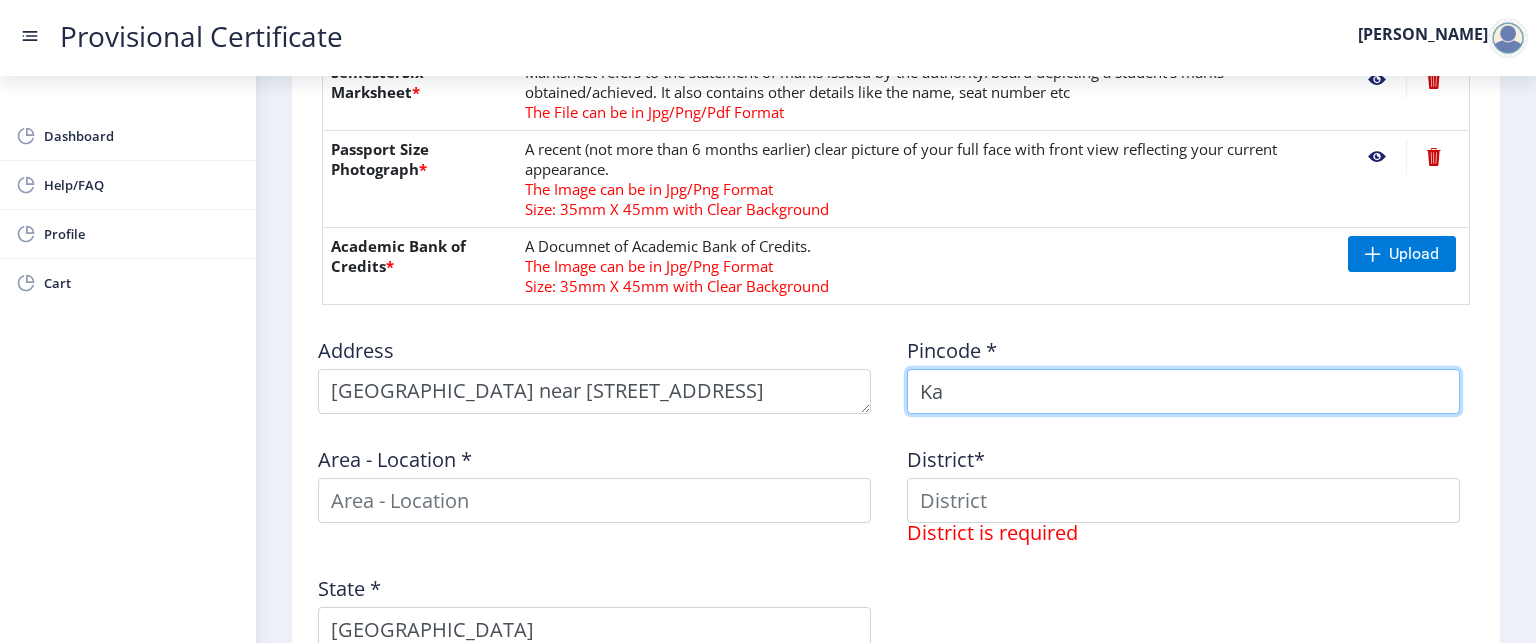 type on "K" 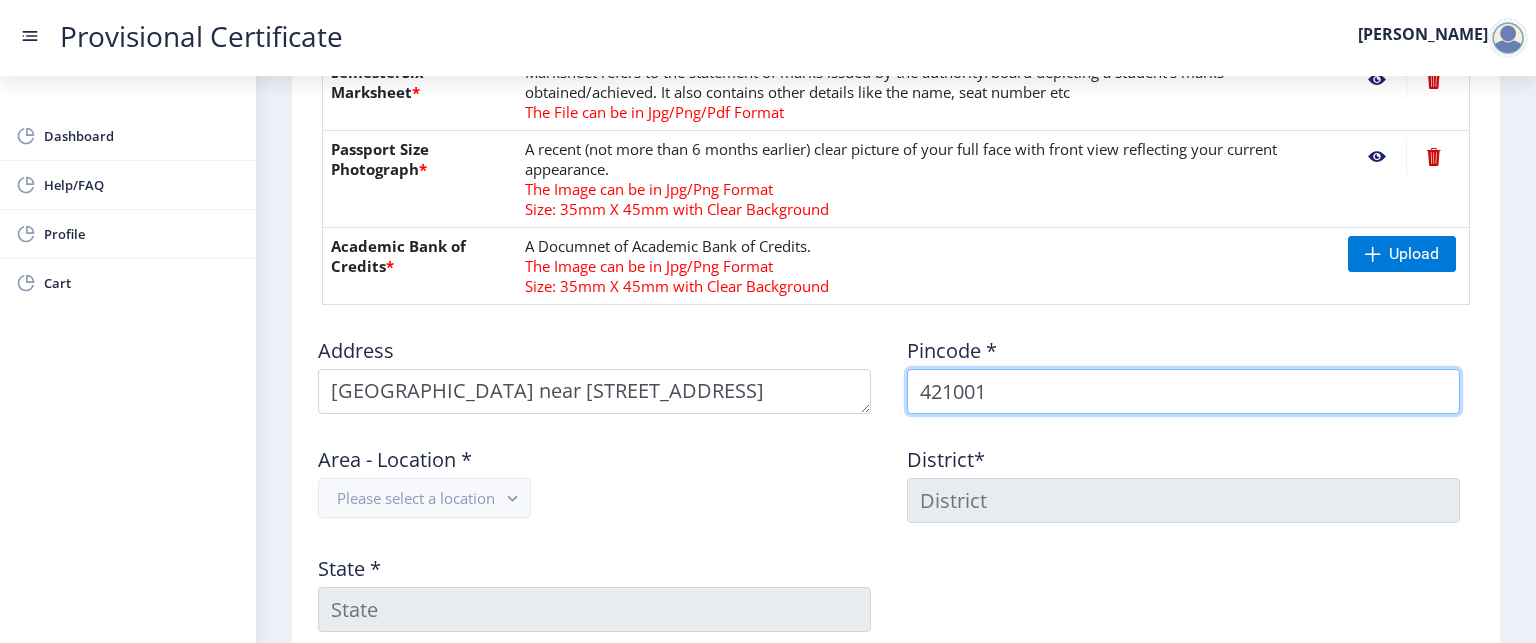 type on "421001" 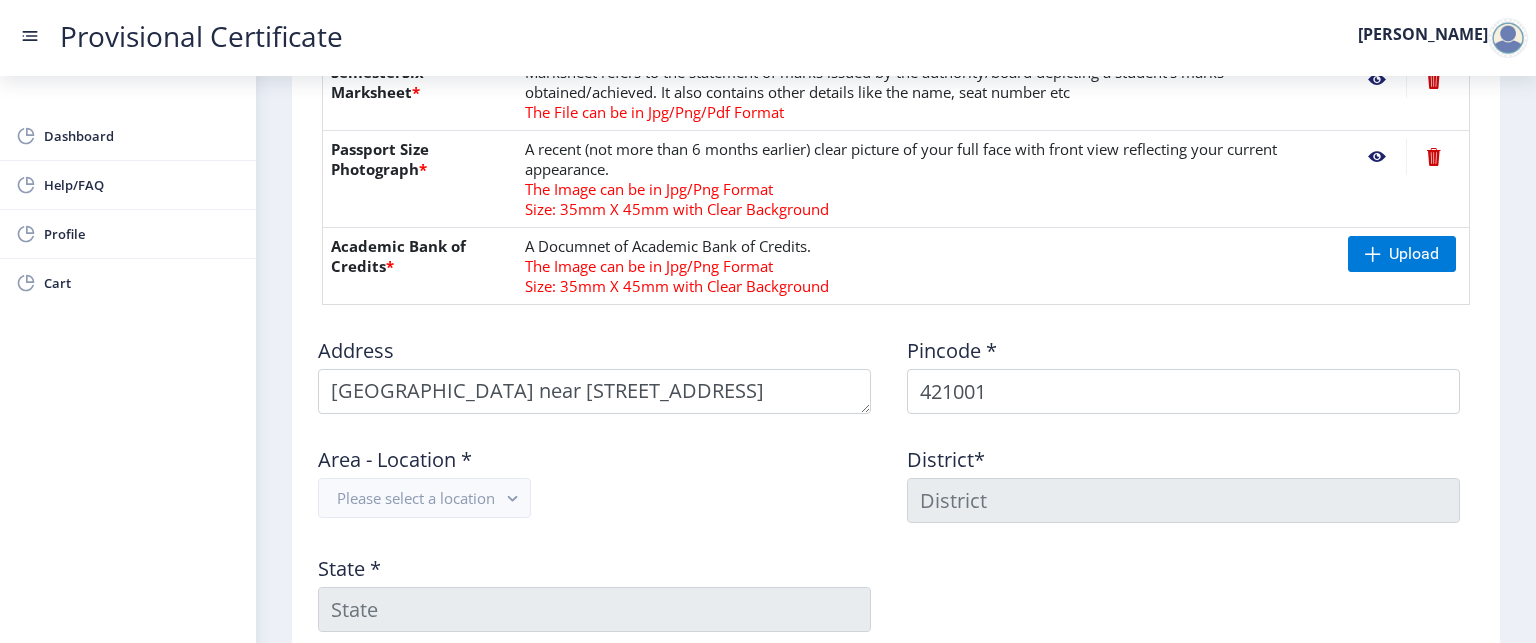 click on "Address    Pincode *  421001 Area - Location *  Please select a location District*  State *" 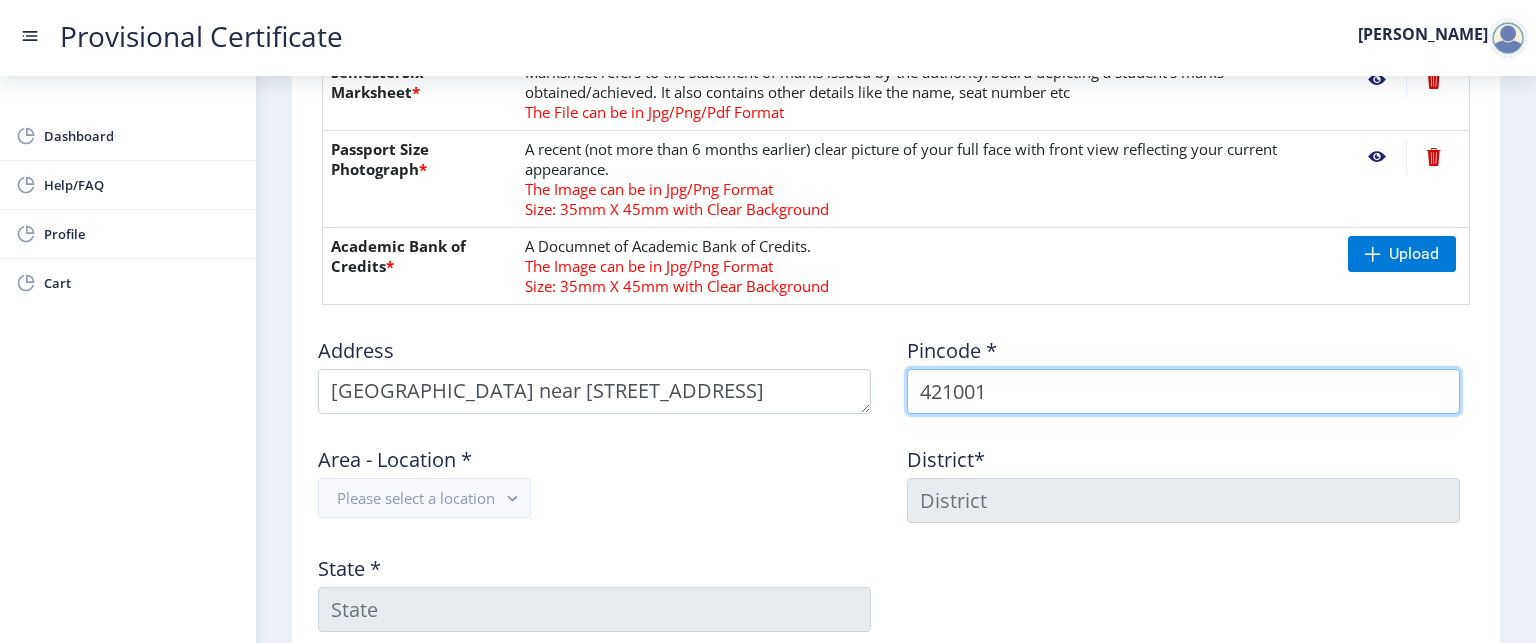 click on "Address    Pincode *  421001 Area - Location *  Please select a location District*  State *" 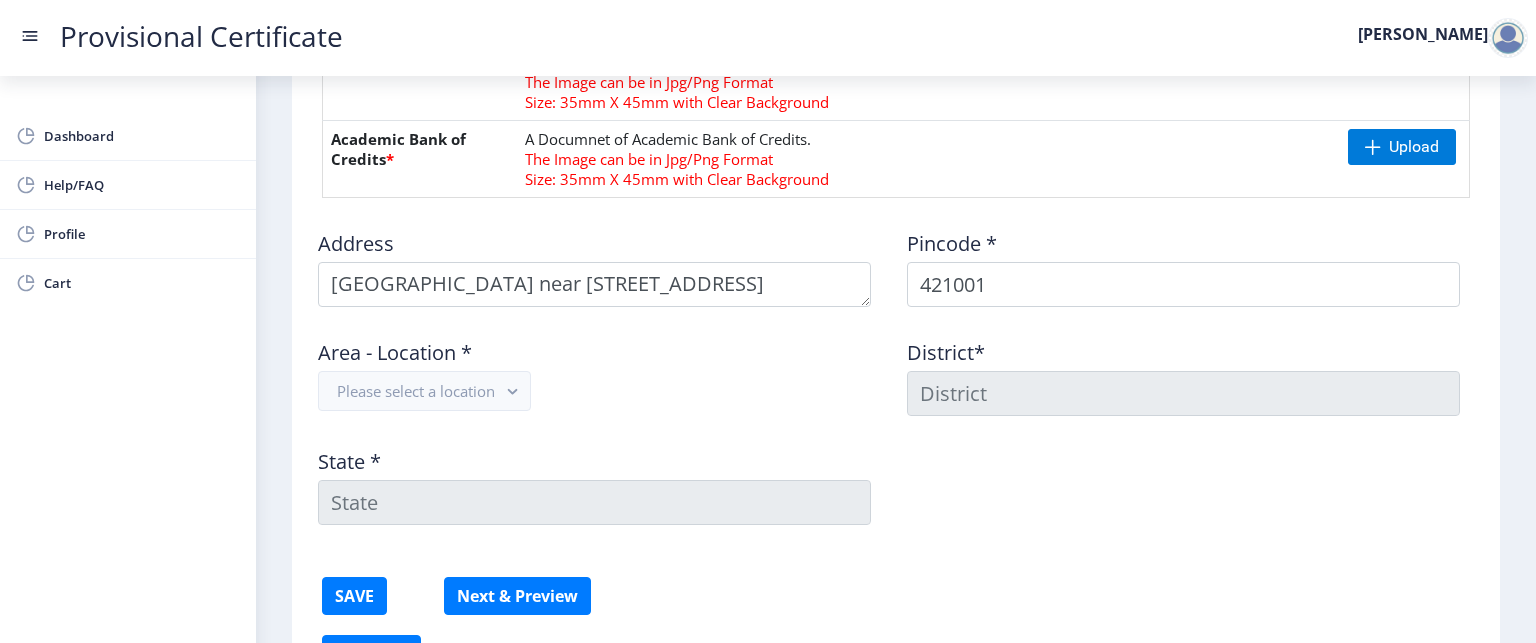 scroll, scrollTop: 1040, scrollLeft: 0, axis: vertical 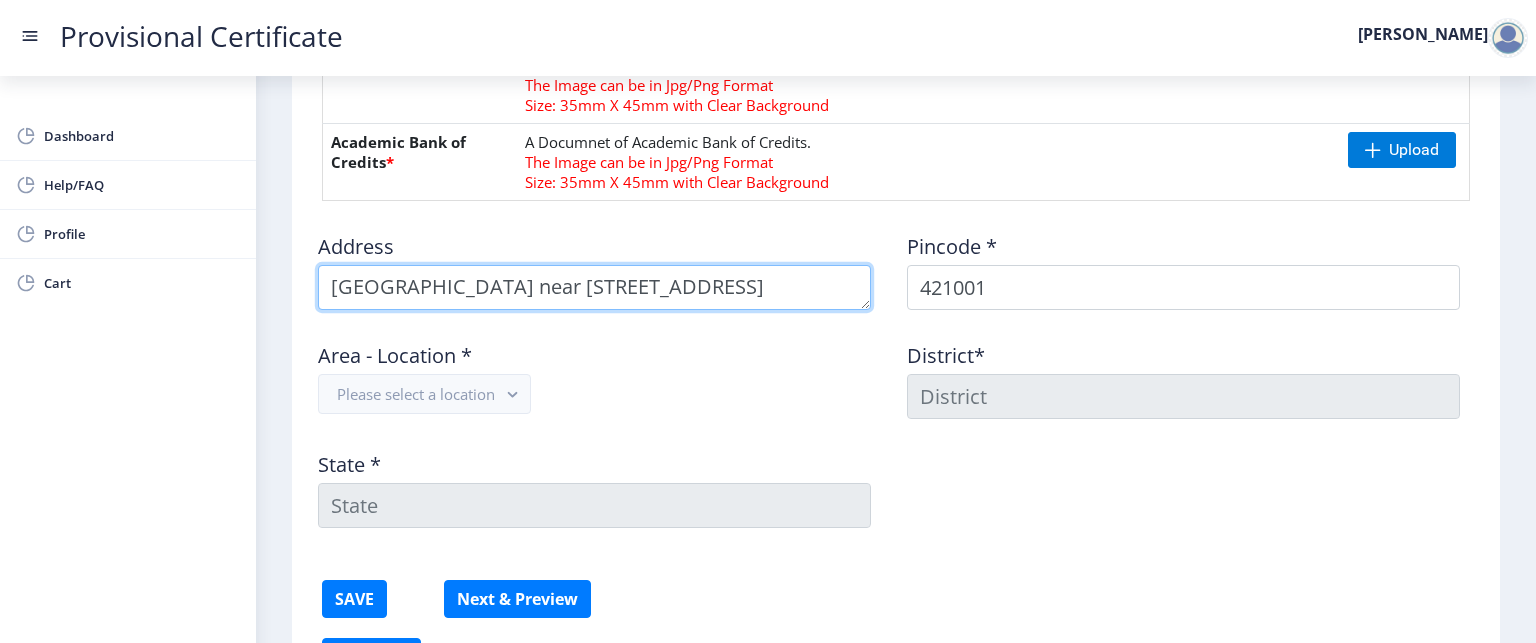 click at bounding box center (594, 287) 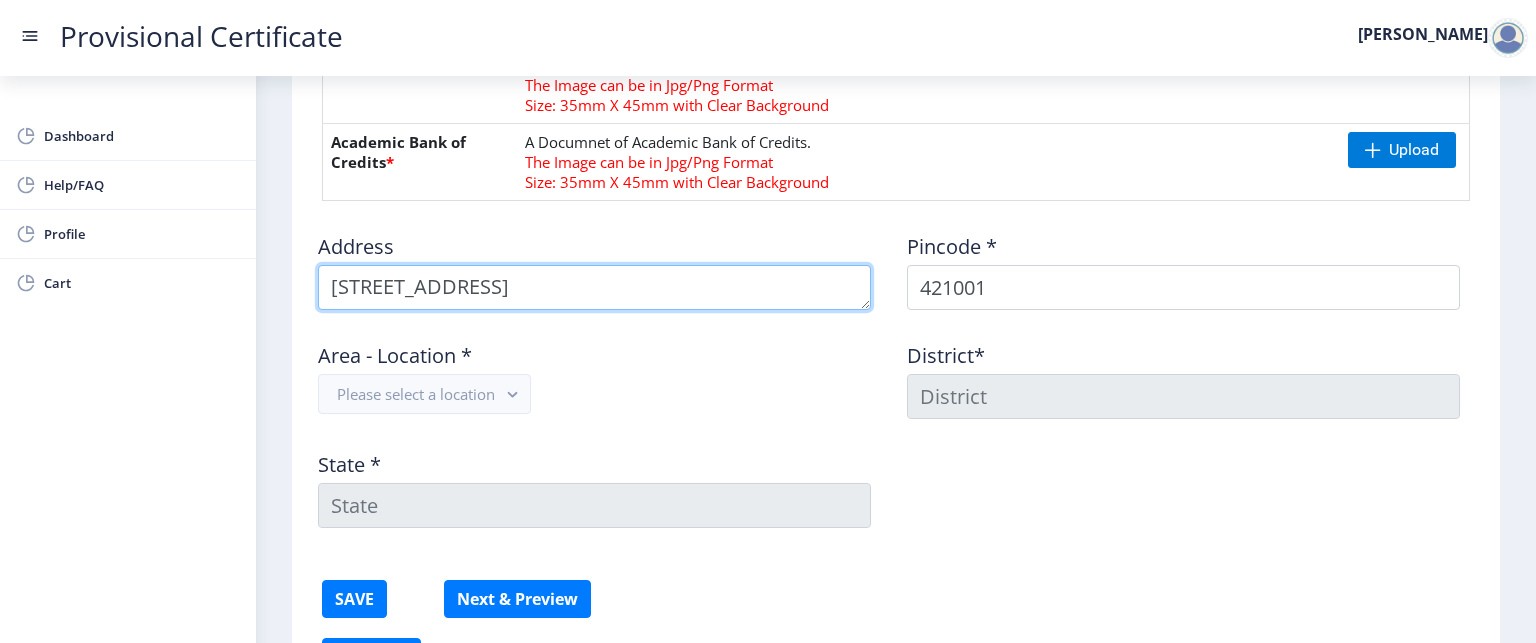 scroll, scrollTop: 28, scrollLeft: 0, axis: vertical 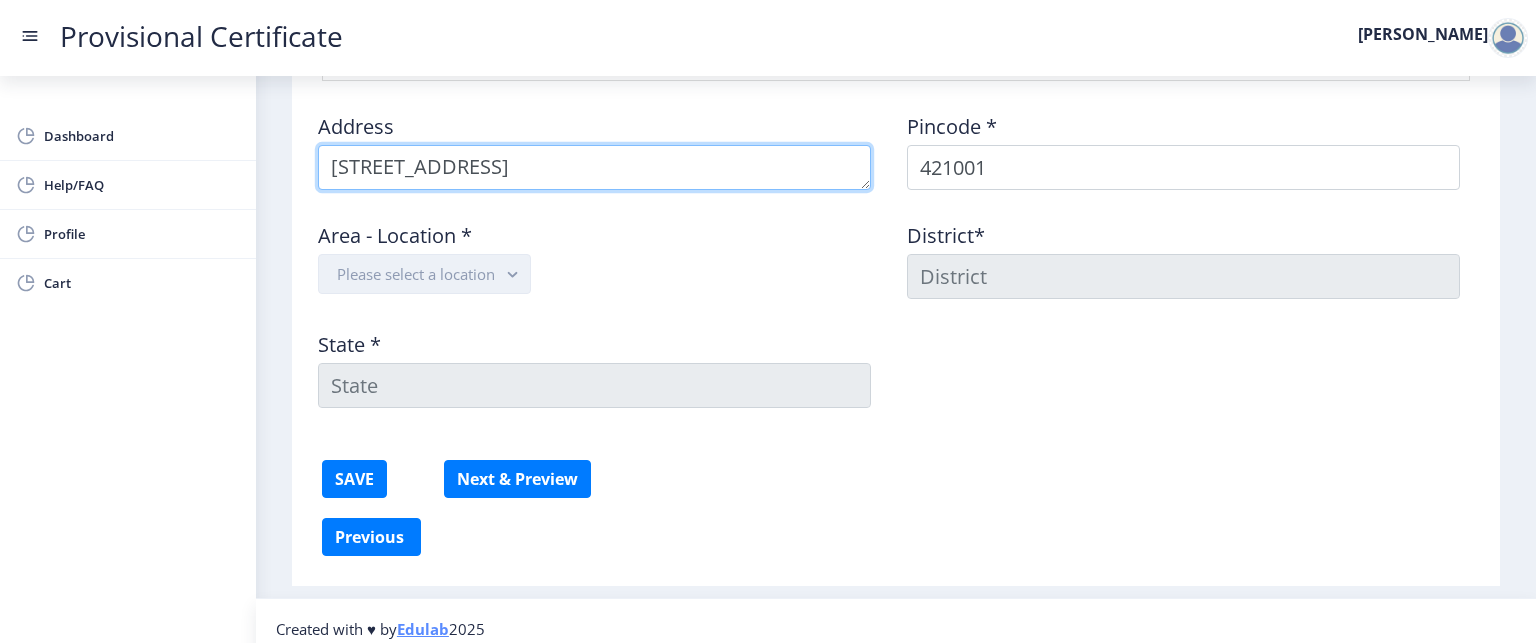 type on "C block road ulhasnagar  3 near guruduwara shri apt flat no 303" 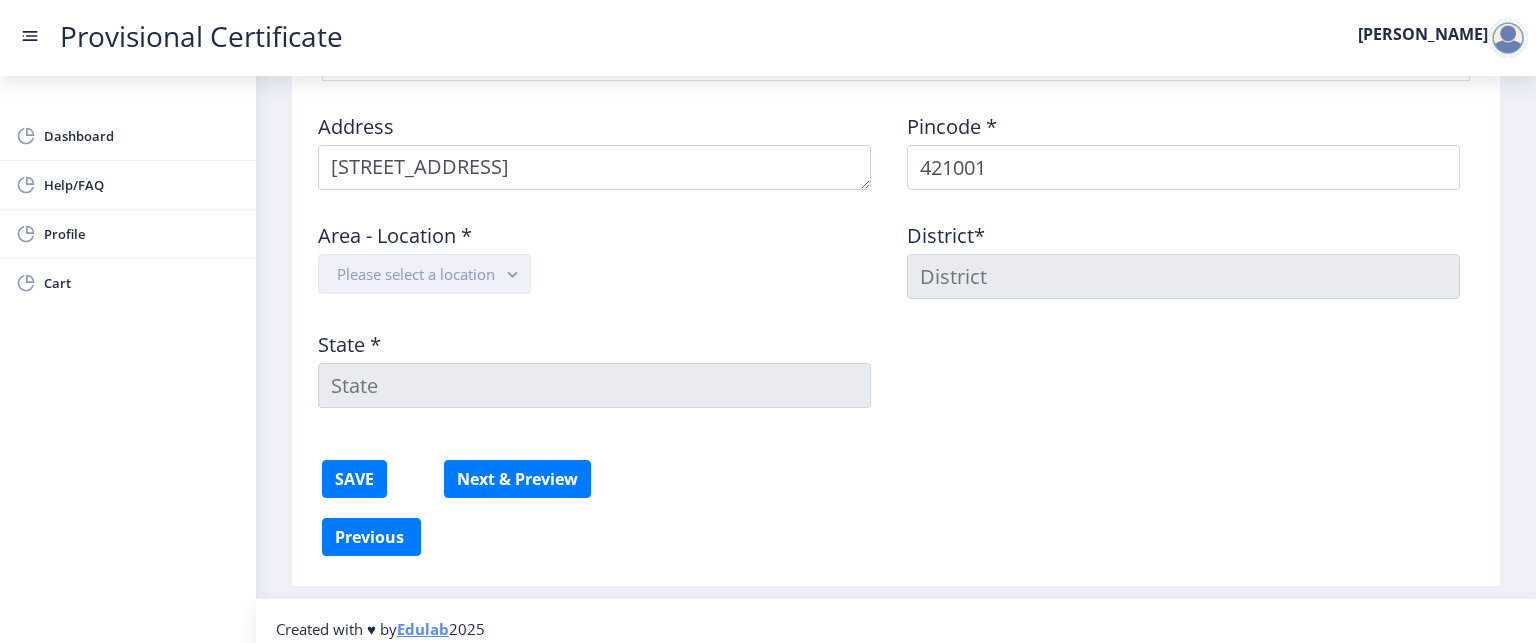 click on "Please select a location" 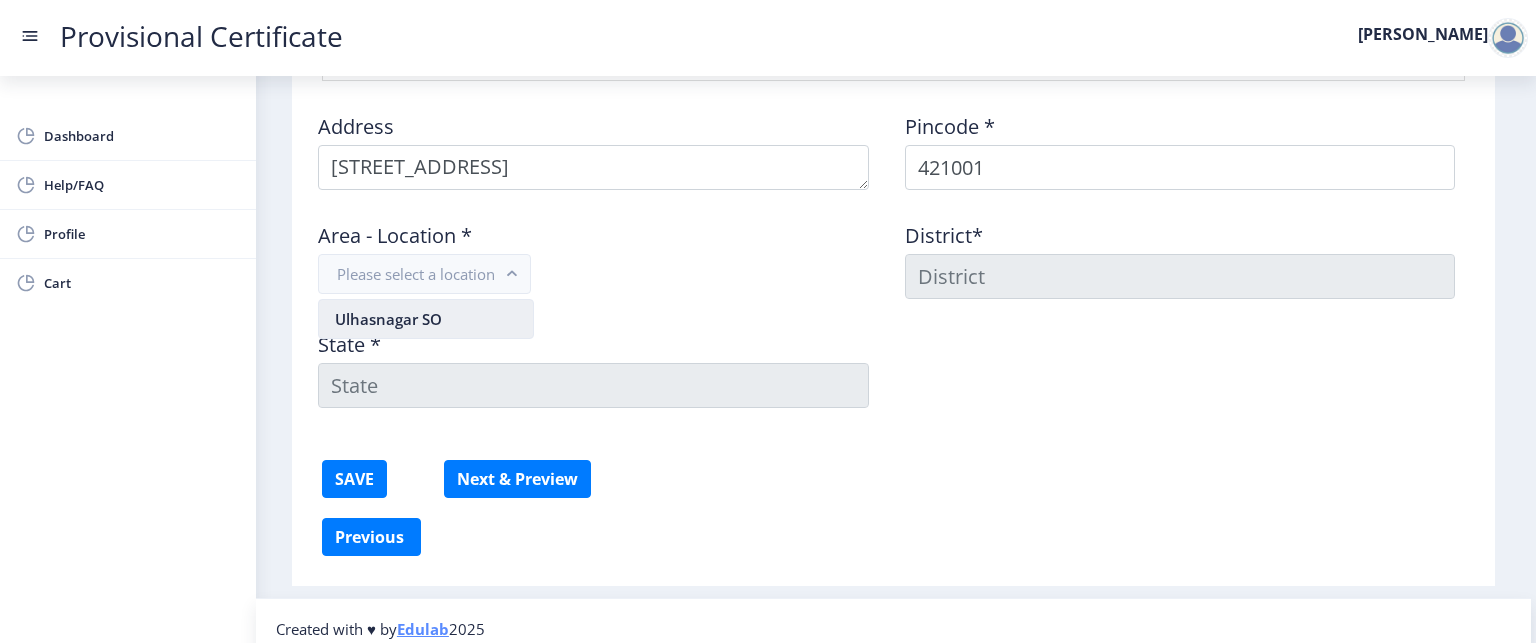 click on "Ulhasnagar SO" at bounding box center [426, 319] 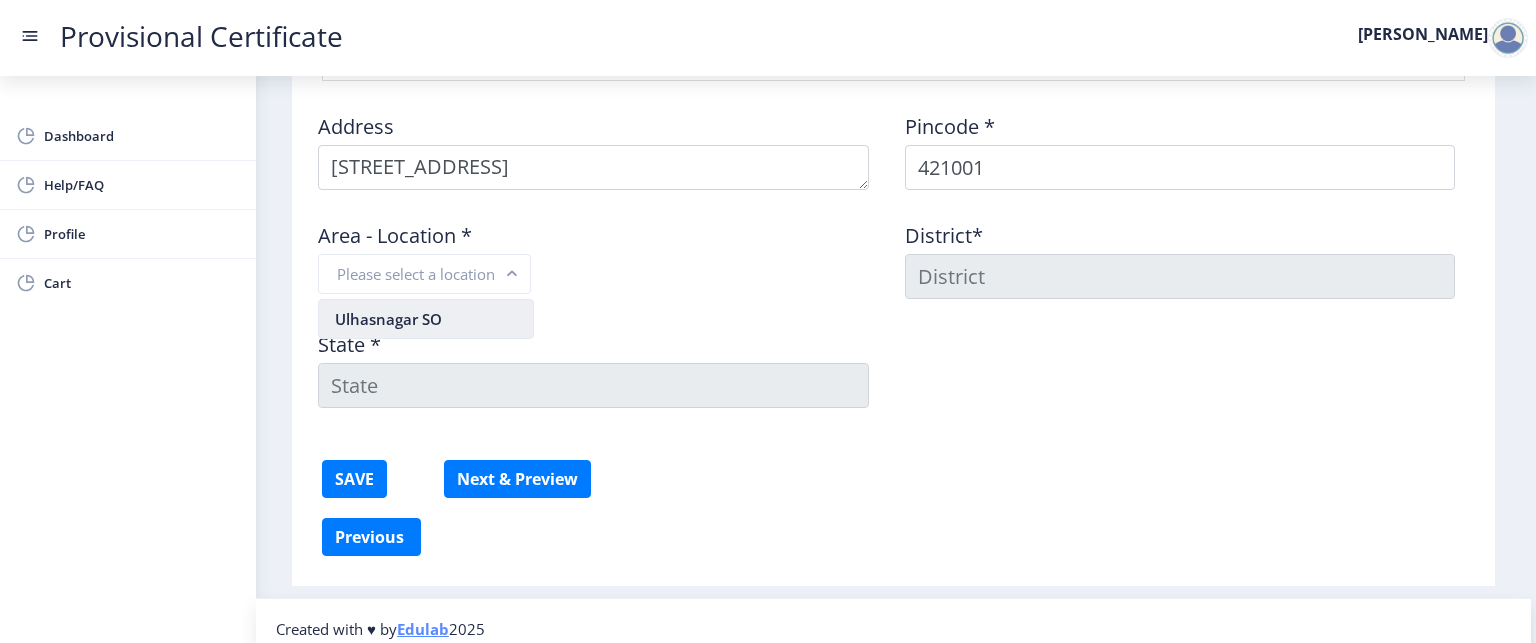 type on "Thane" 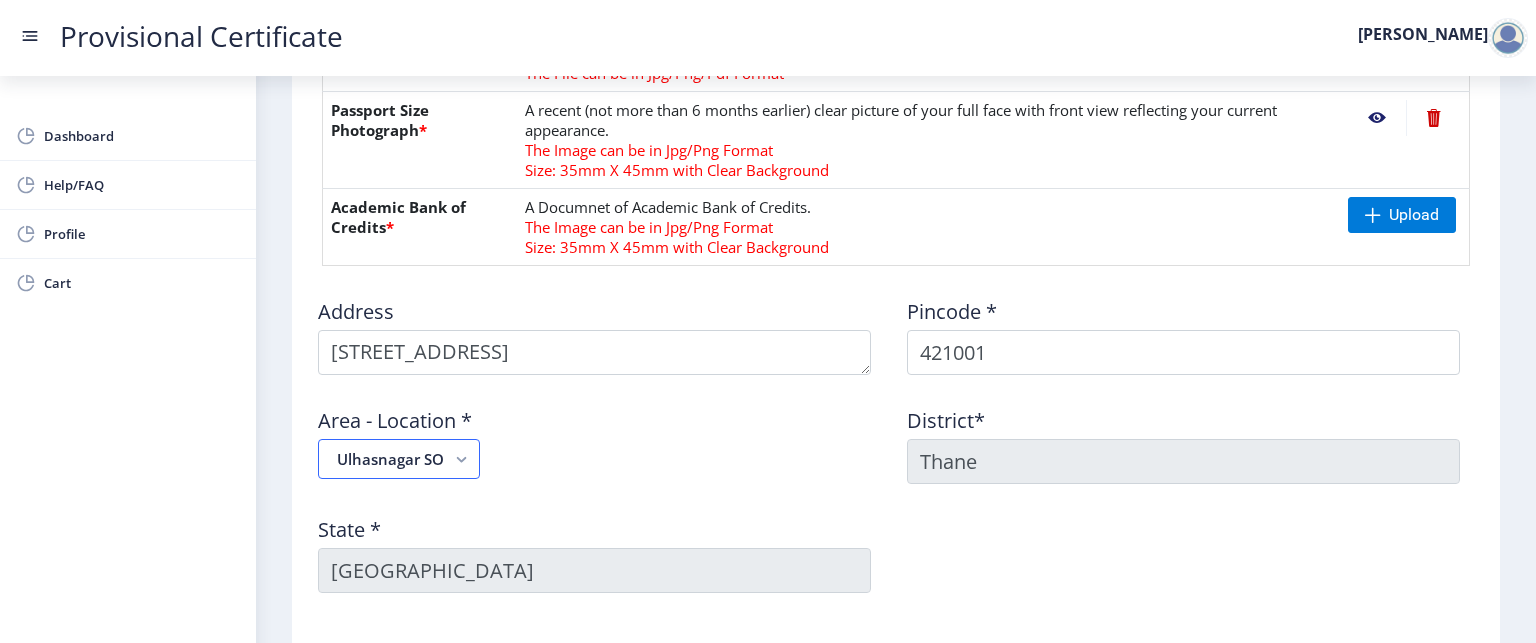 scroll, scrollTop: 842, scrollLeft: 0, axis: vertical 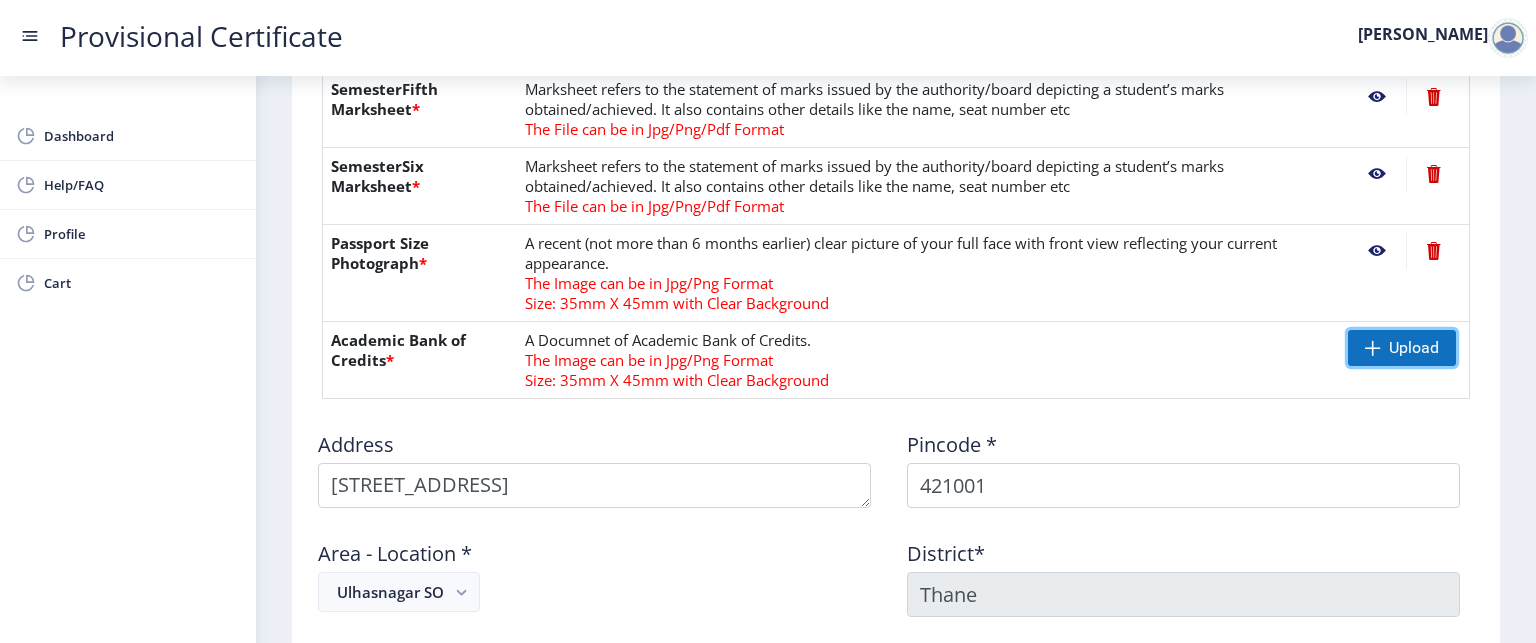 click 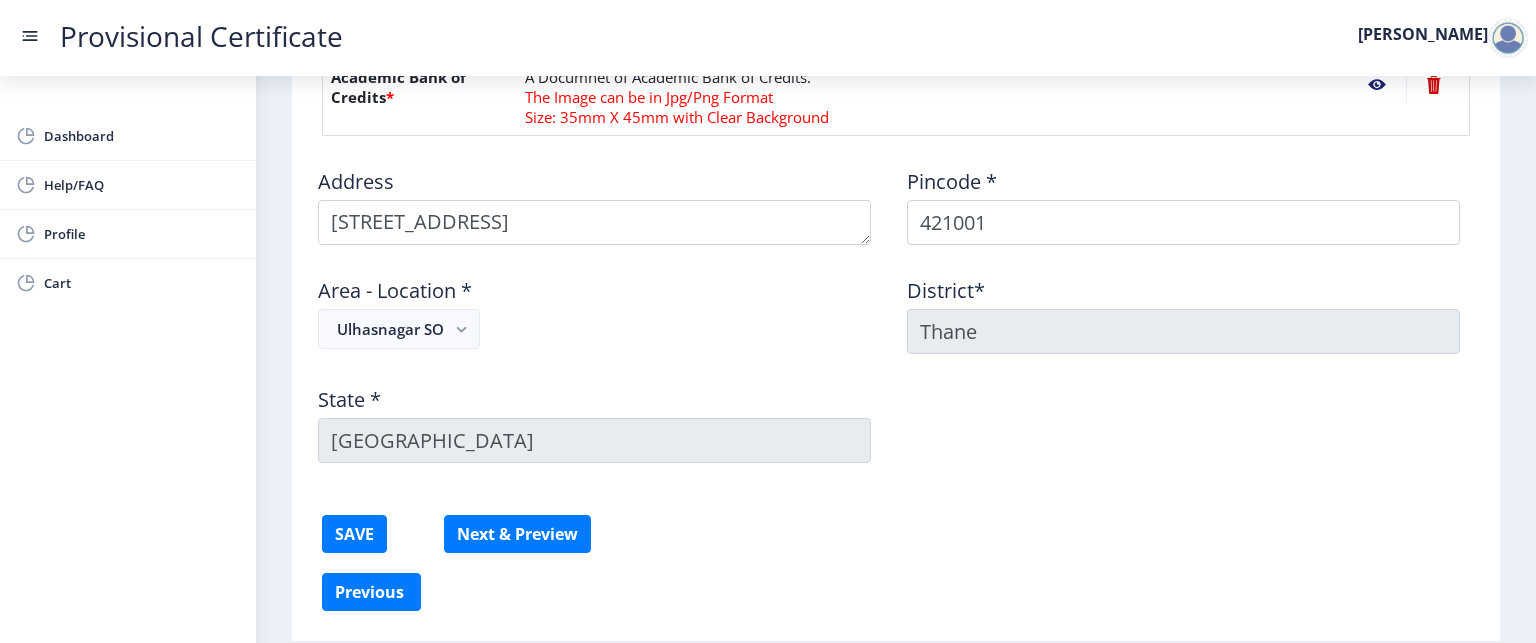 scroll, scrollTop: 1108, scrollLeft: 0, axis: vertical 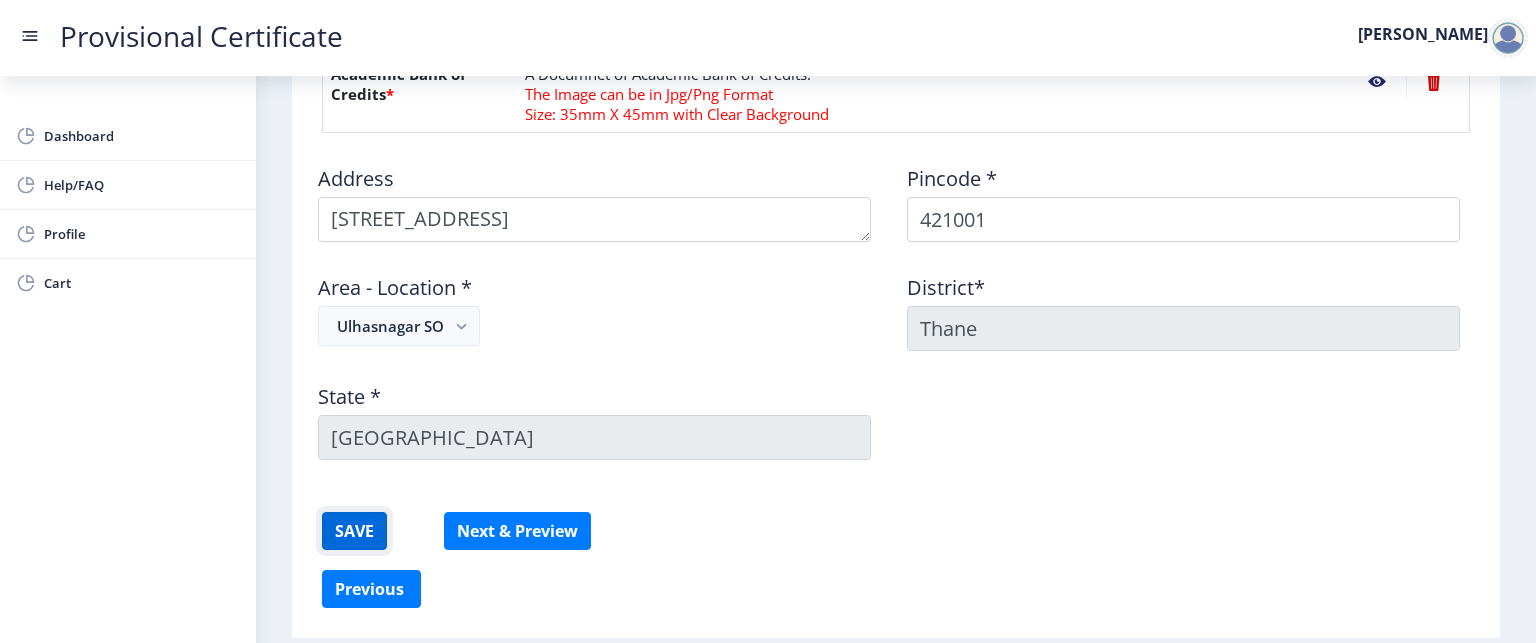 click on "SAVE" 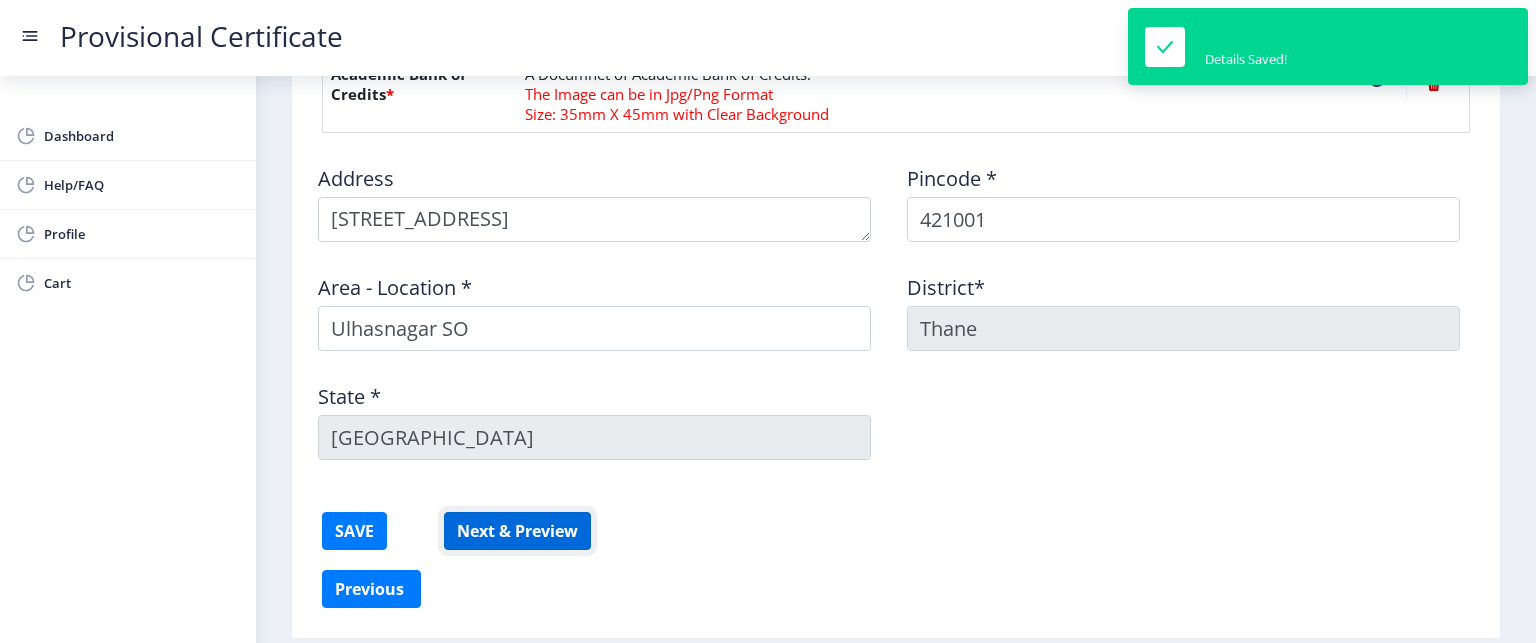 click on "Next & Preview" 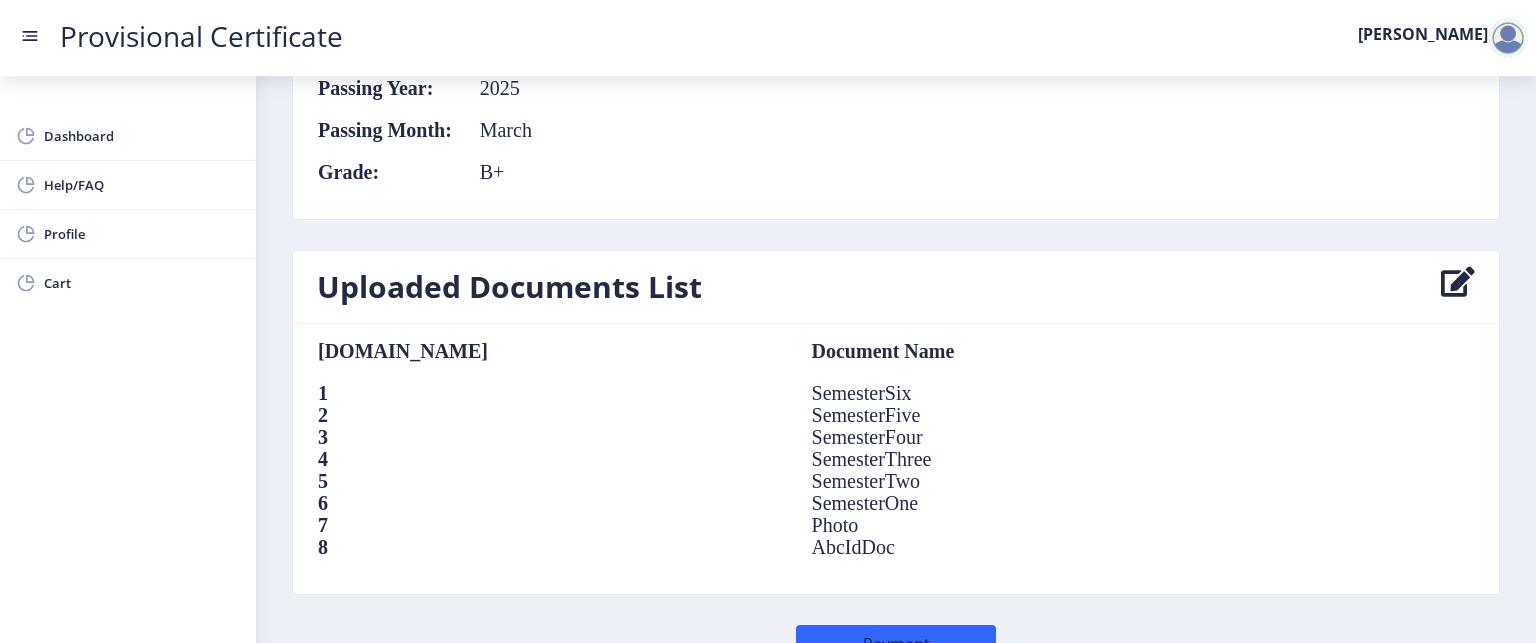 scroll, scrollTop: 1416, scrollLeft: 0, axis: vertical 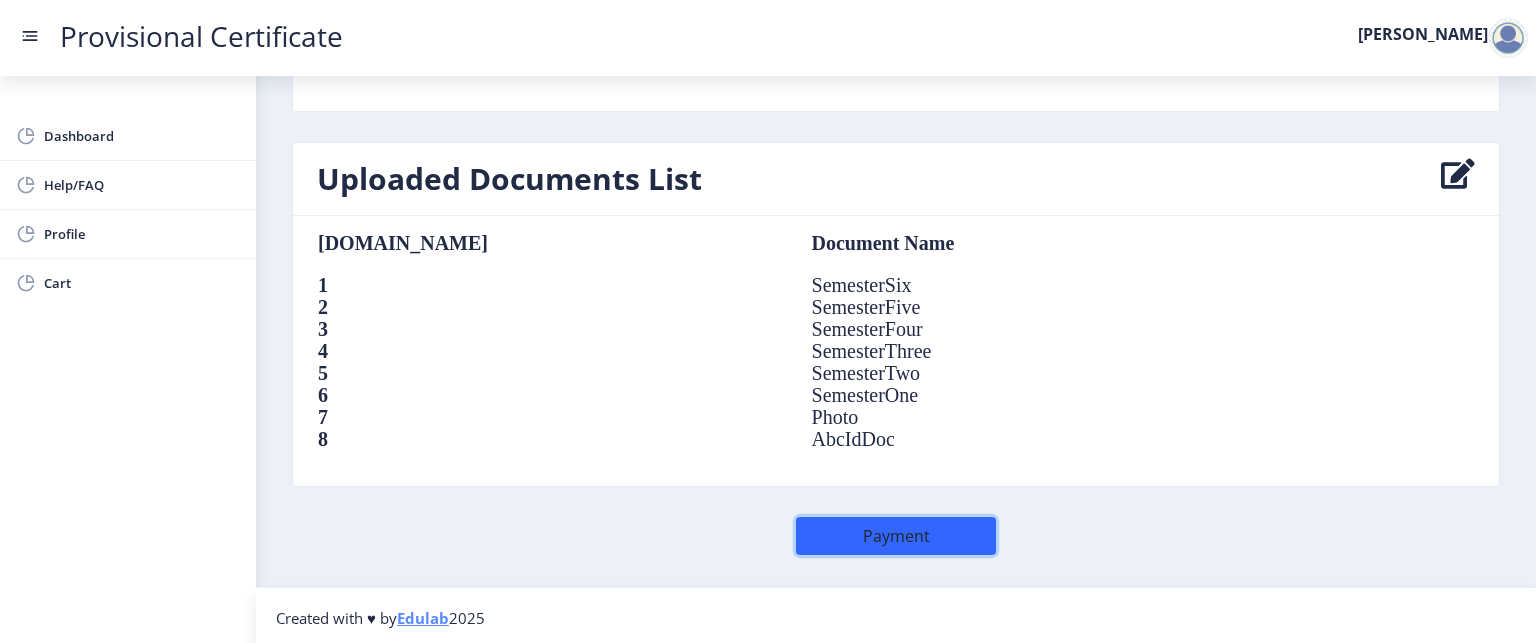 click on "Payment" 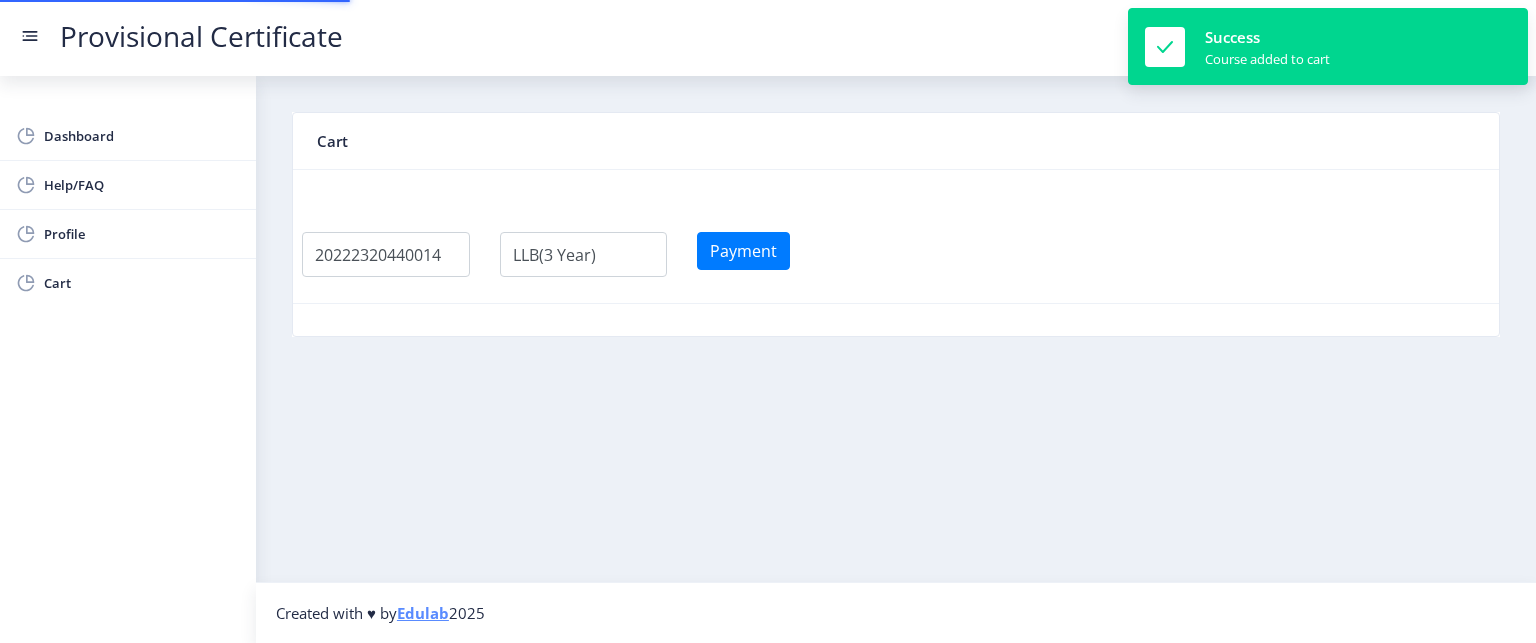 scroll, scrollTop: 0, scrollLeft: 0, axis: both 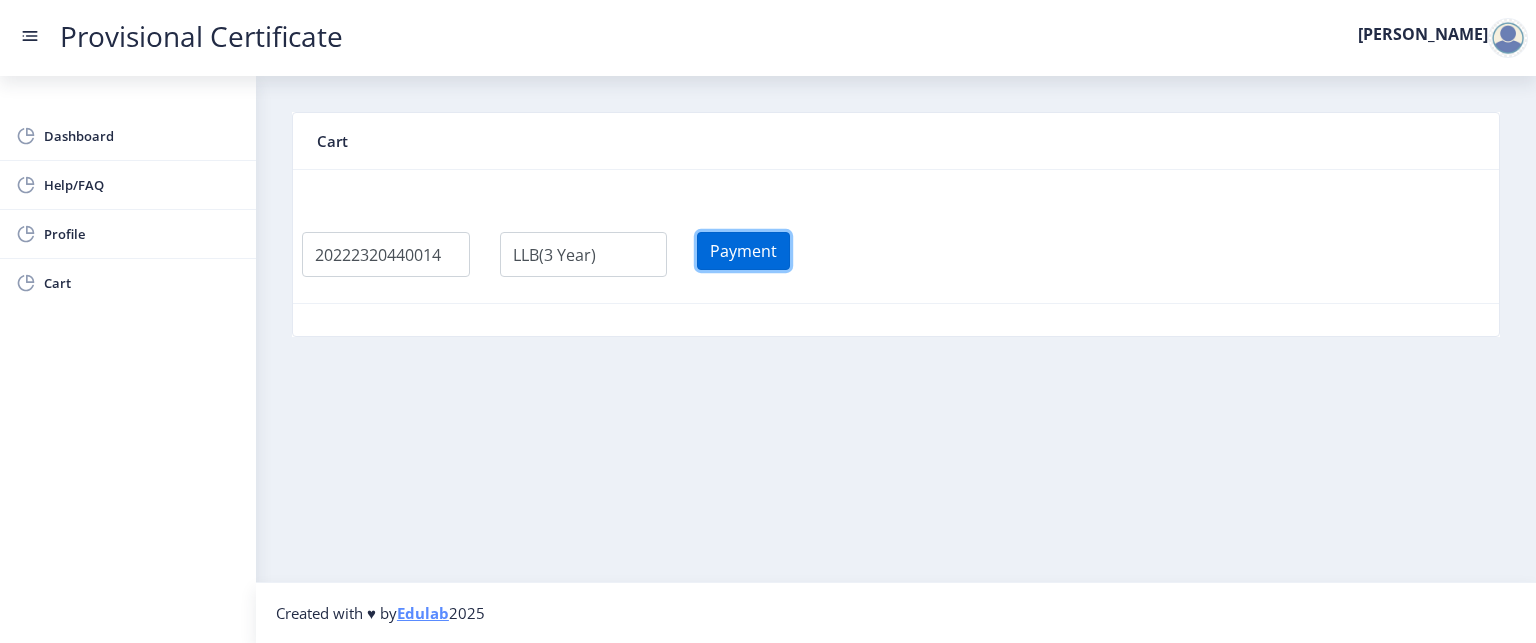 click on "Payment" 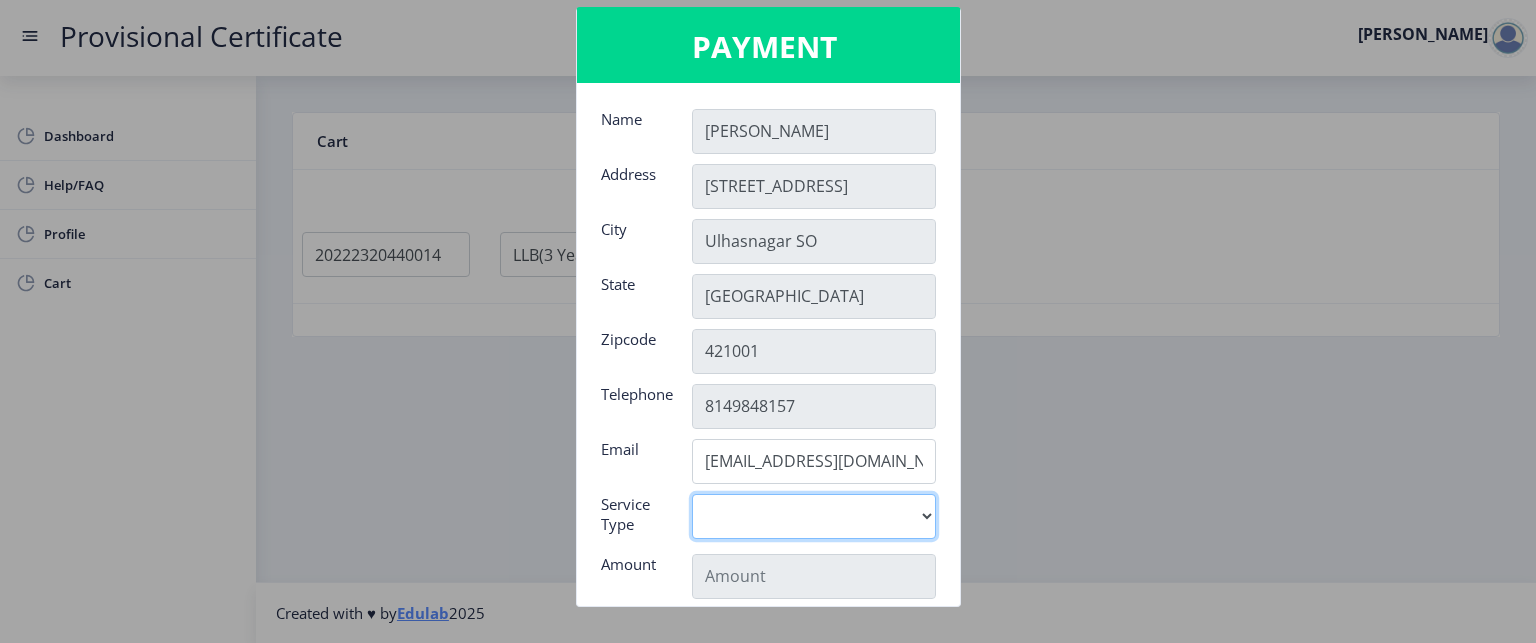 click on "Digital" at bounding box center [814, 516] 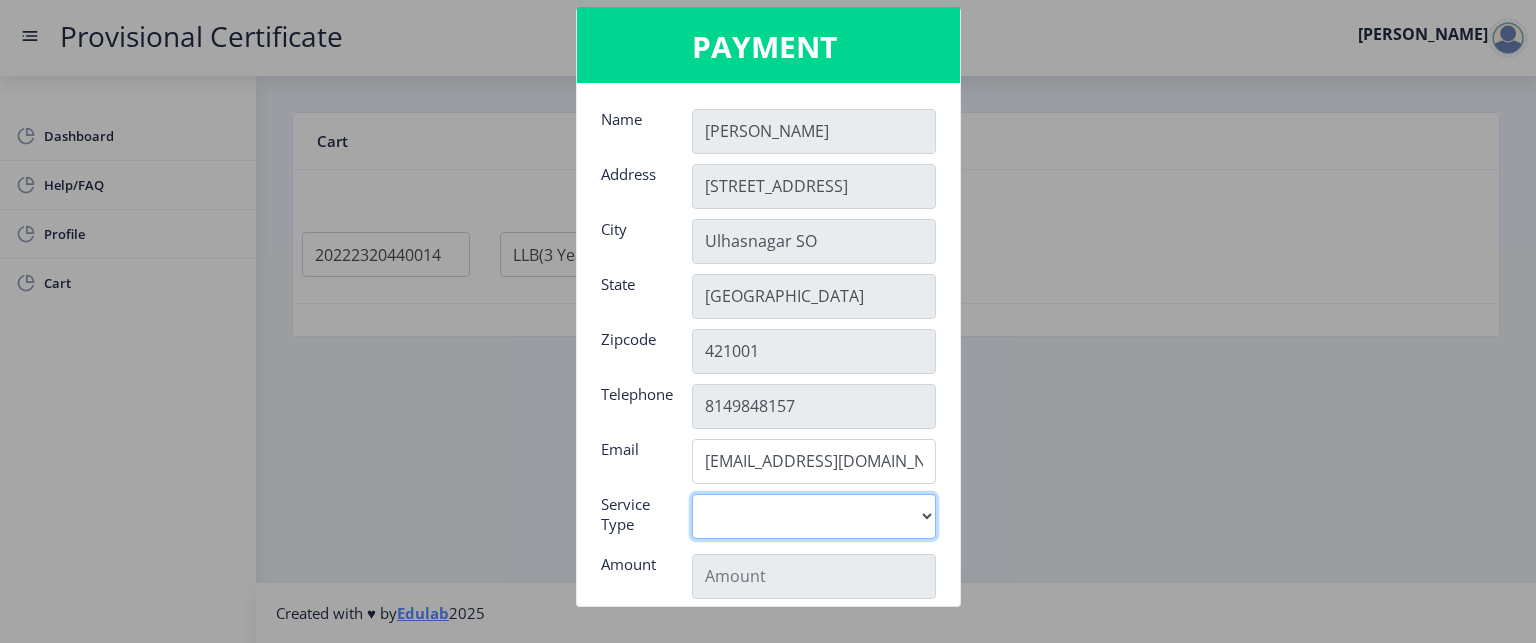 select on "old" 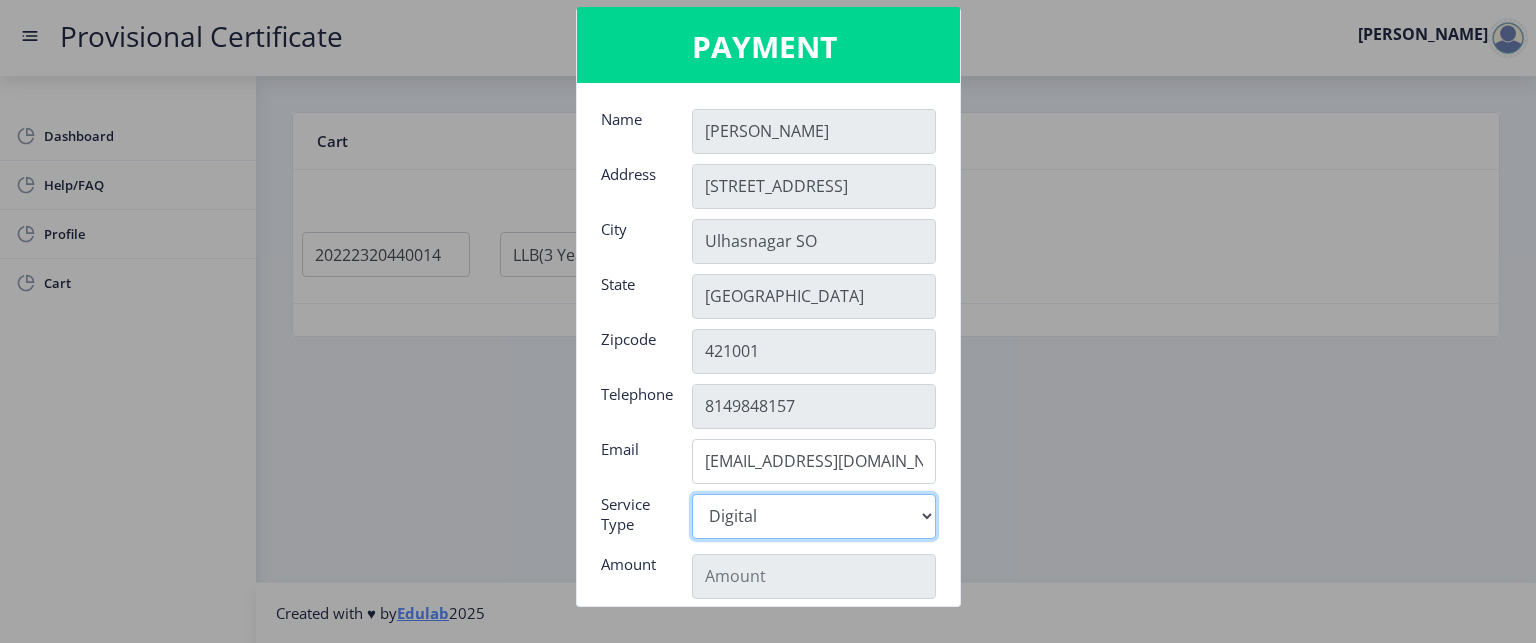 click on "Digital" at bounding box center [814, 516] 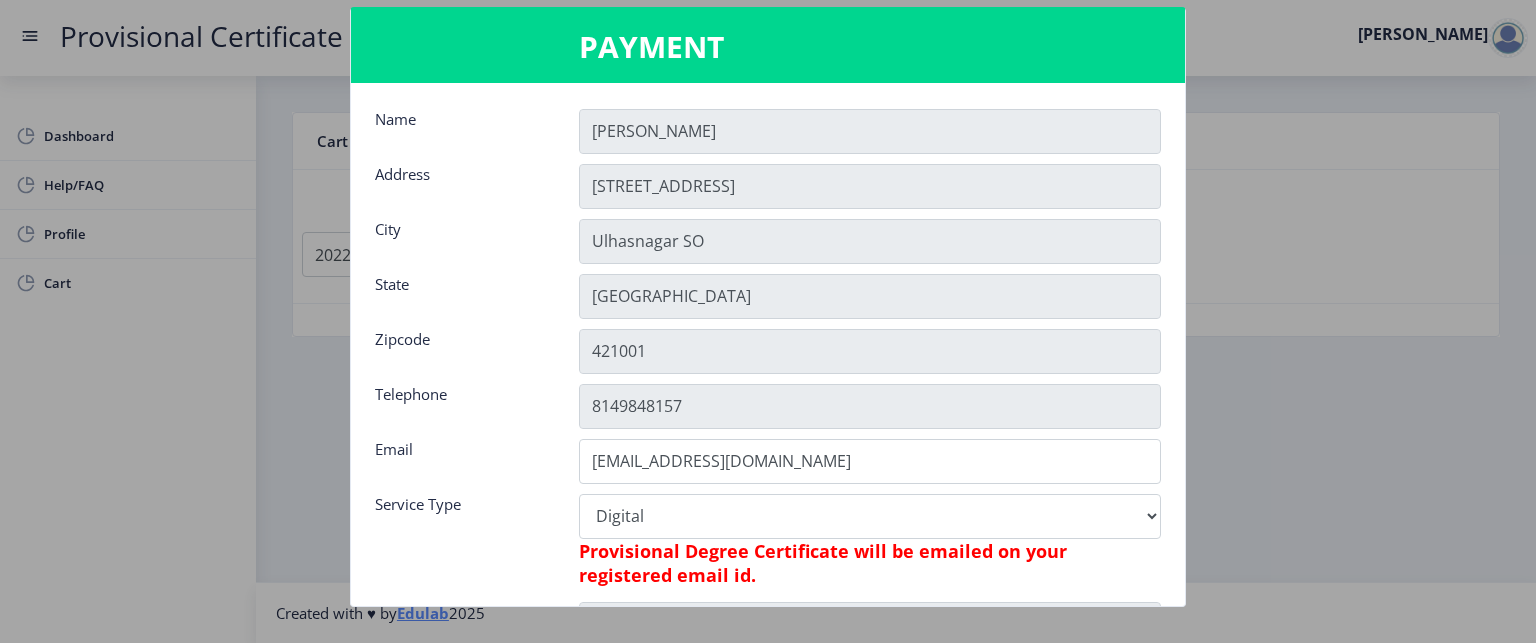 scroll, scrollTop: 364, scrollLeft: 0, axis: vertical 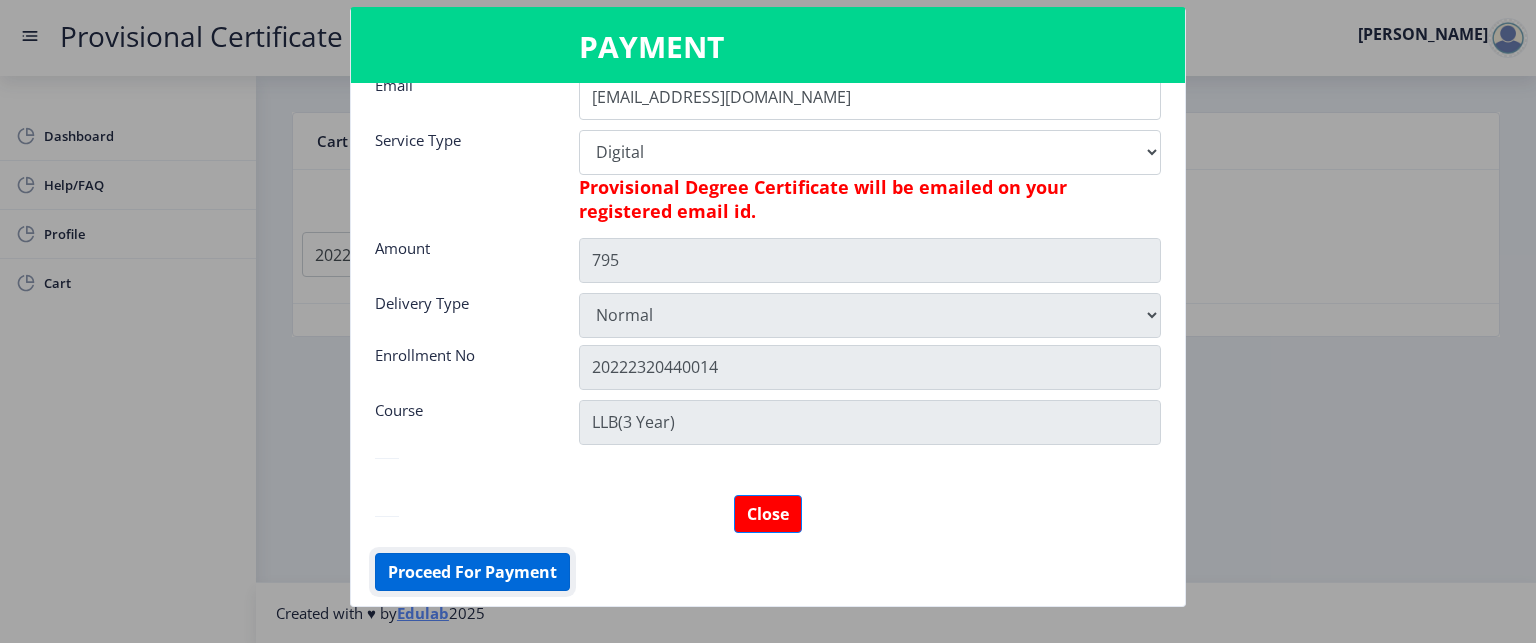 click on "Proceed For Payment" 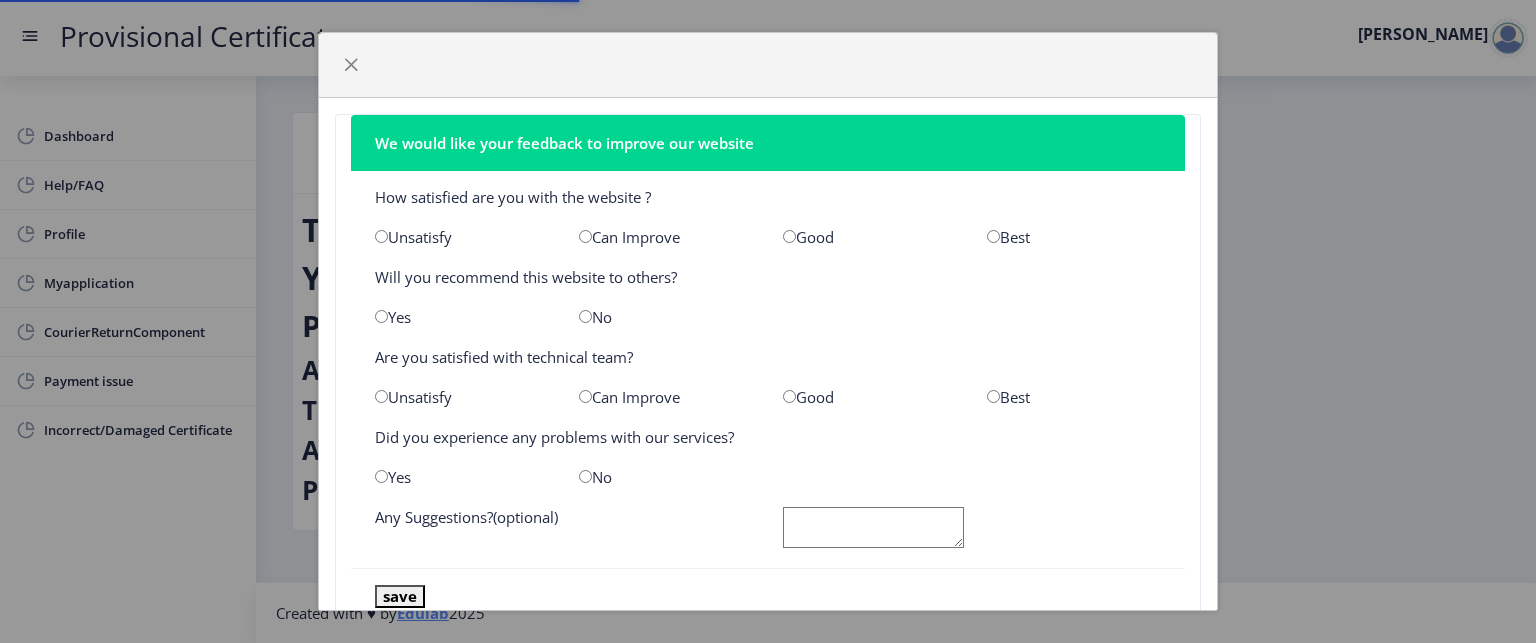 scroll, scrollTop: 0, scrollLeft: 0, axis: both 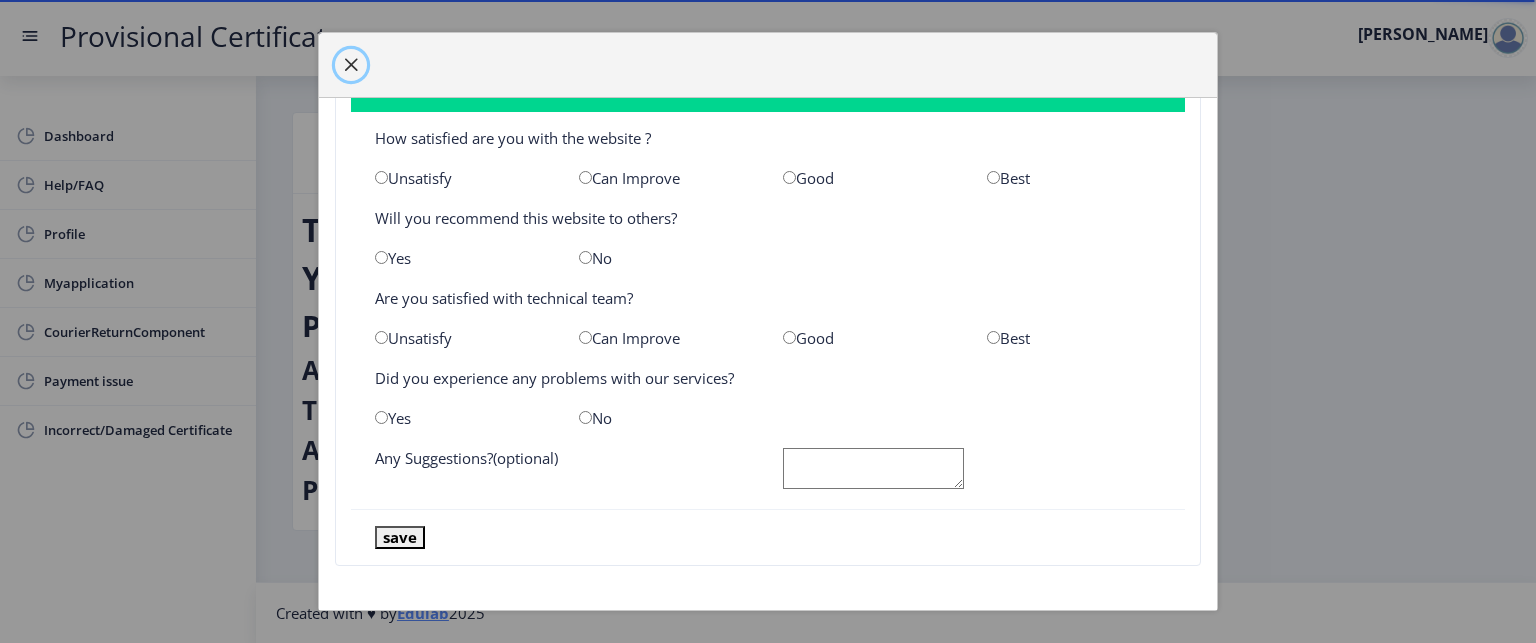 click 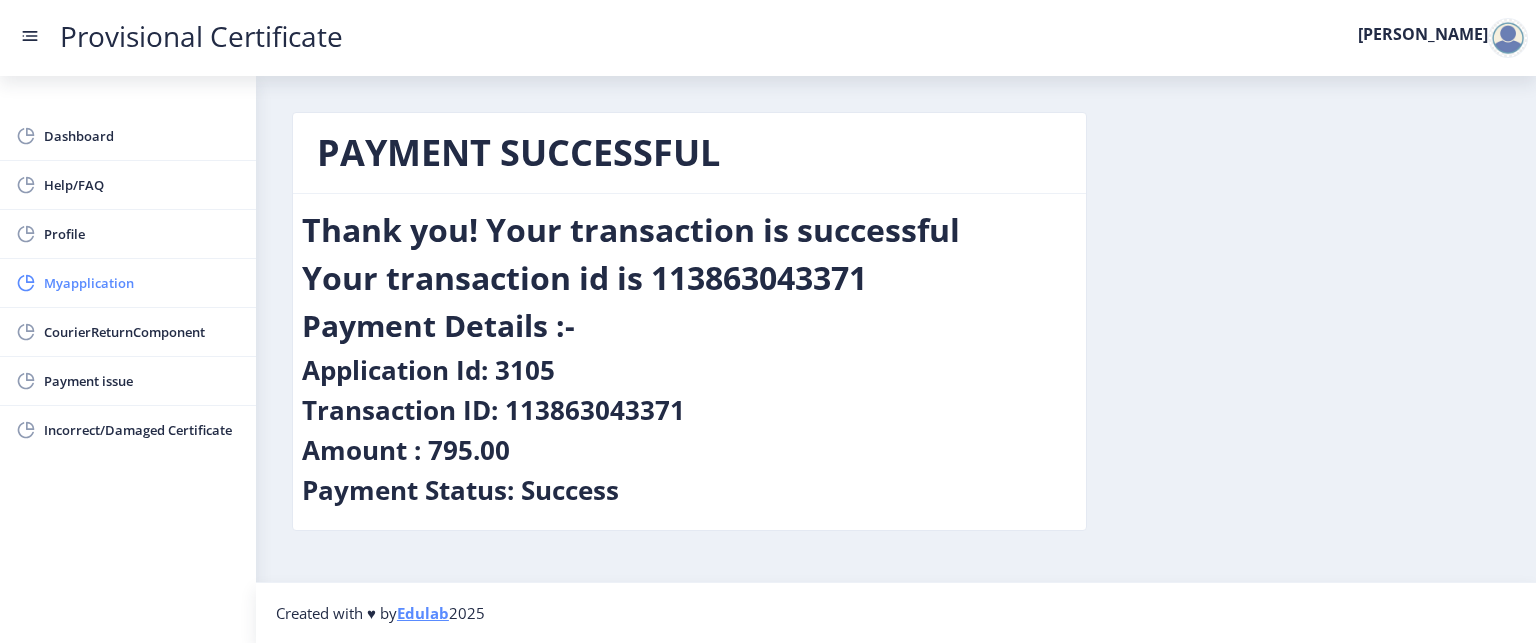 click on "Myapplication" 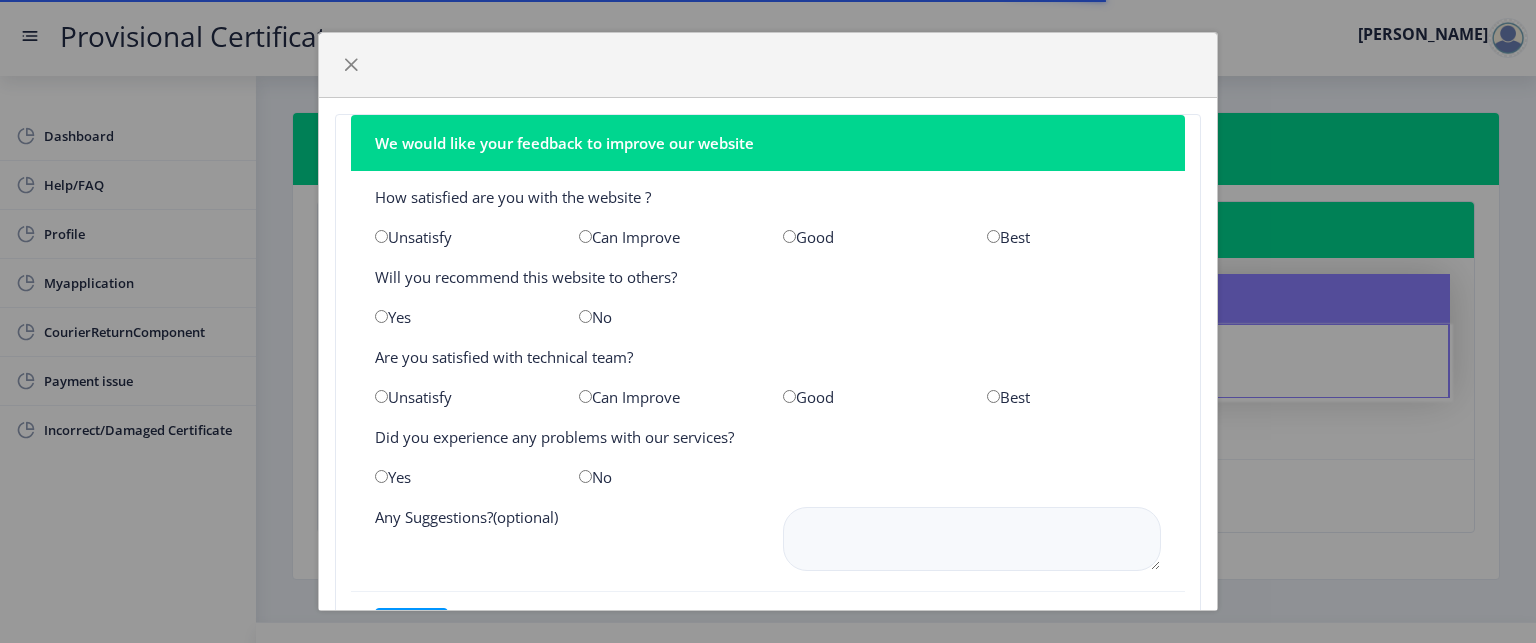 scroll, scrollTop: 99, scrollLeft: 0, axis: vertical 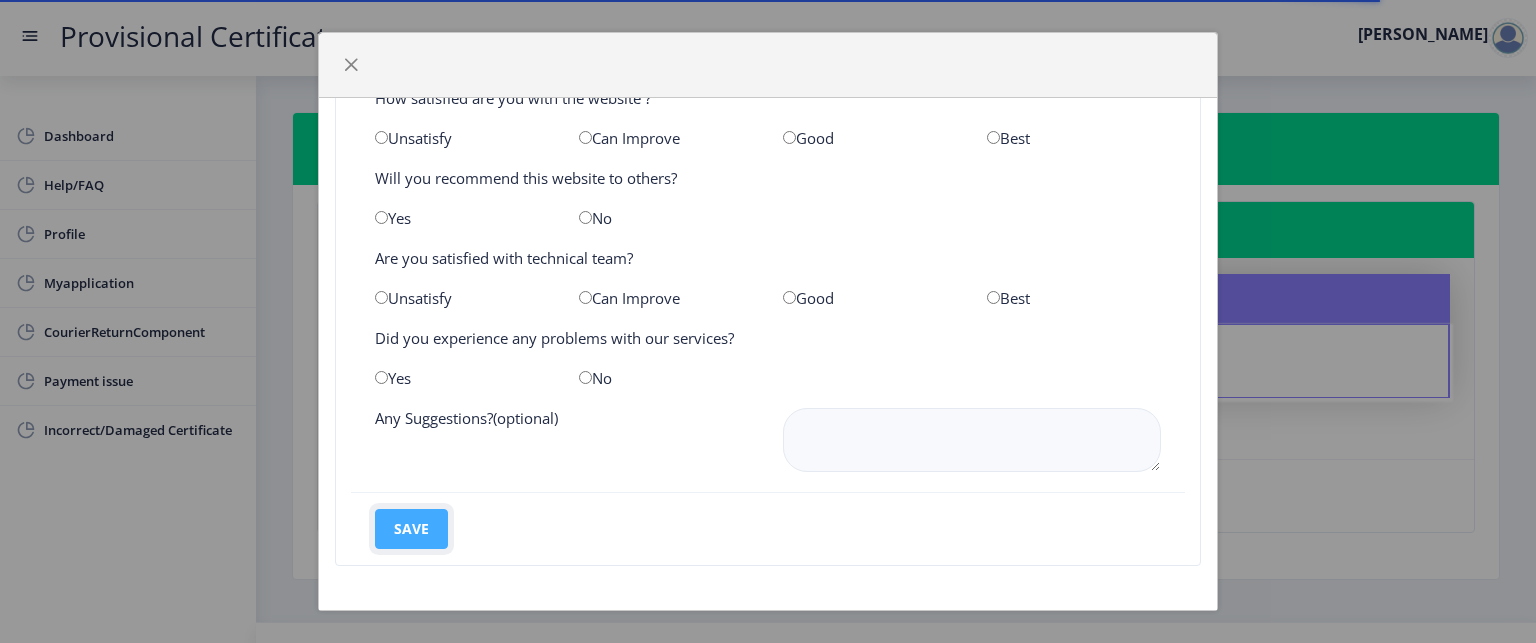 click on "save" 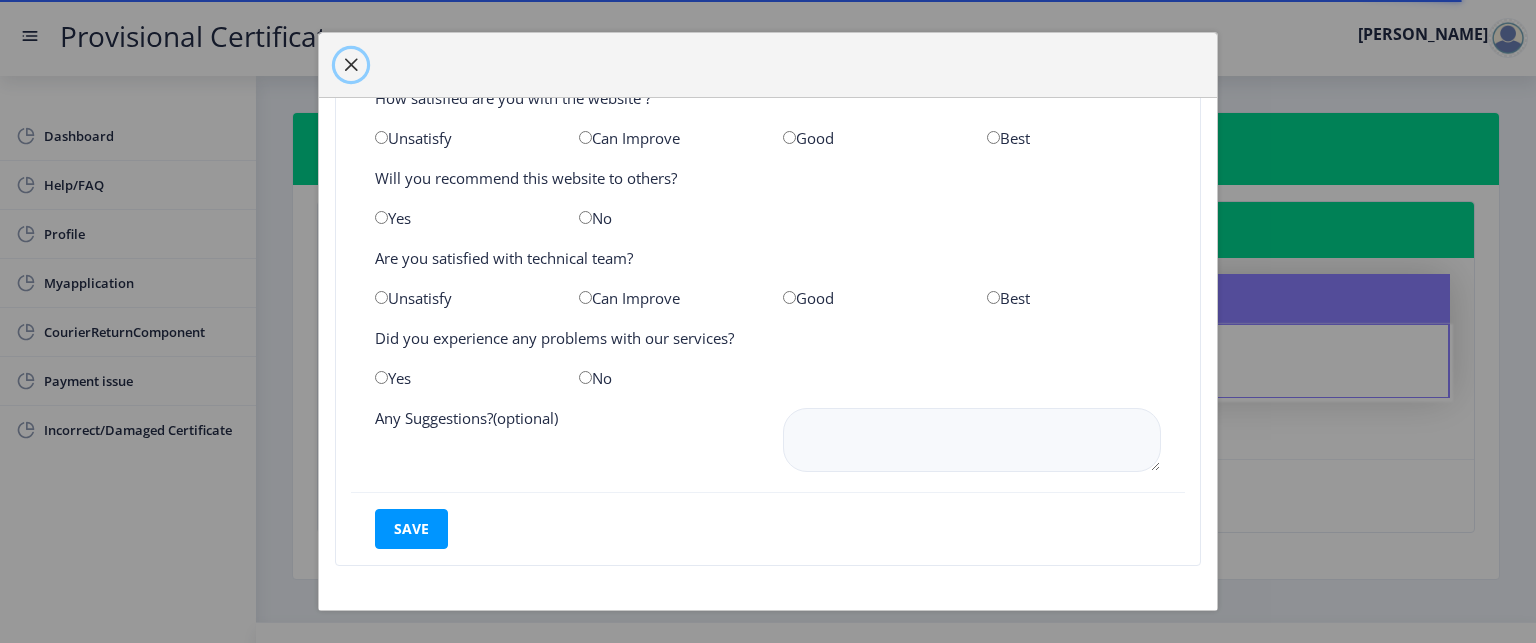 click 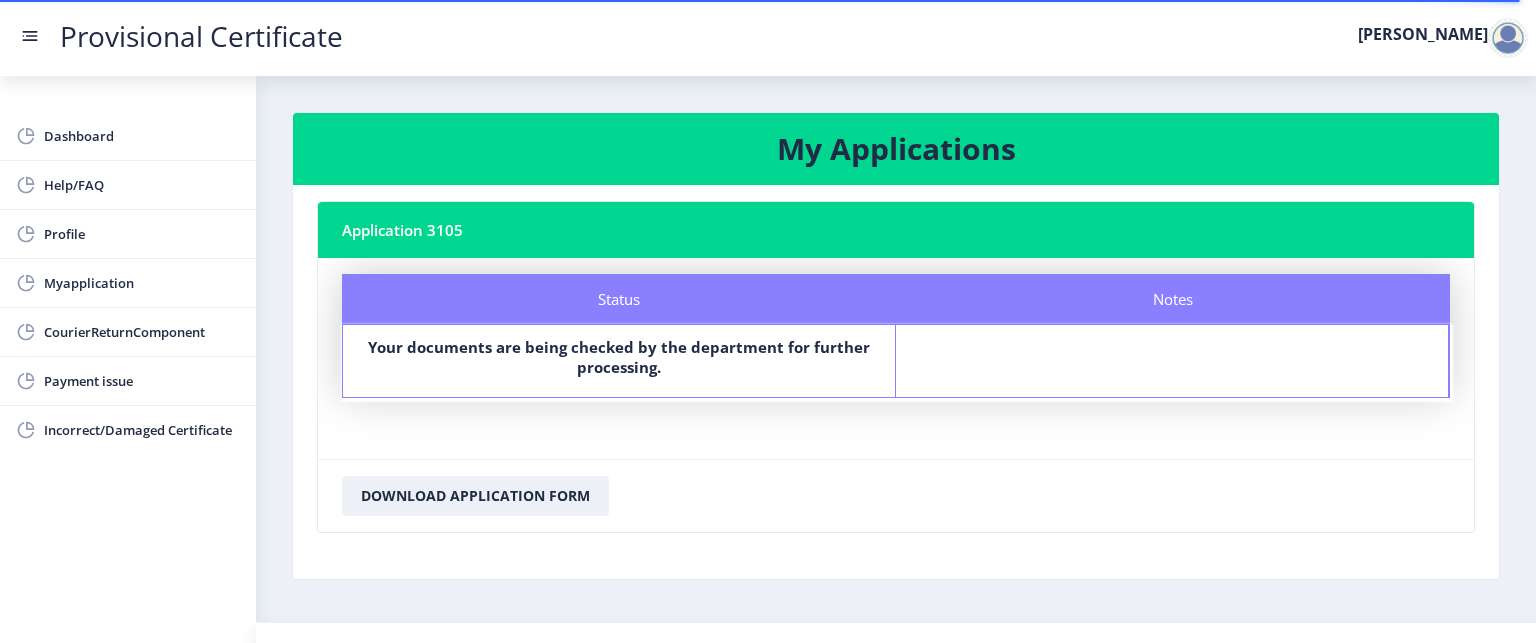 scroll, scrollTop: 37, scrollLeft: 0, axis: vertical 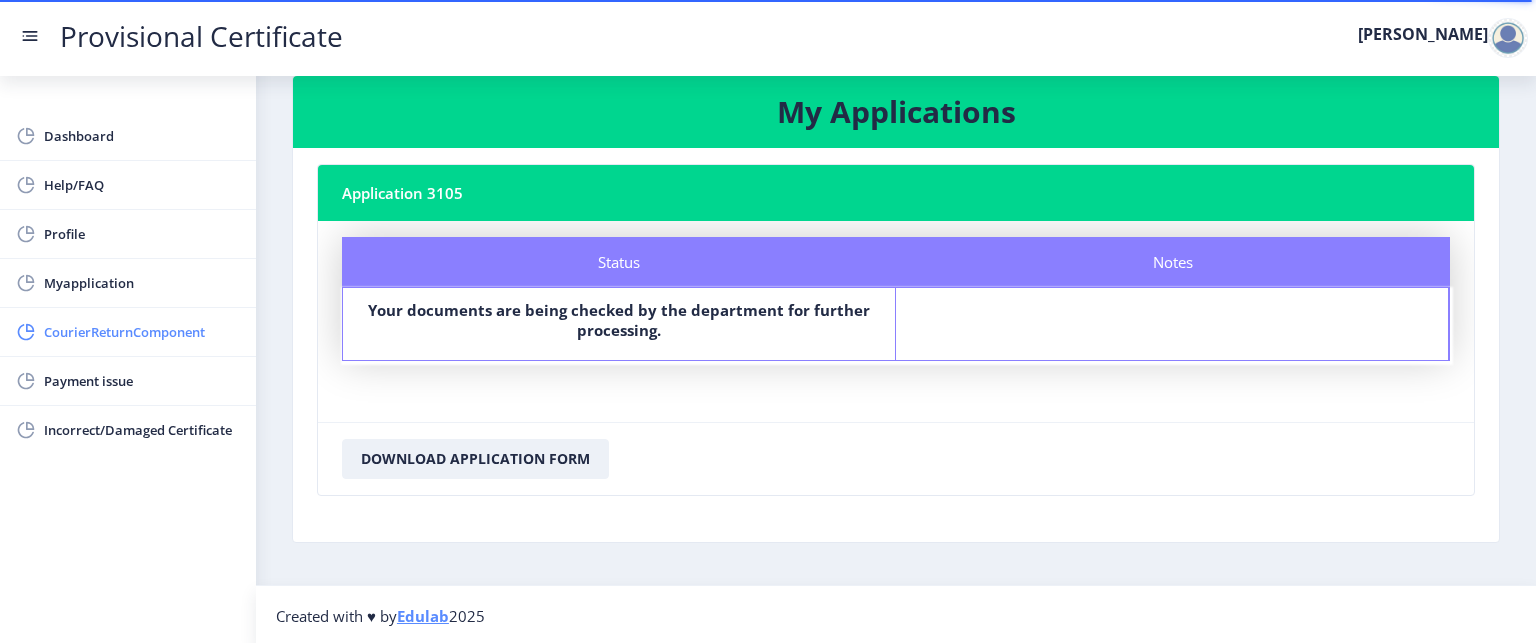 click on "CourierReturnComponent" 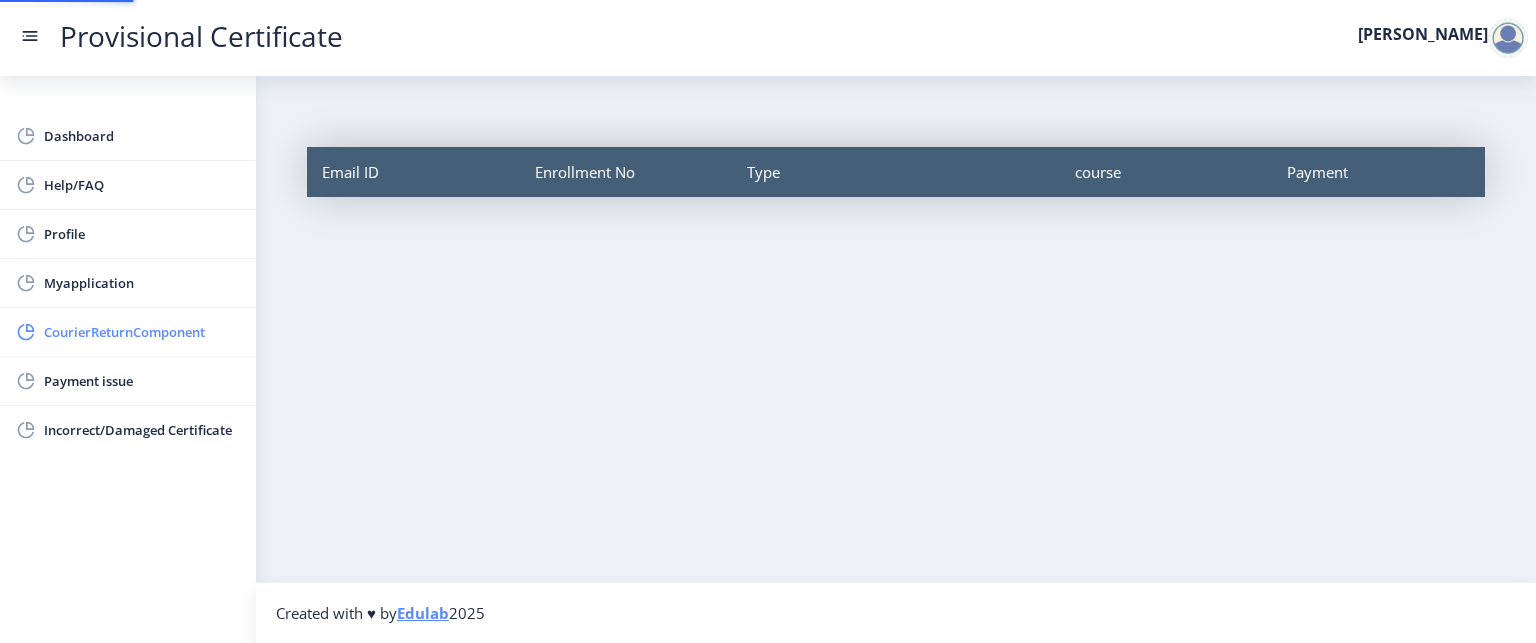 scroll, scrollTop: 0, scrollLeft: 0, axis: both 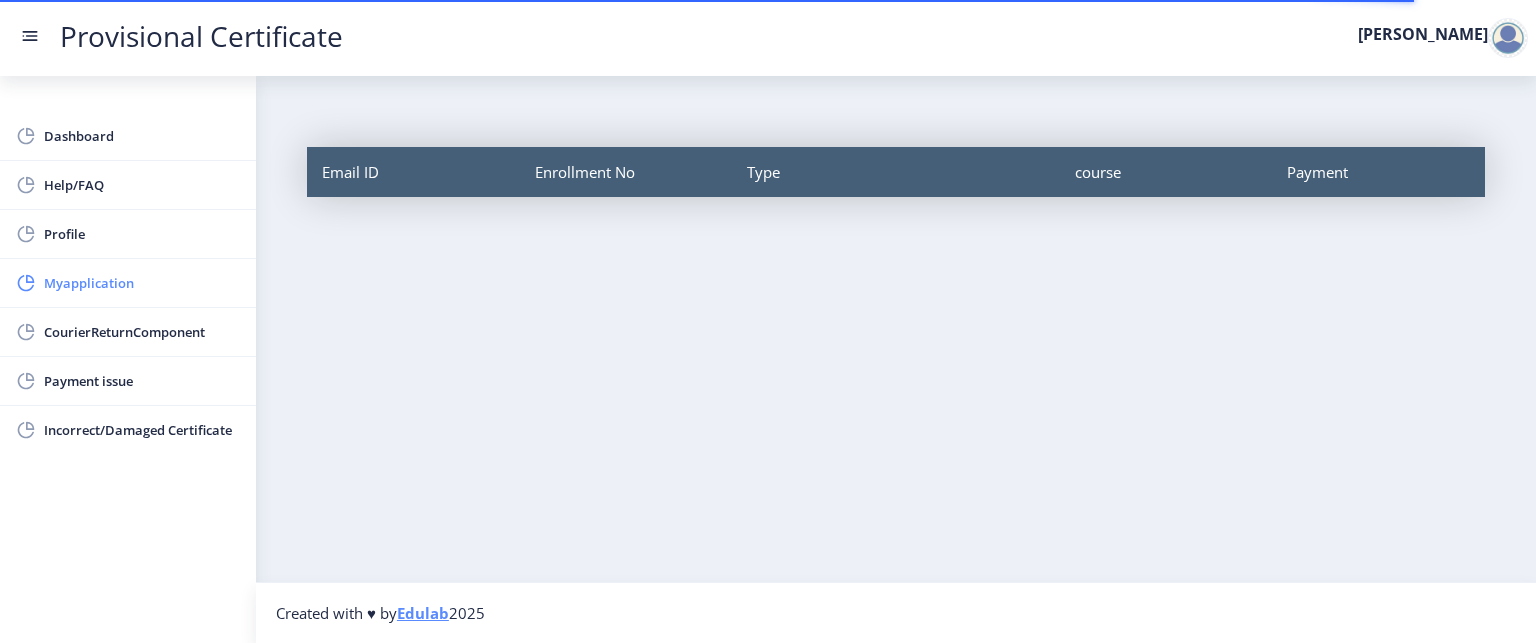 click on "Myapplication" 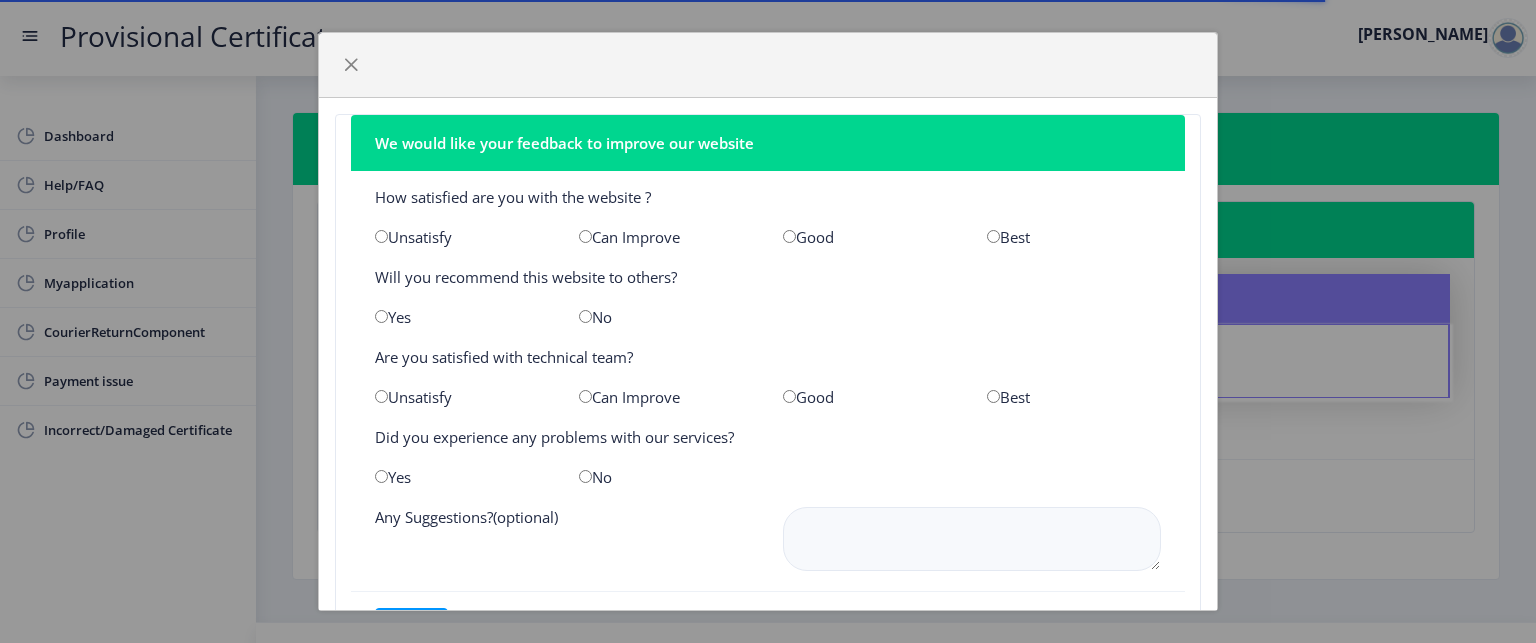 scroll, scrollTop: 99, scrollLeft: 0, axis: vertical 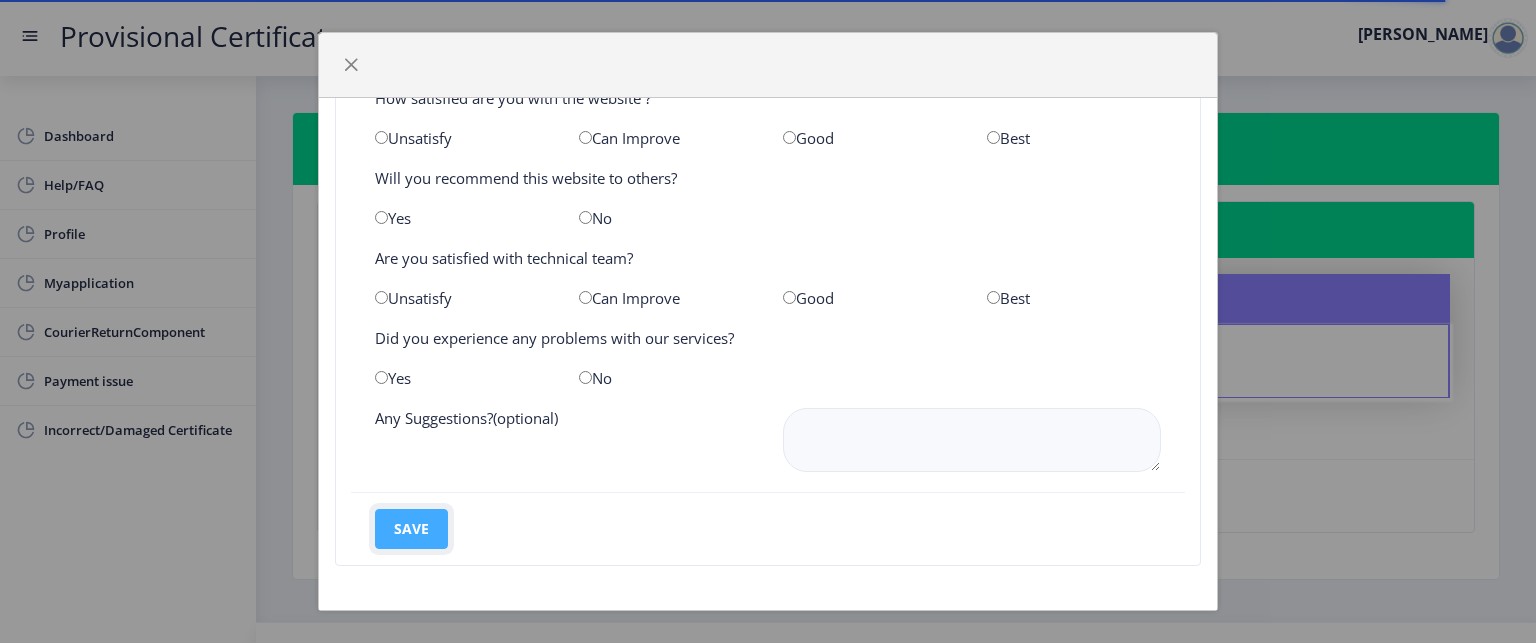 click on "save" 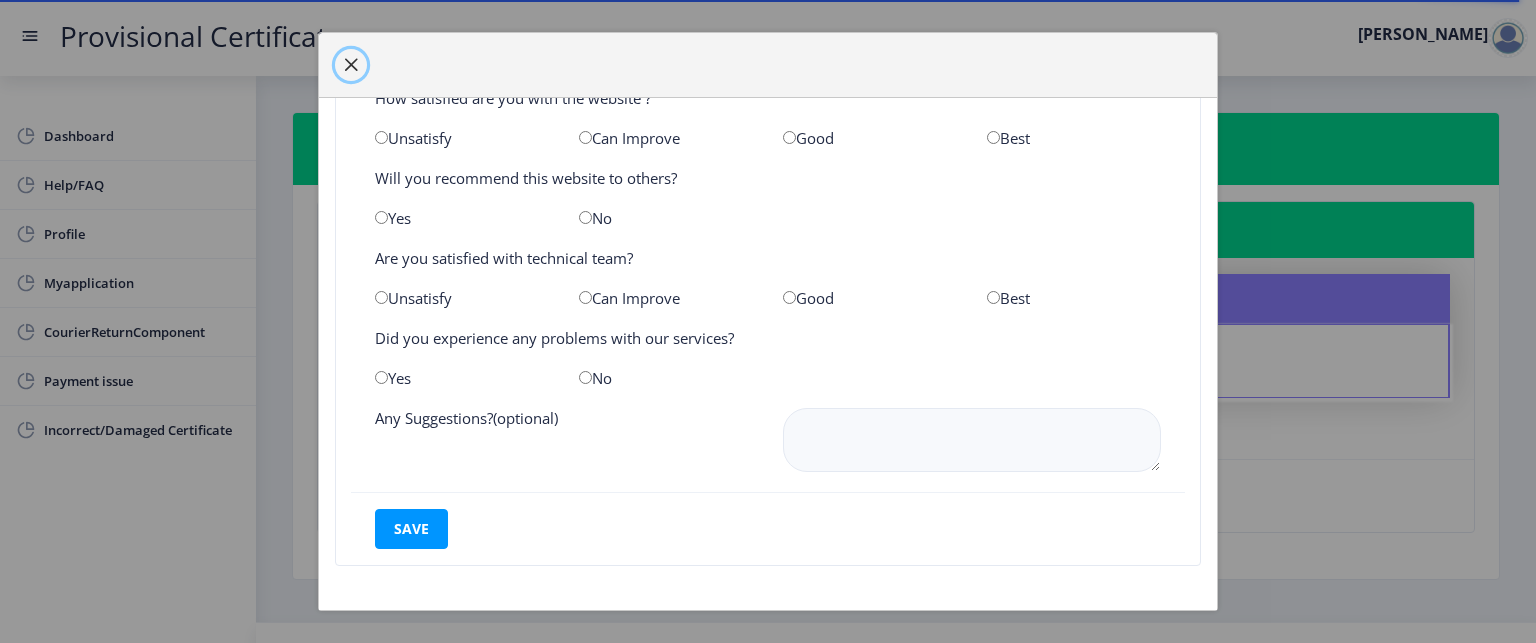 click 